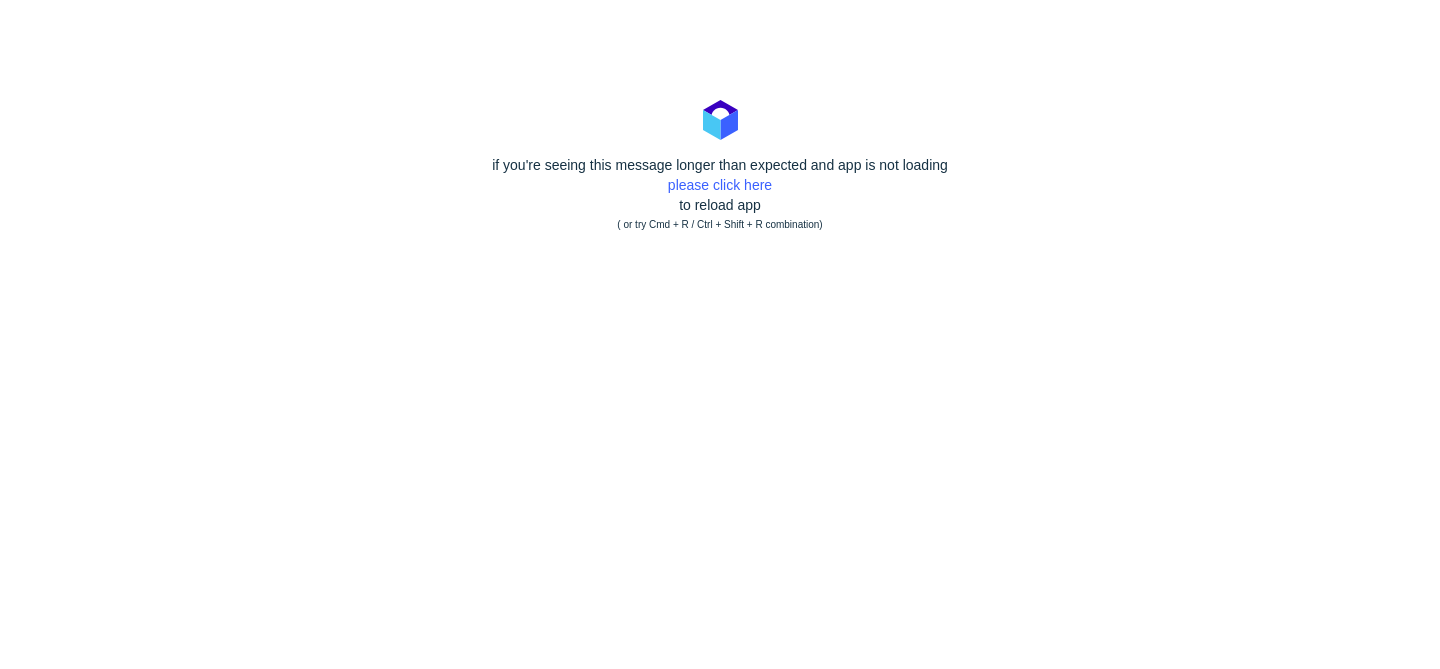 scroll, scrollTop: 0, scrollLeft: 0, axis: both 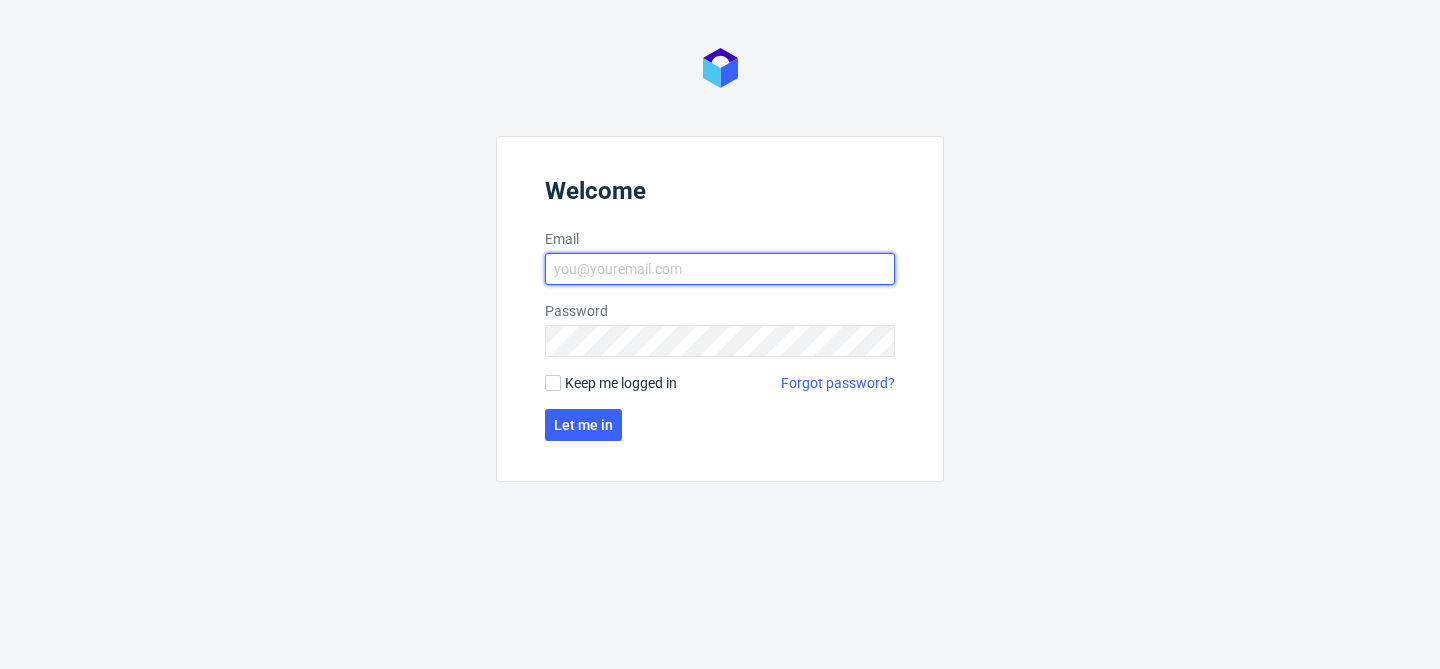 type on "[EMAIL_ADDRESS][DOMAIN_NAME]" 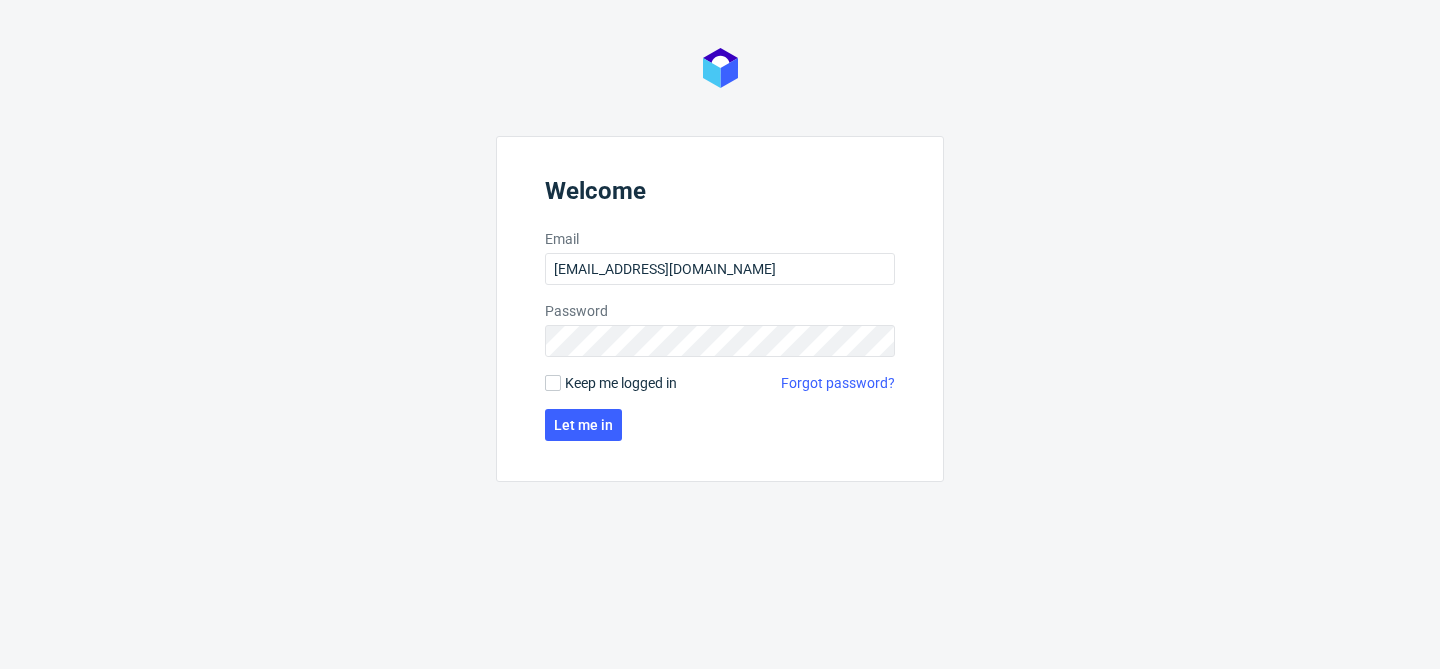 click on "Keep me logged in" at bounding box center (611, 383) 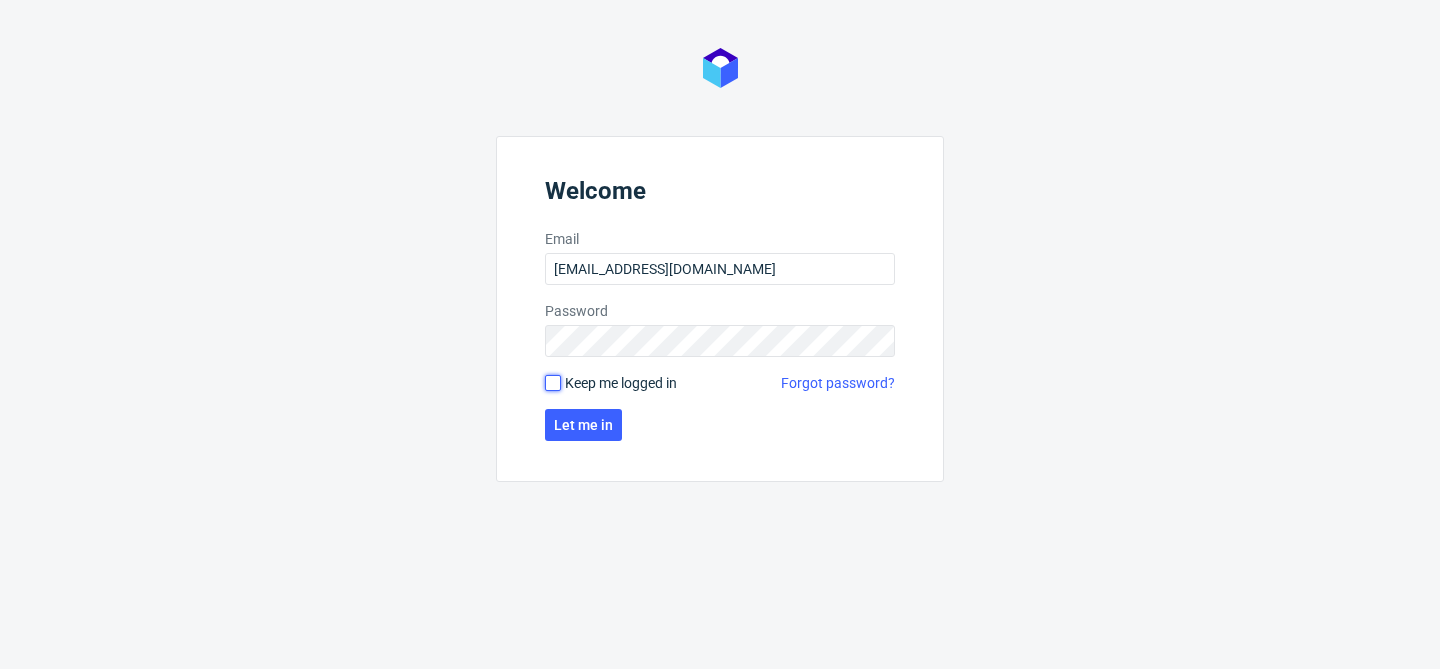 click on "Keep me logged in" at bounding box center (553, 383) 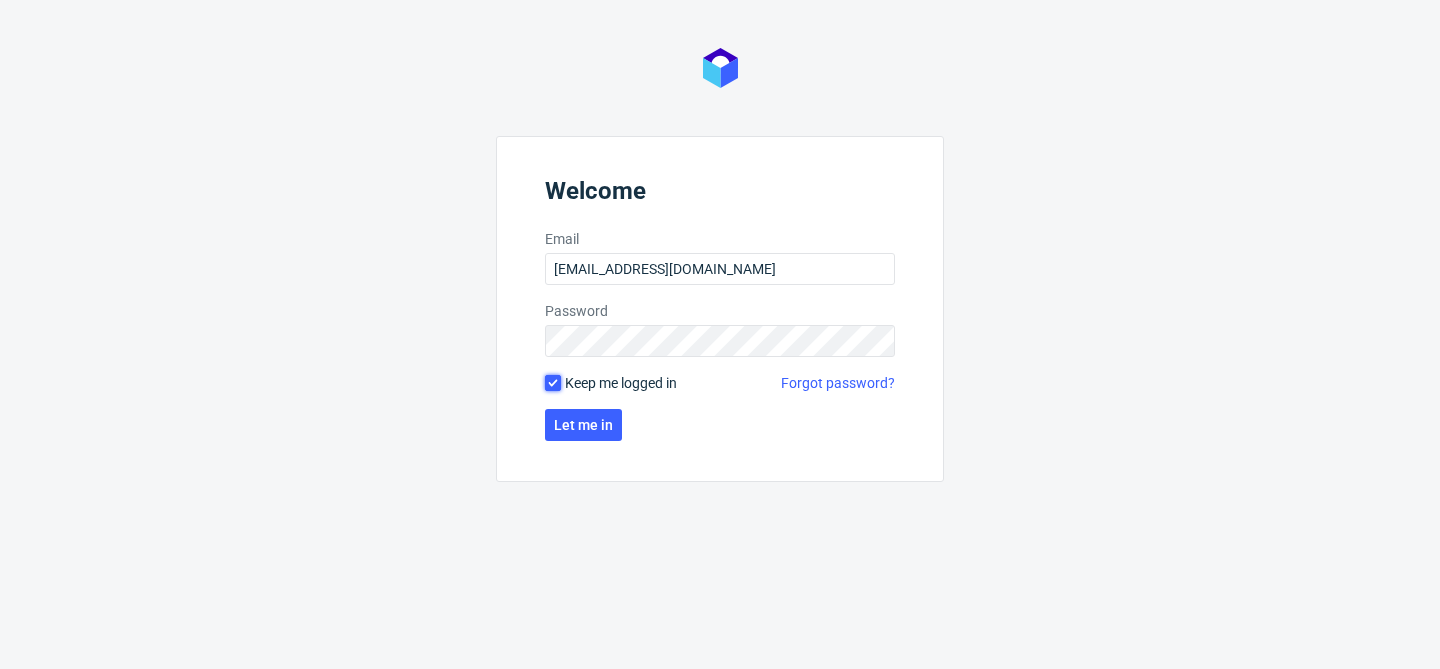 checkbox on "true" 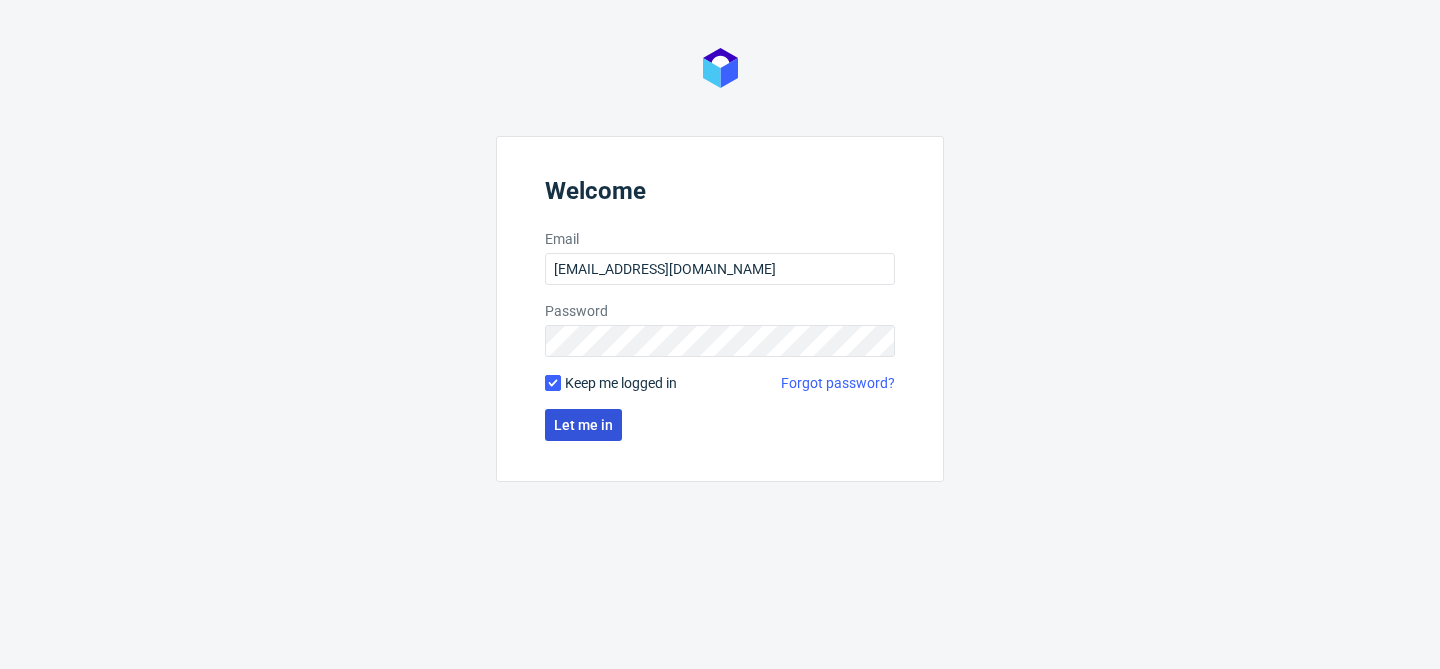 click on "Let me in" at bounding box center [583, 425] 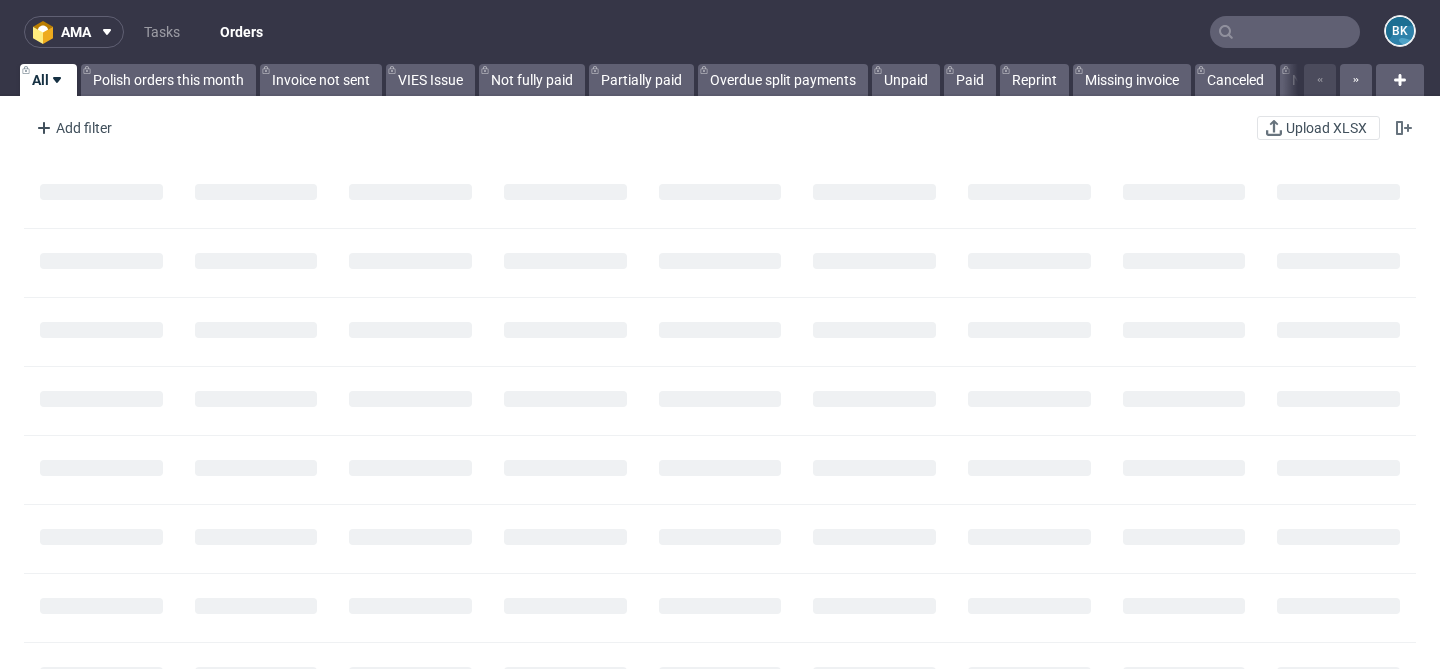 click at bounding box center [1285, 32] 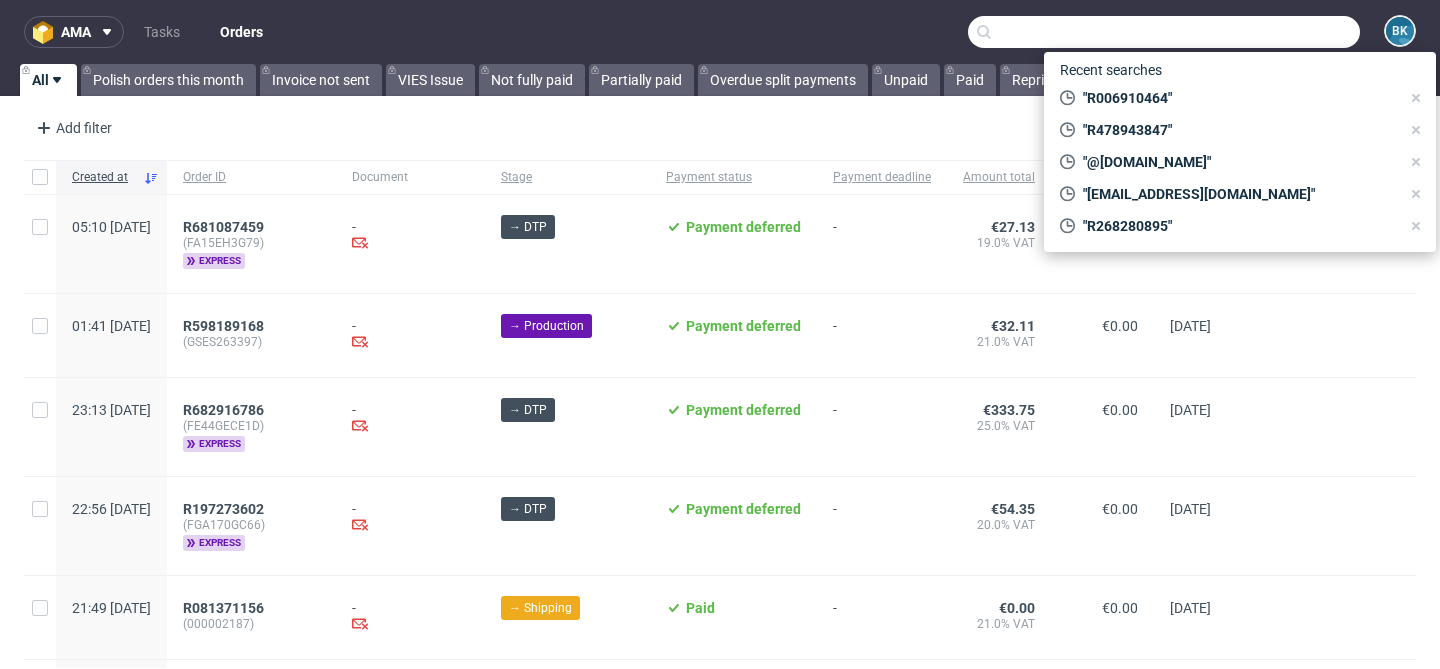type on "T" 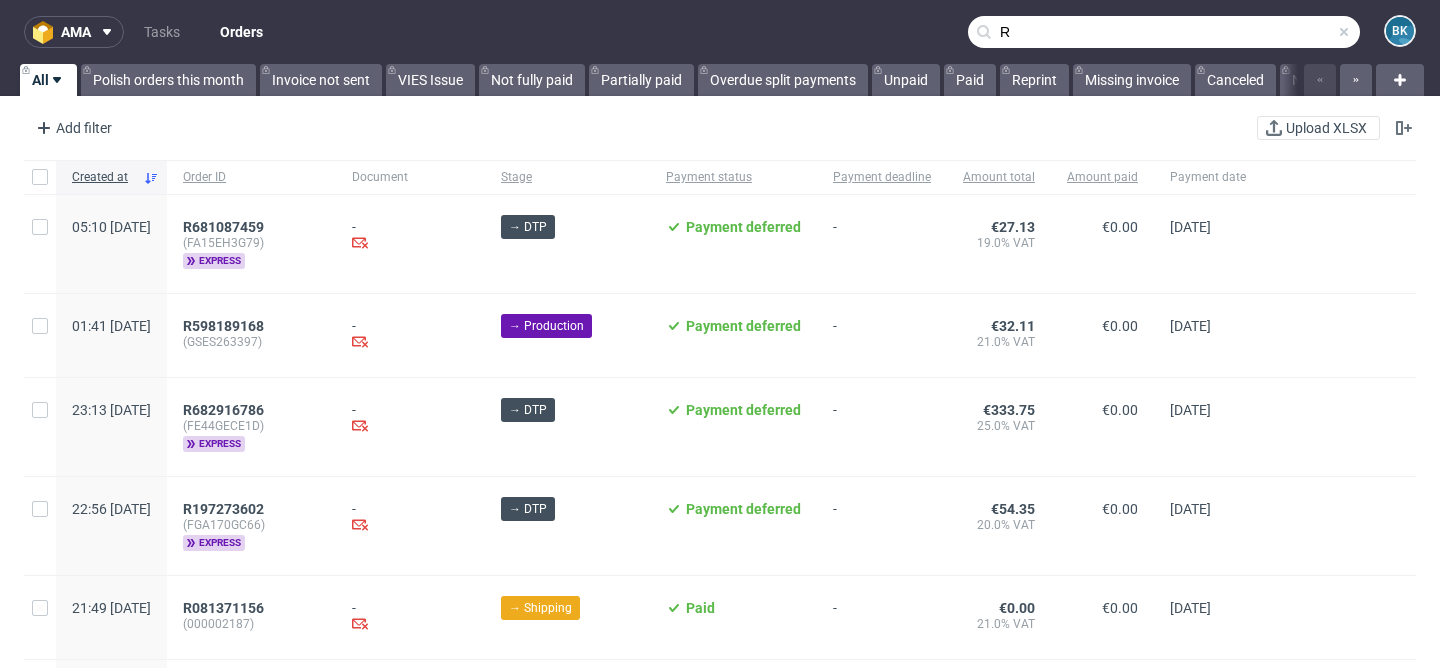 paste on "711755338" 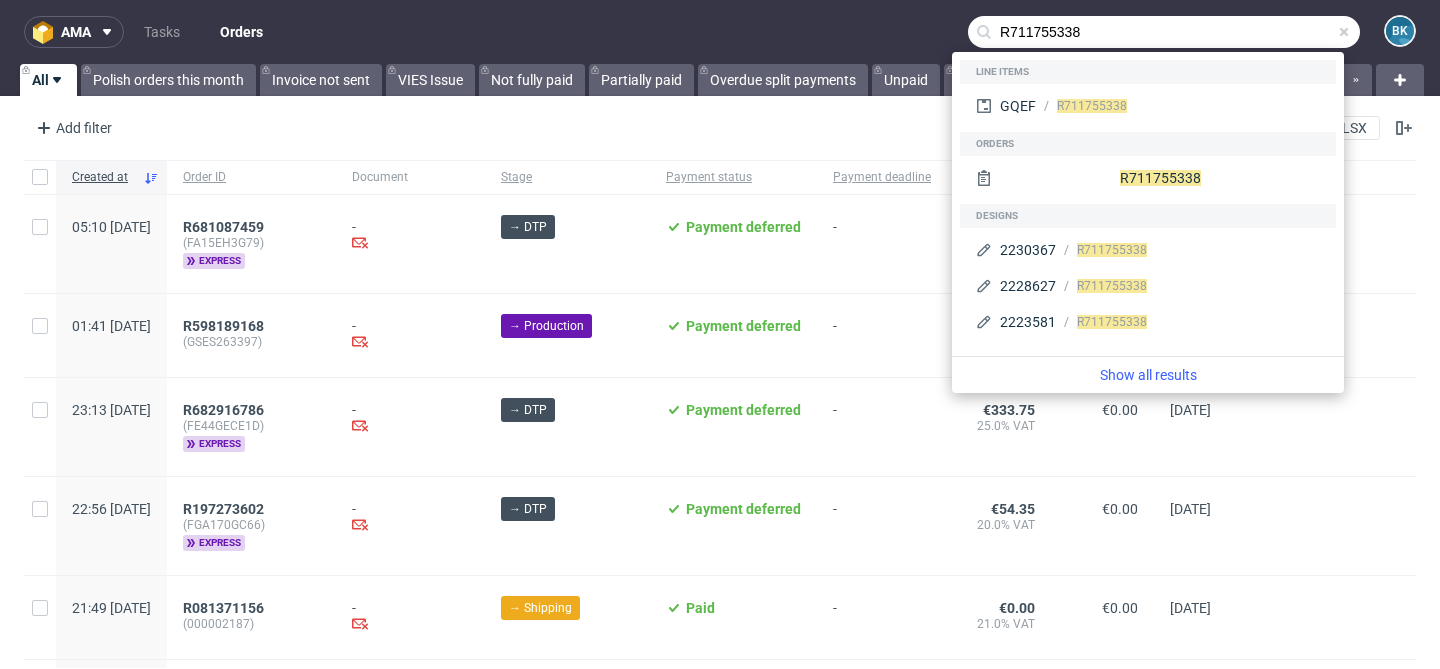 type on "R711755338" 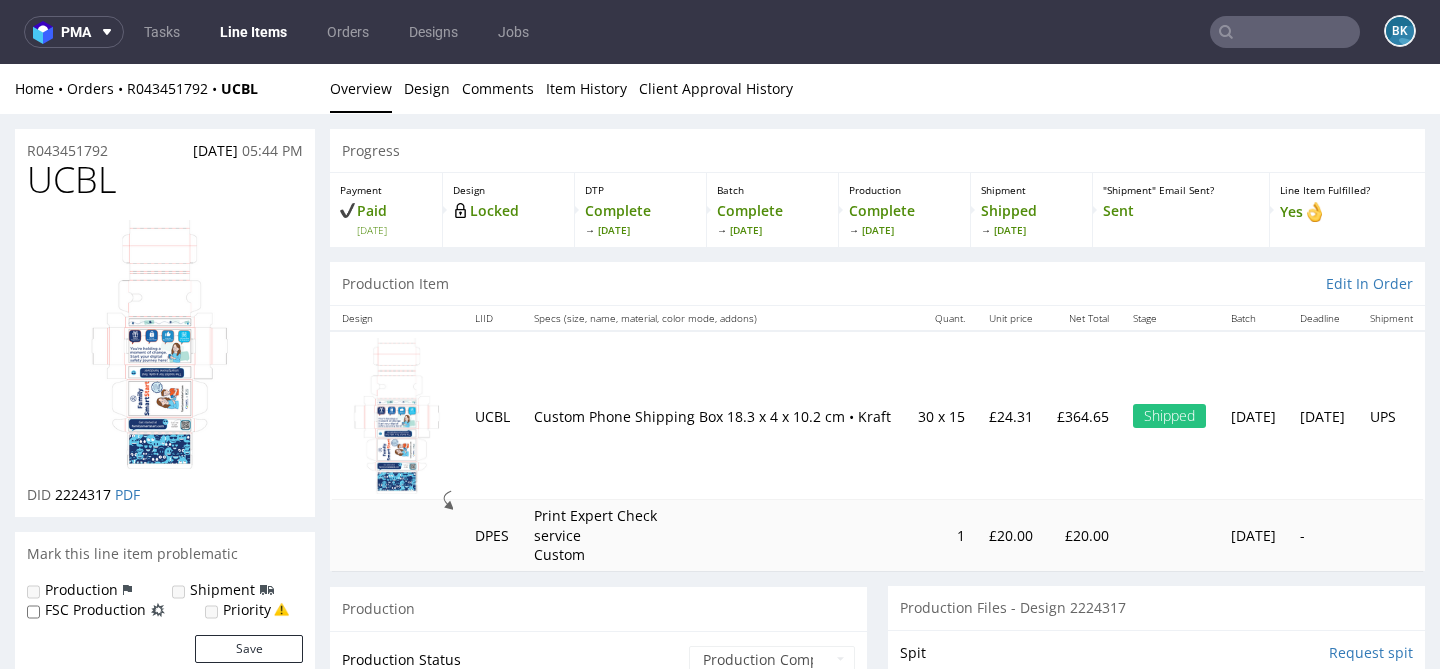 scroll, scrollTop: 0, scrollLeft: 0, axis: both 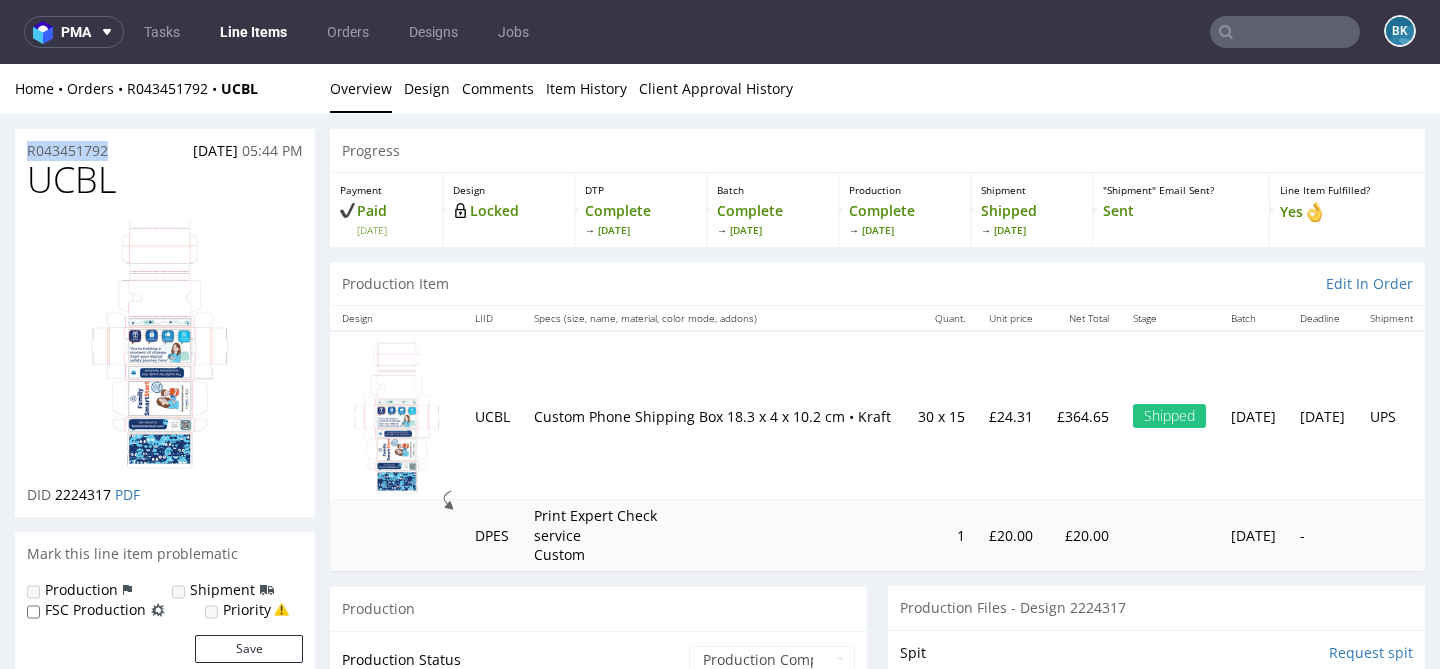 drag, startPoint x: 117, startPoint y: 145, endPoint x: 20, endPoint y: 147, distance: 97.020615 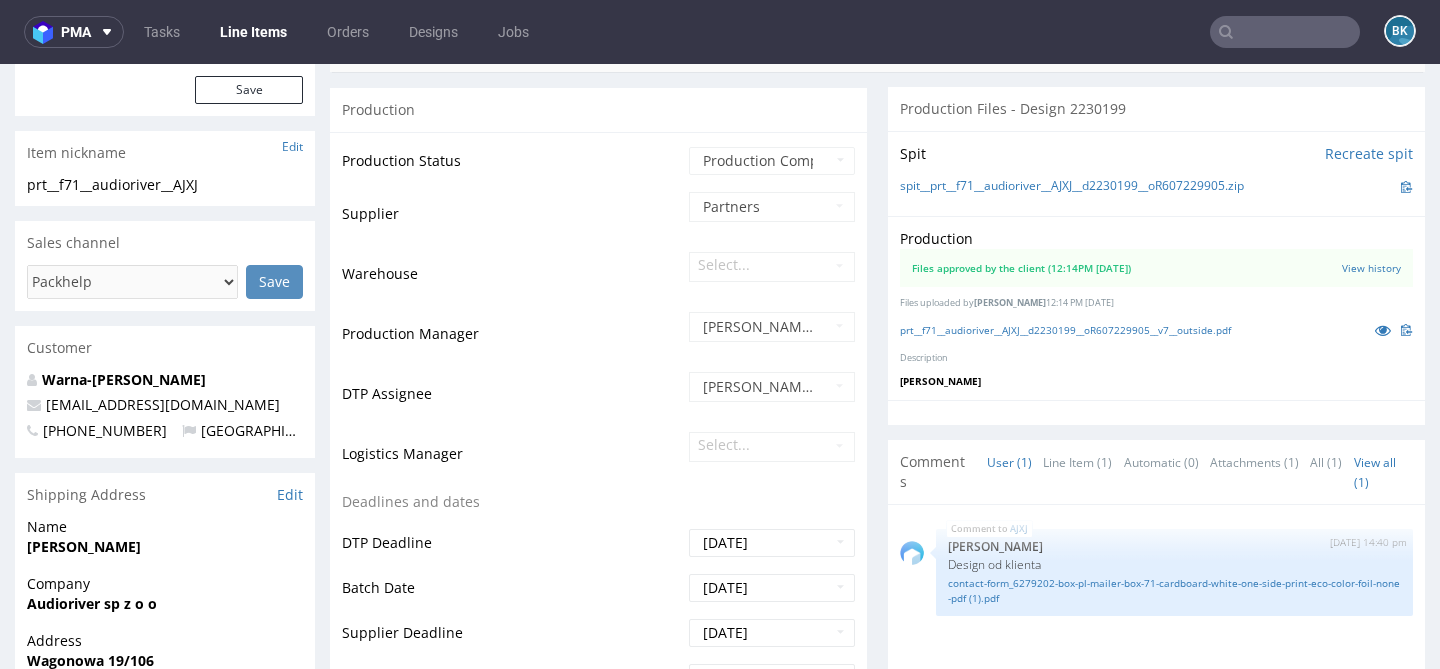 scroll, scrollTop: 0, scrollLeft: 0, axis: both 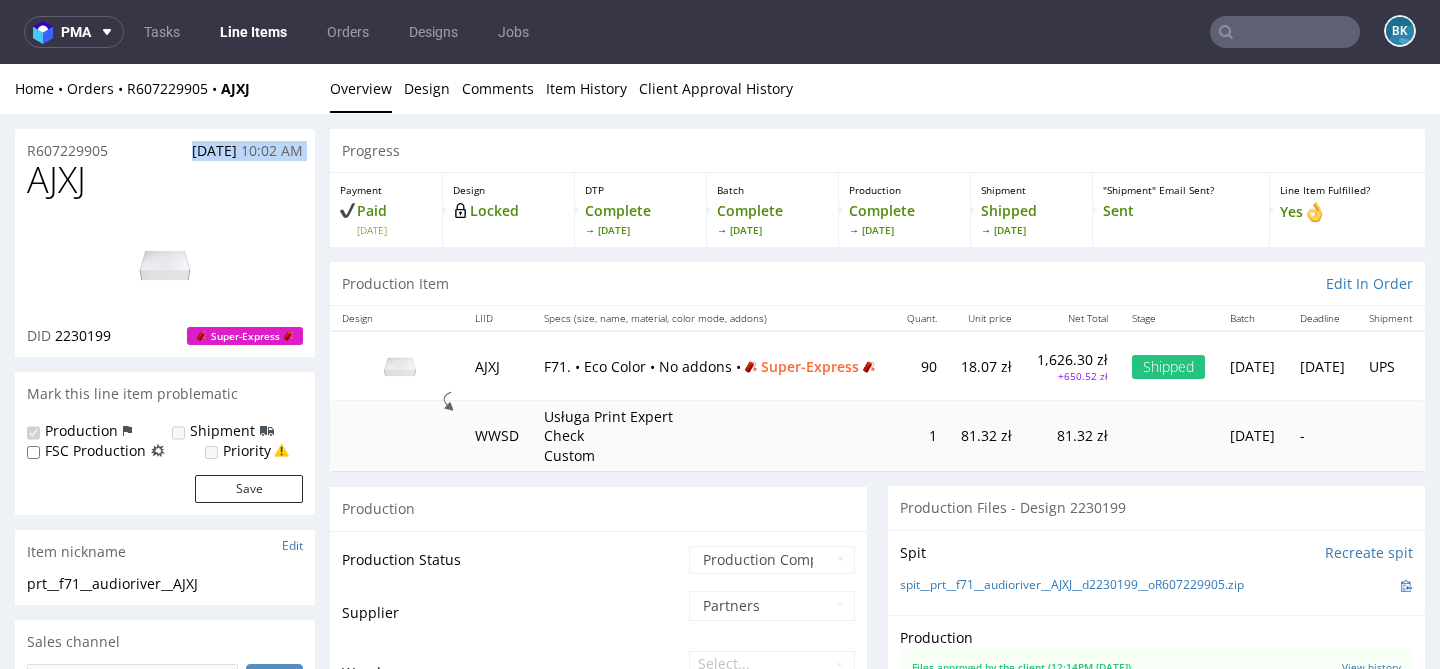 drag, startPoint x: 120, startPoint y: 158, endPoint x: 15, endPoint y: 160, distance: 105.01904 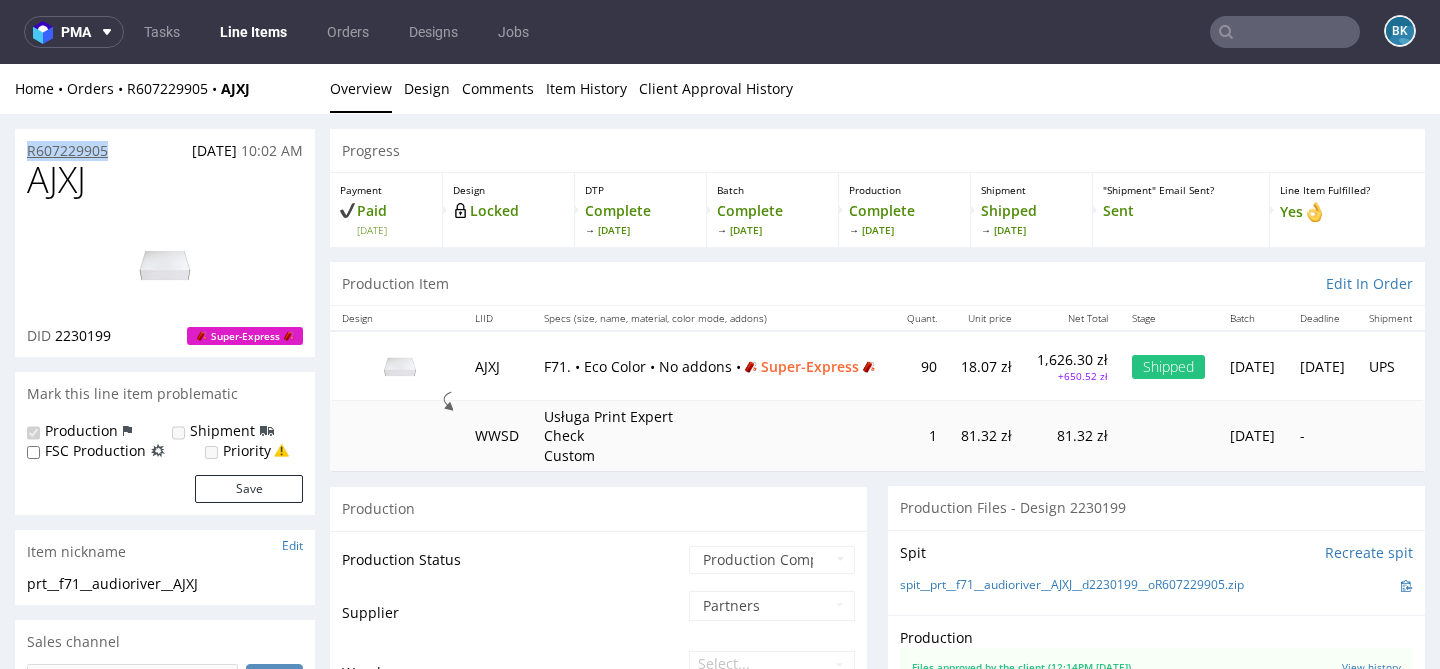 drag, startPoint x: 117, startPoint y: 147, endPoint x: 27, endPoint y: 158, distance: 90.66973 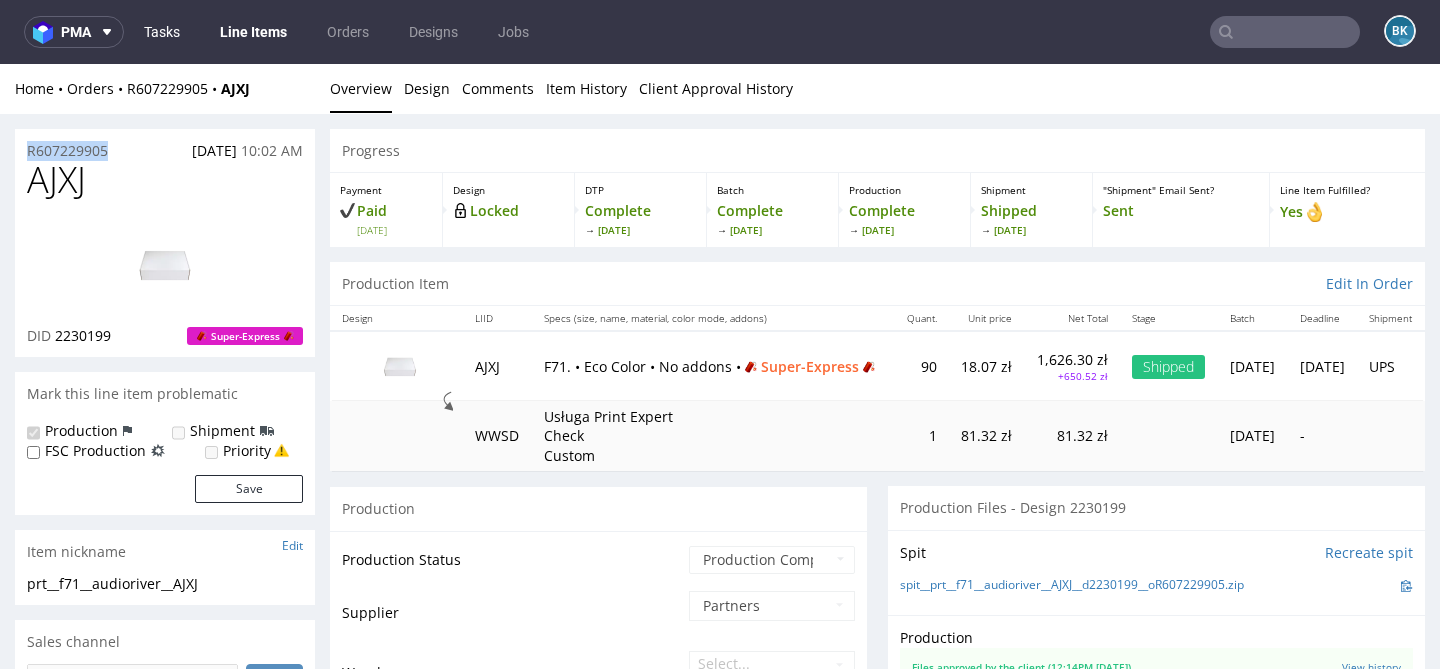 click on "Tasks" at bounding box center (162, 32) 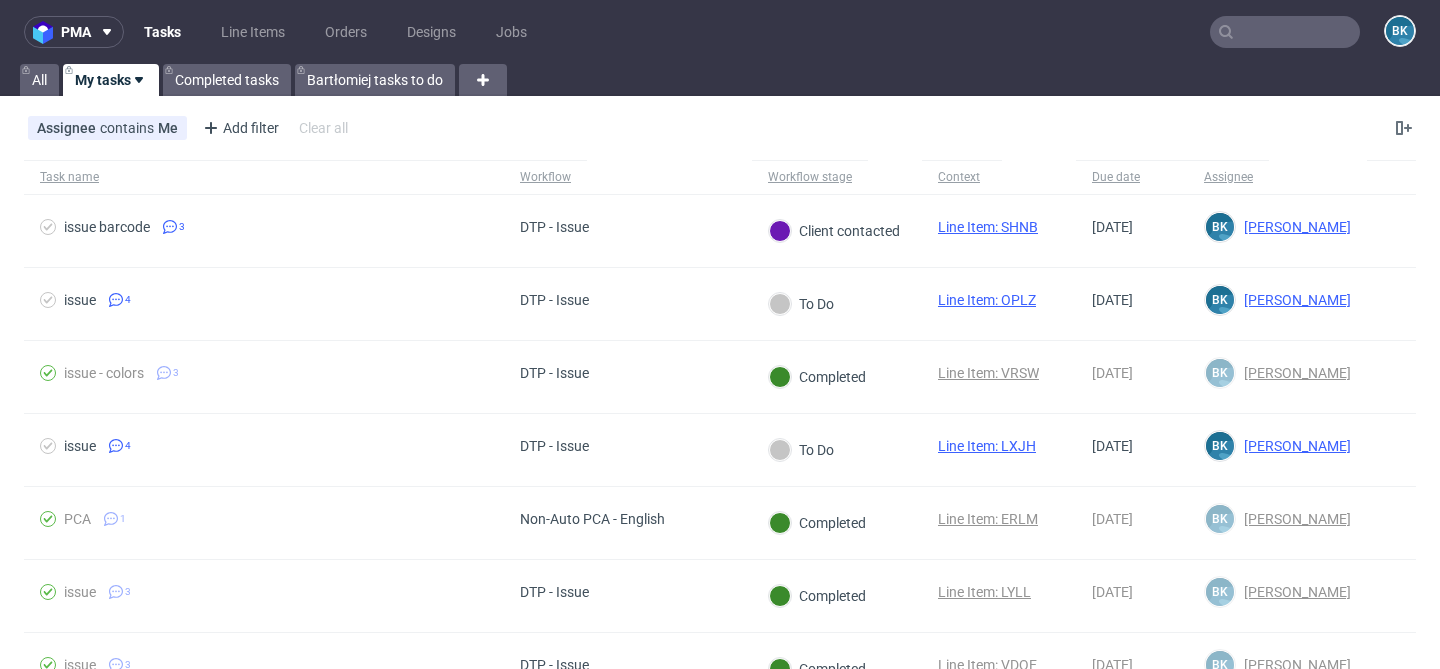 click on "My tasks" at bounding box center (111, 80) 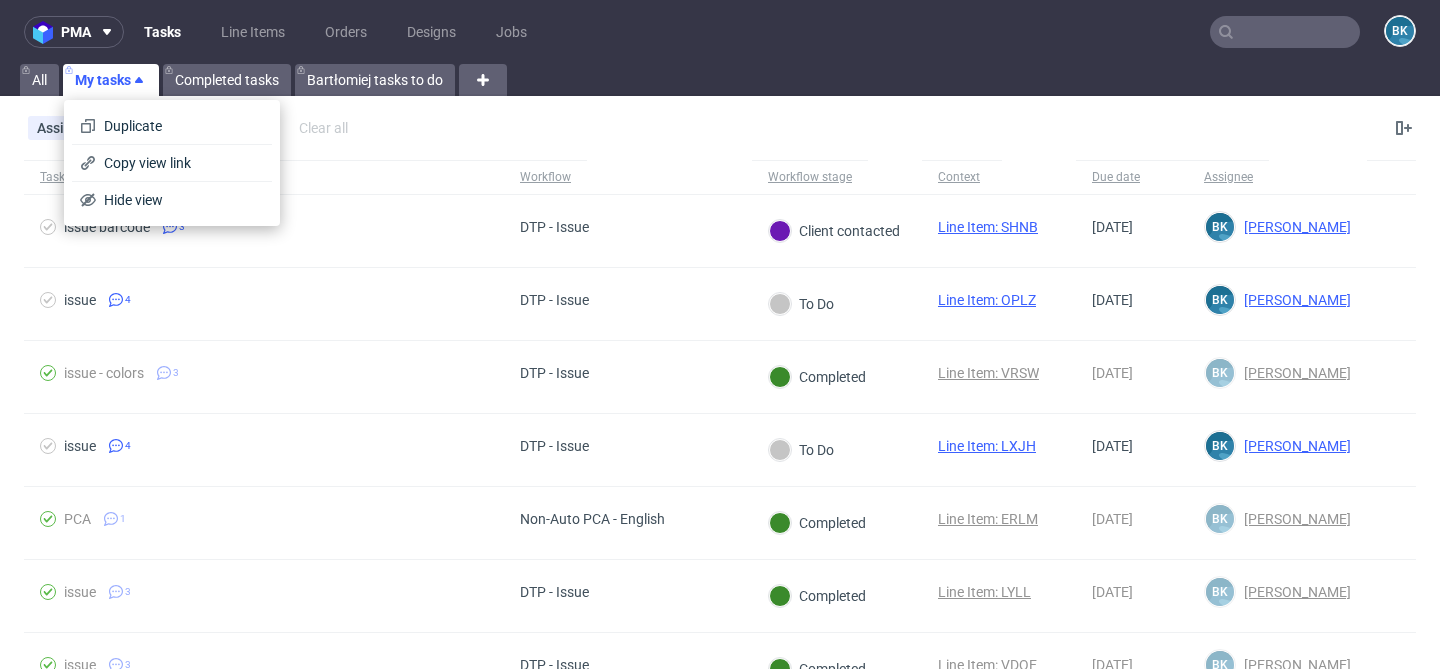 click on "My tasks" at bounding box center (111, 80) 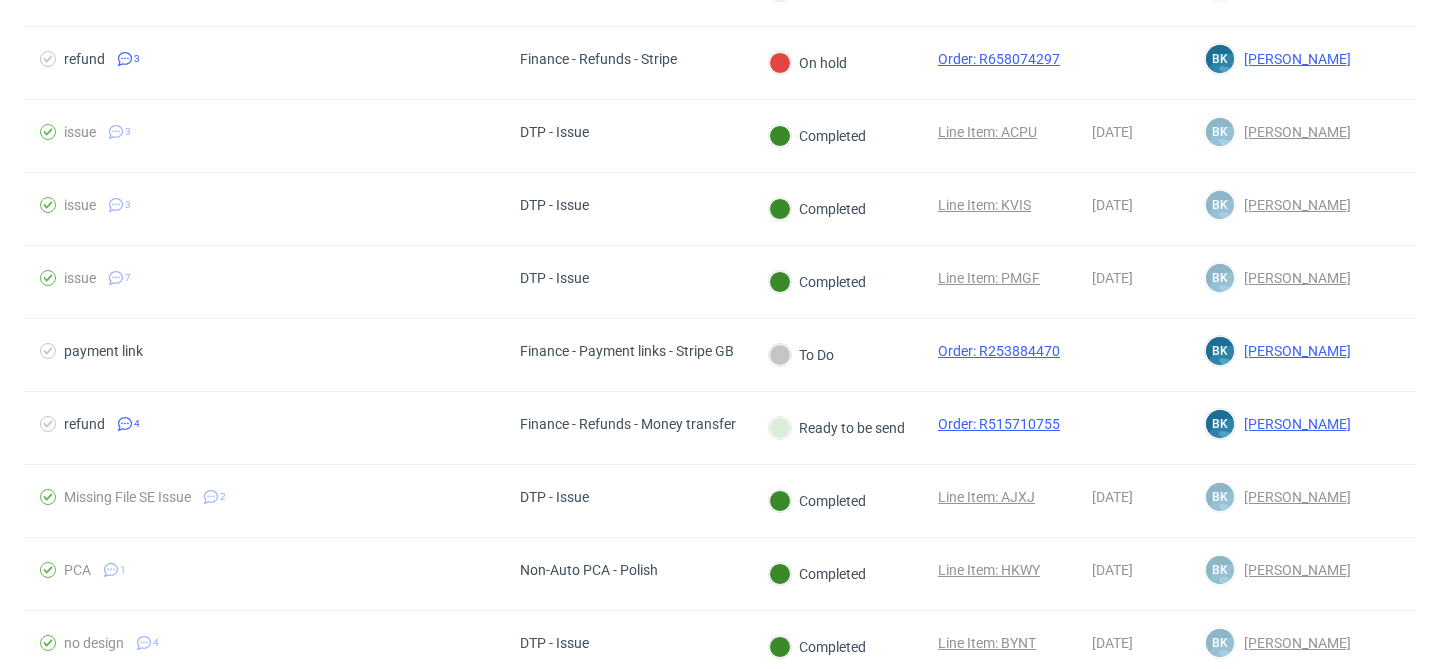 scroll, scrollTop: 1780, scrollLeft: 0, axis: vertical 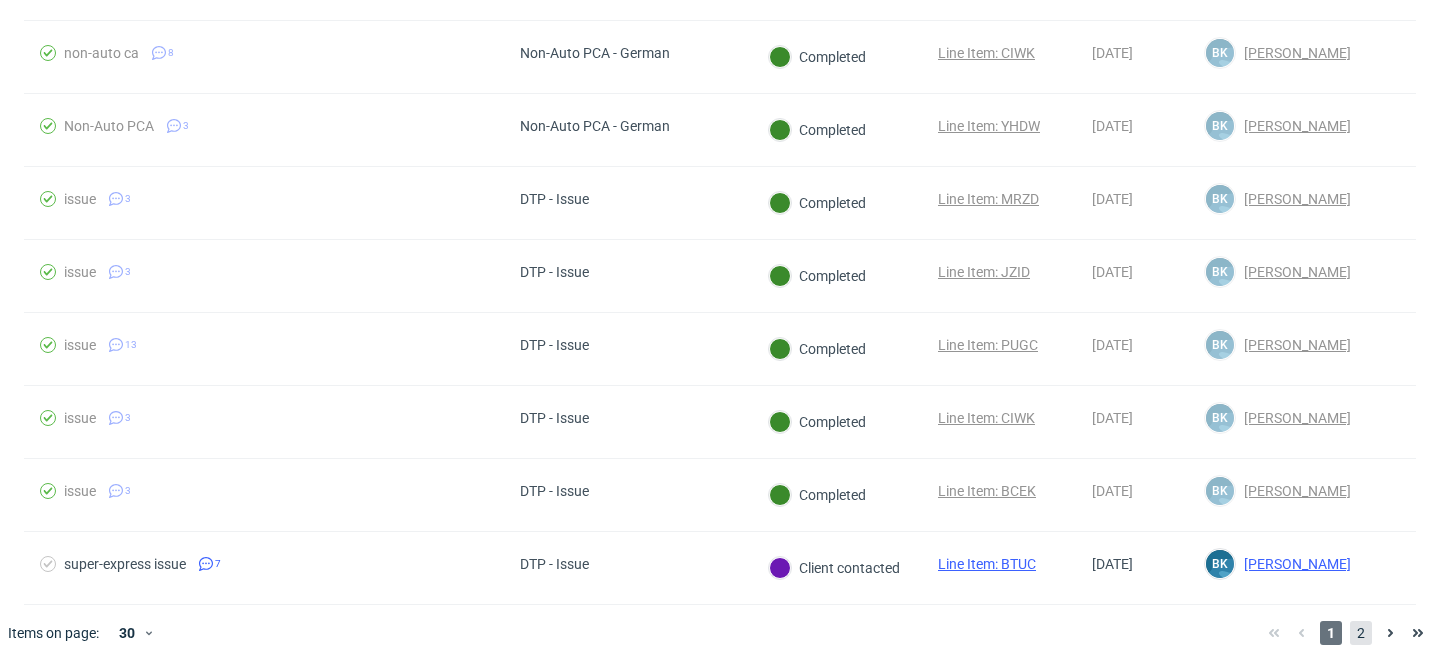click on "2" at bounding box center (1361, 633) 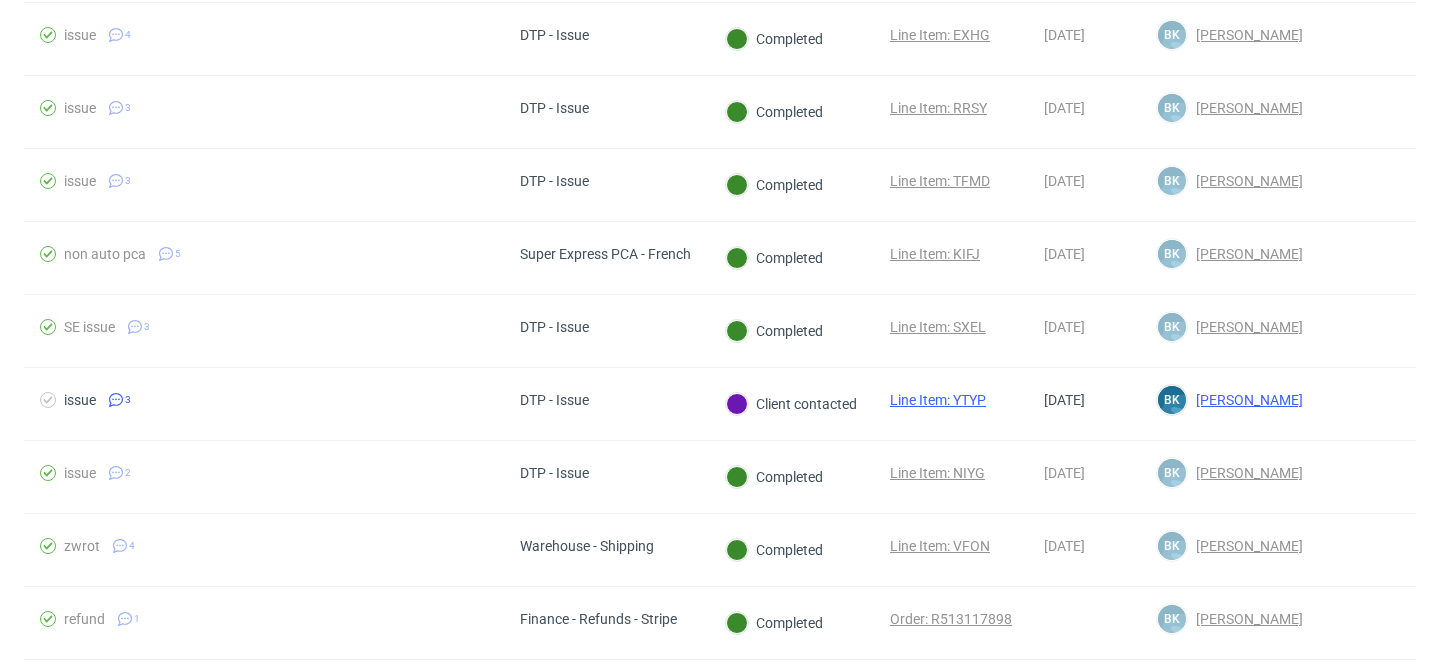scroll, scrollTop: 1196, scrollLeft: 0, axis: vertical 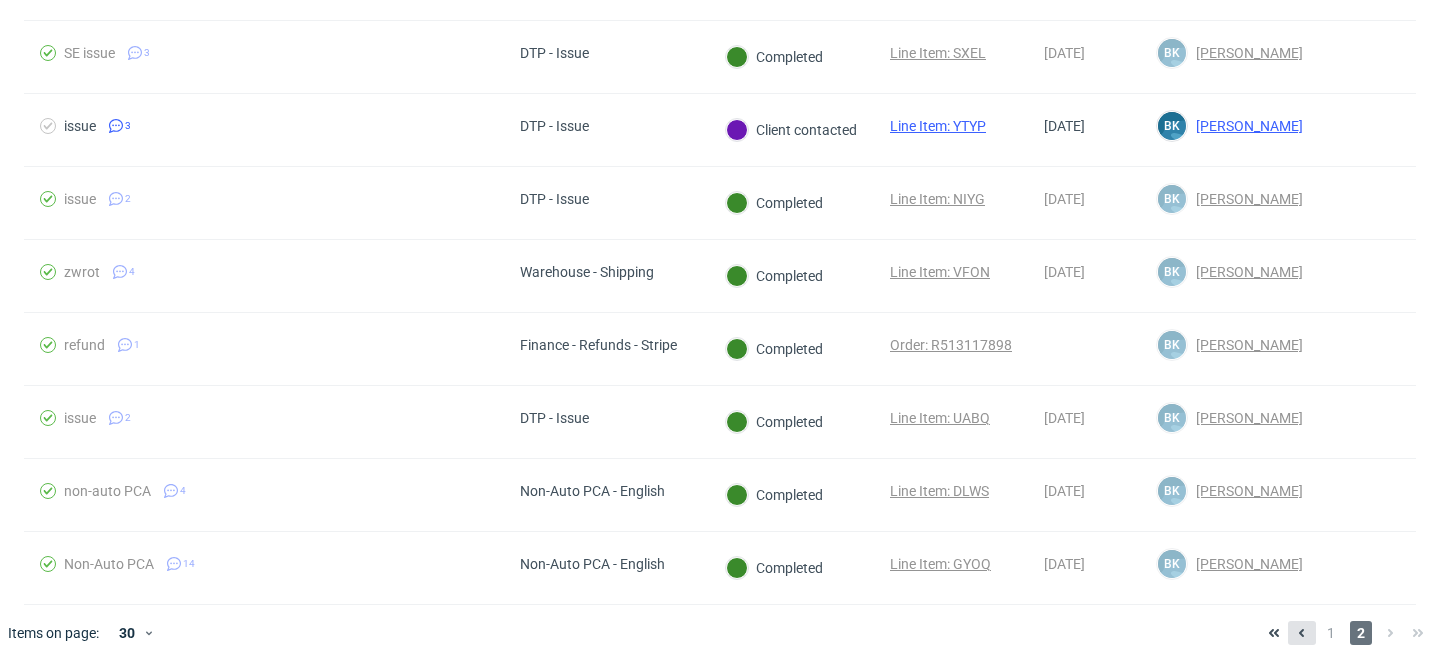 click 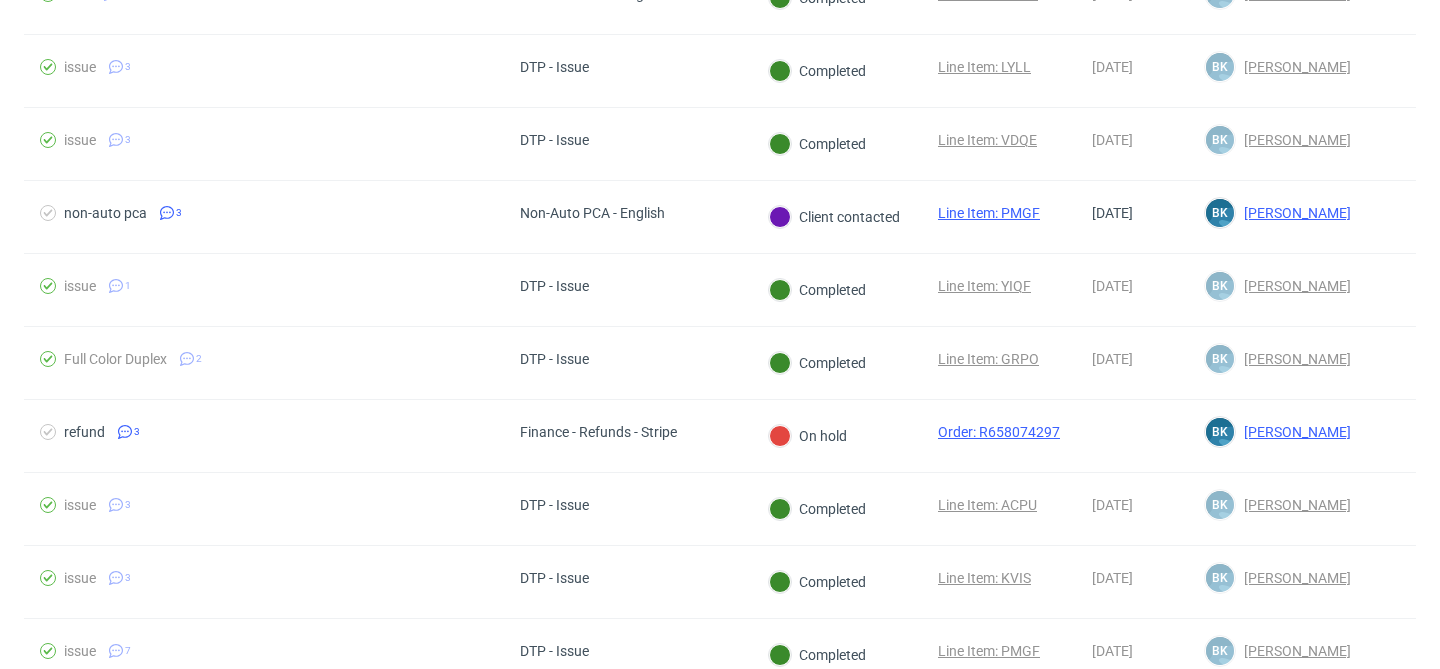 scroll, scrollTop: 0, scrollLeft: 0, axis: both 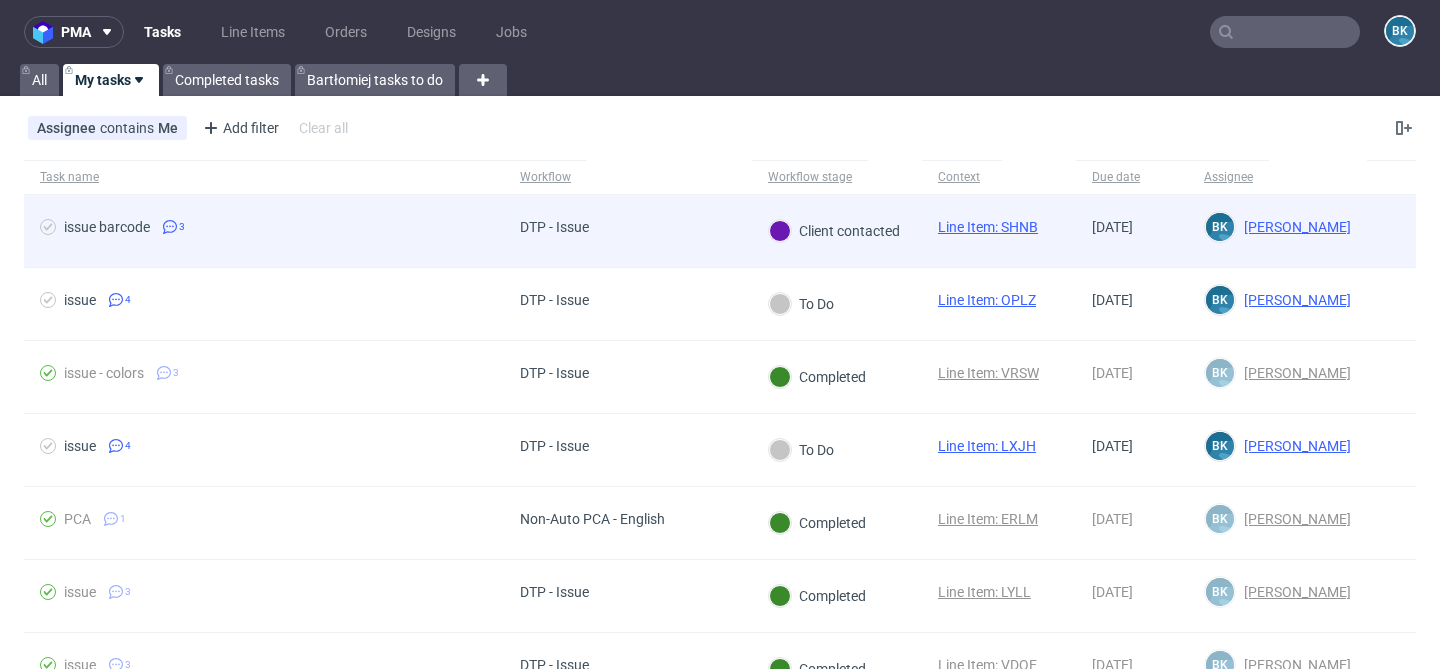 click on "Line Item: SHNB" at bounding box center (988, 227) 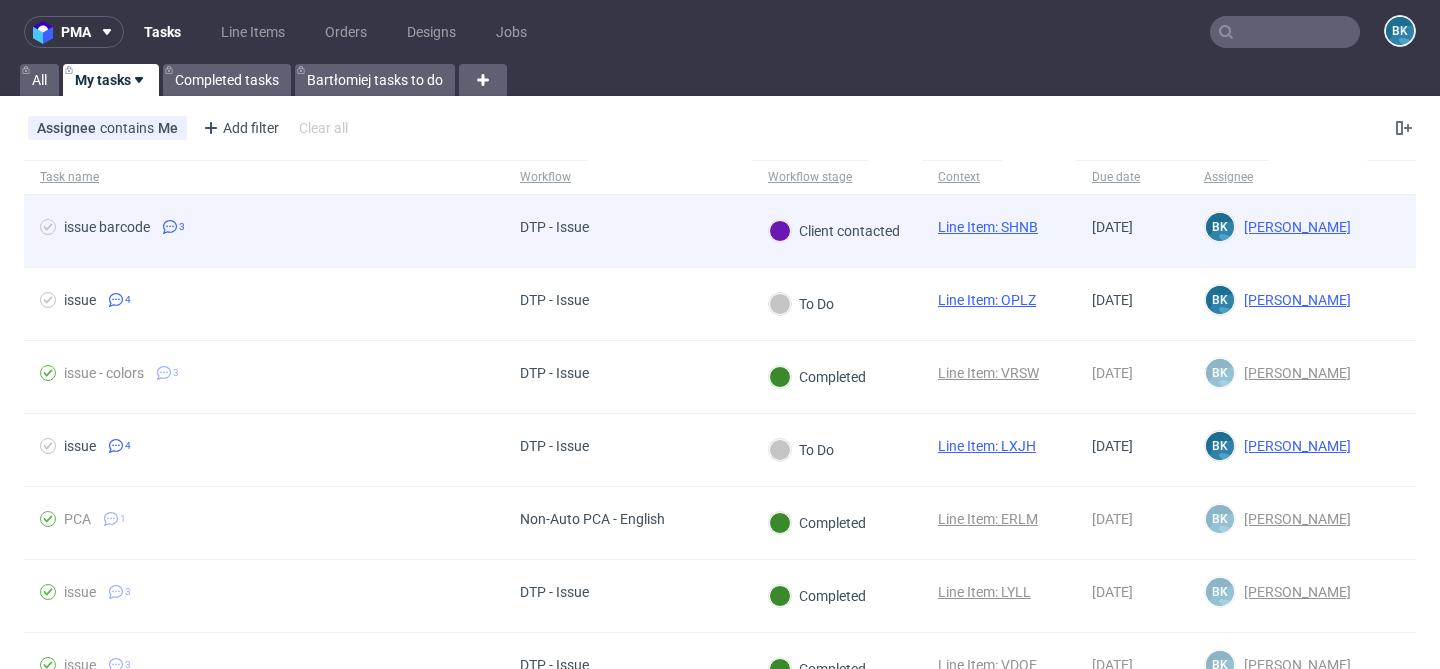click on "Line Item: SHNB" at bounding box center (988, 227) 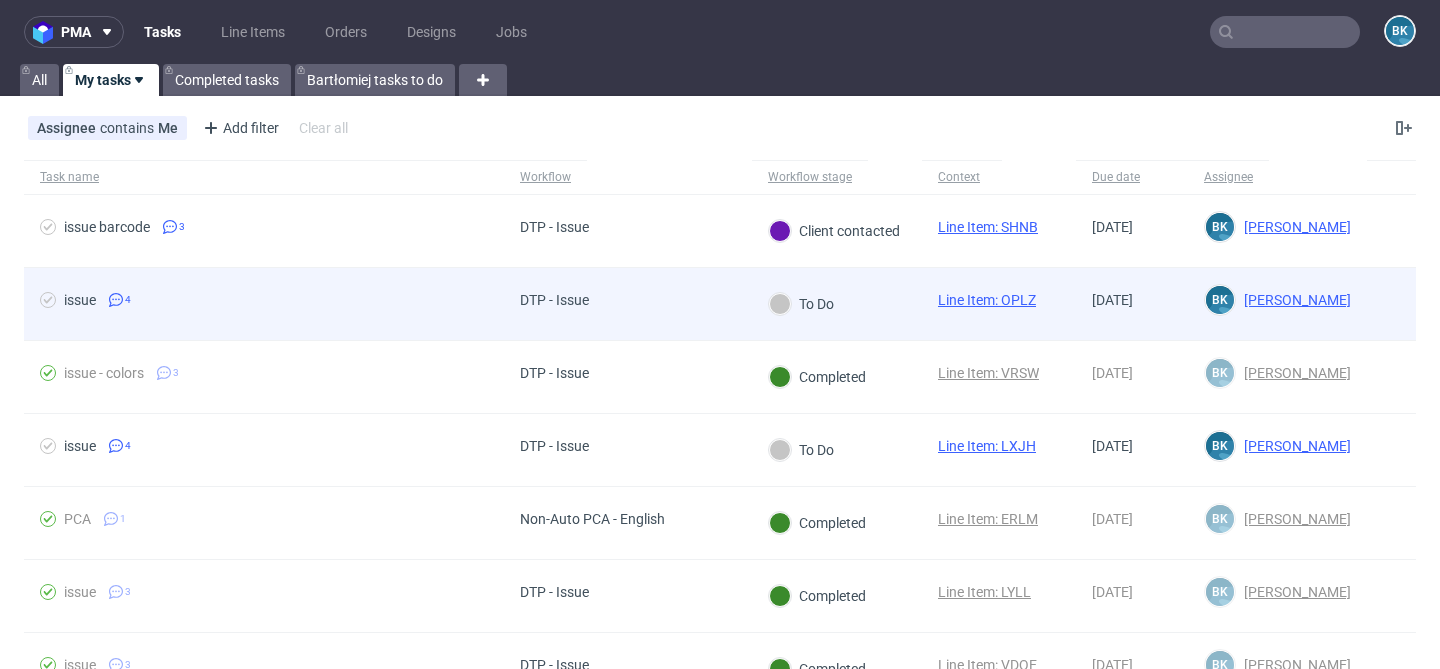 click on "Line Item: OPLZ" at bounding box center [987, 300] 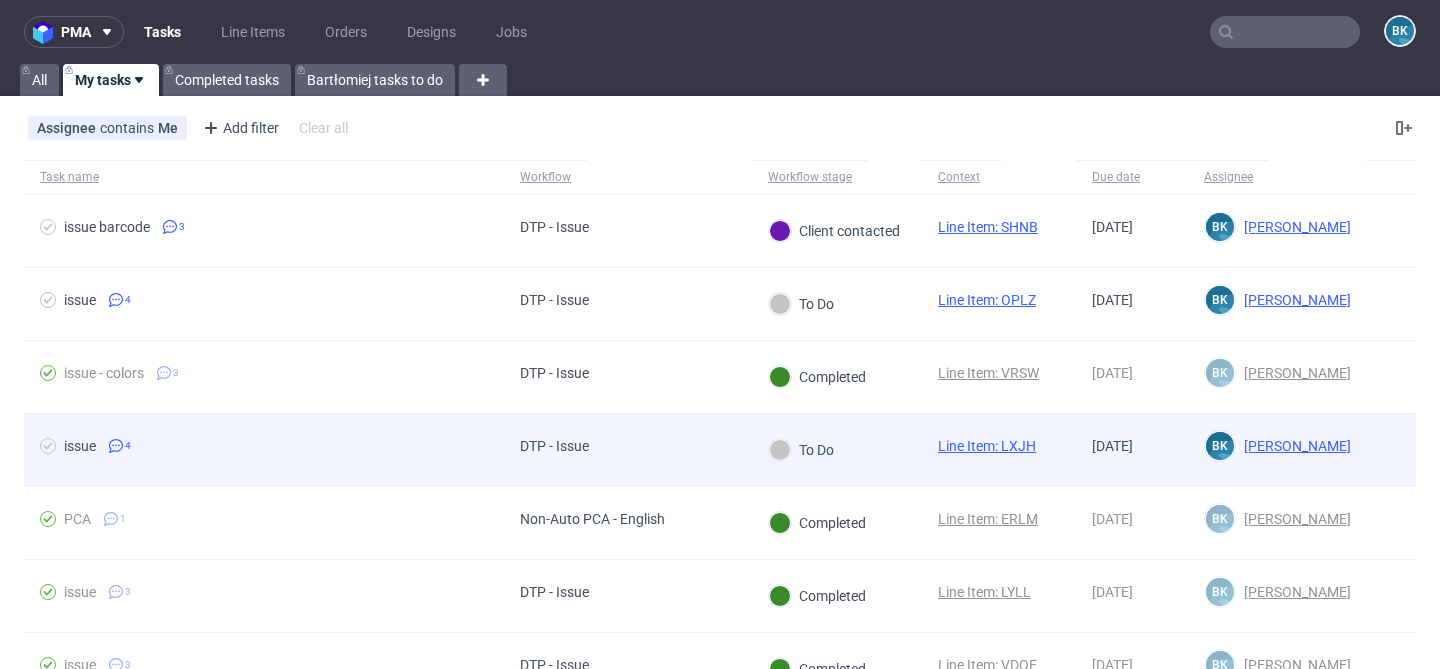 click on "Line Item: LXJH" at bounding box center (987, 446) 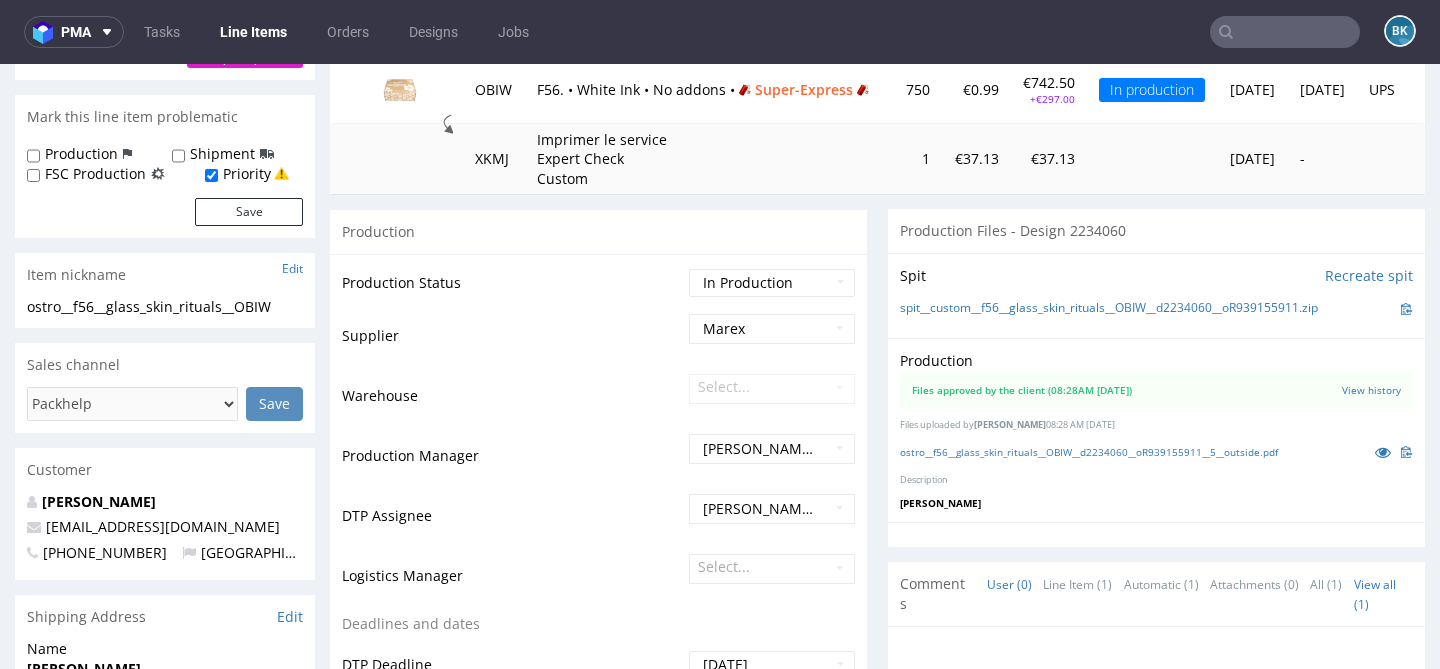 scroll, scrollTop: 279, scrollLeft: 0, axis: vertical 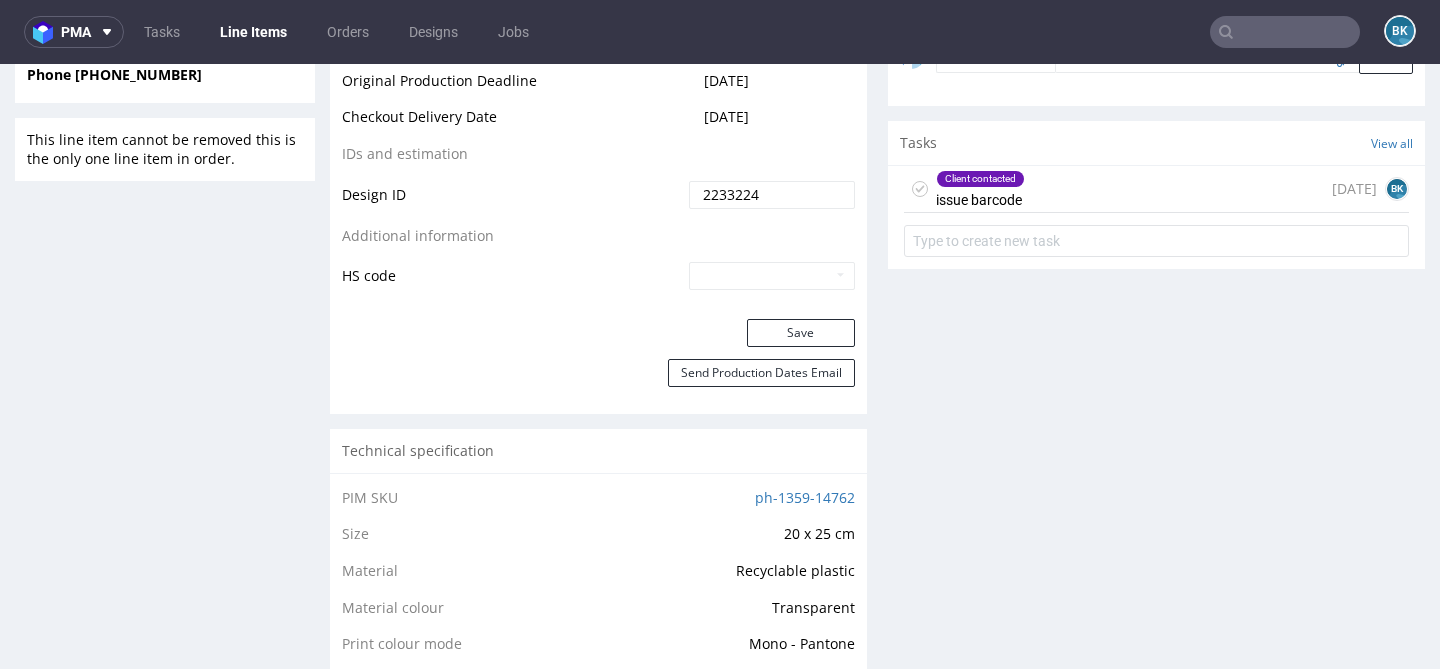 click on "Client contacted issue barcode [DATE] BK" at bounding box center [1156, 189] 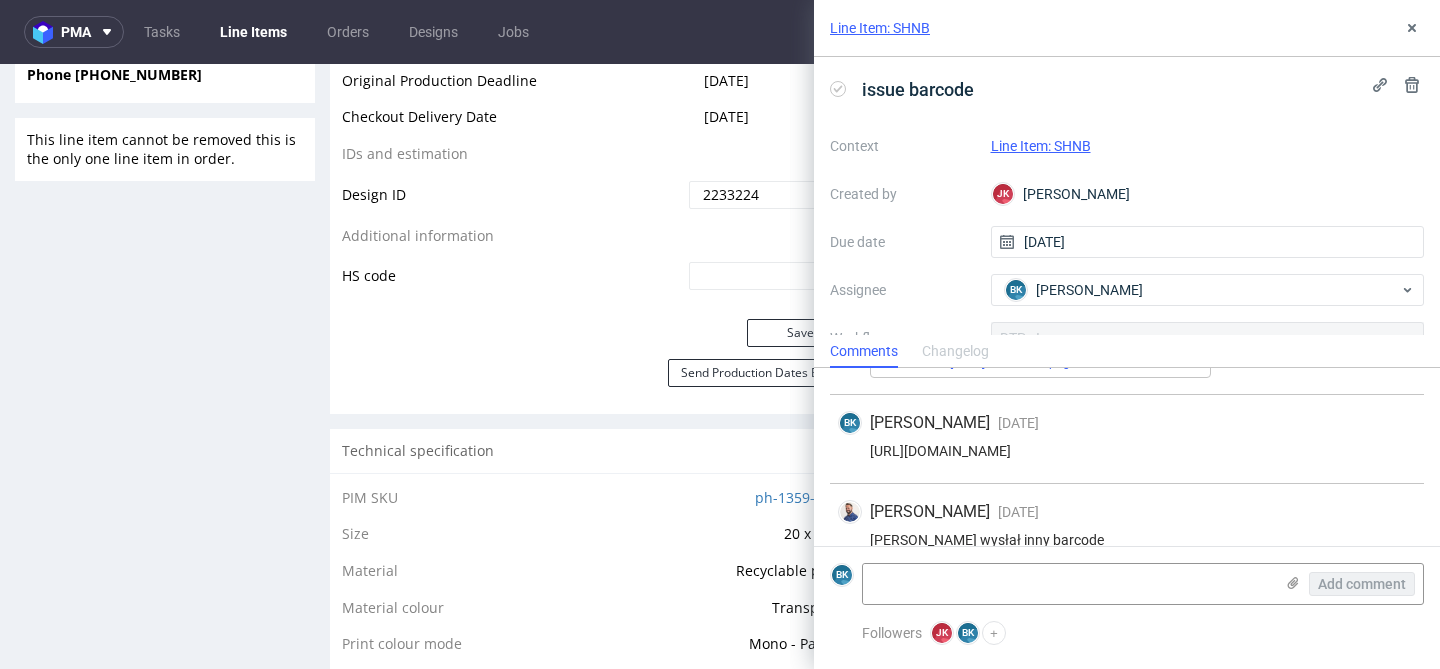 scroll, scrollTop: 311, scrollLeft: 0, axis: vertical 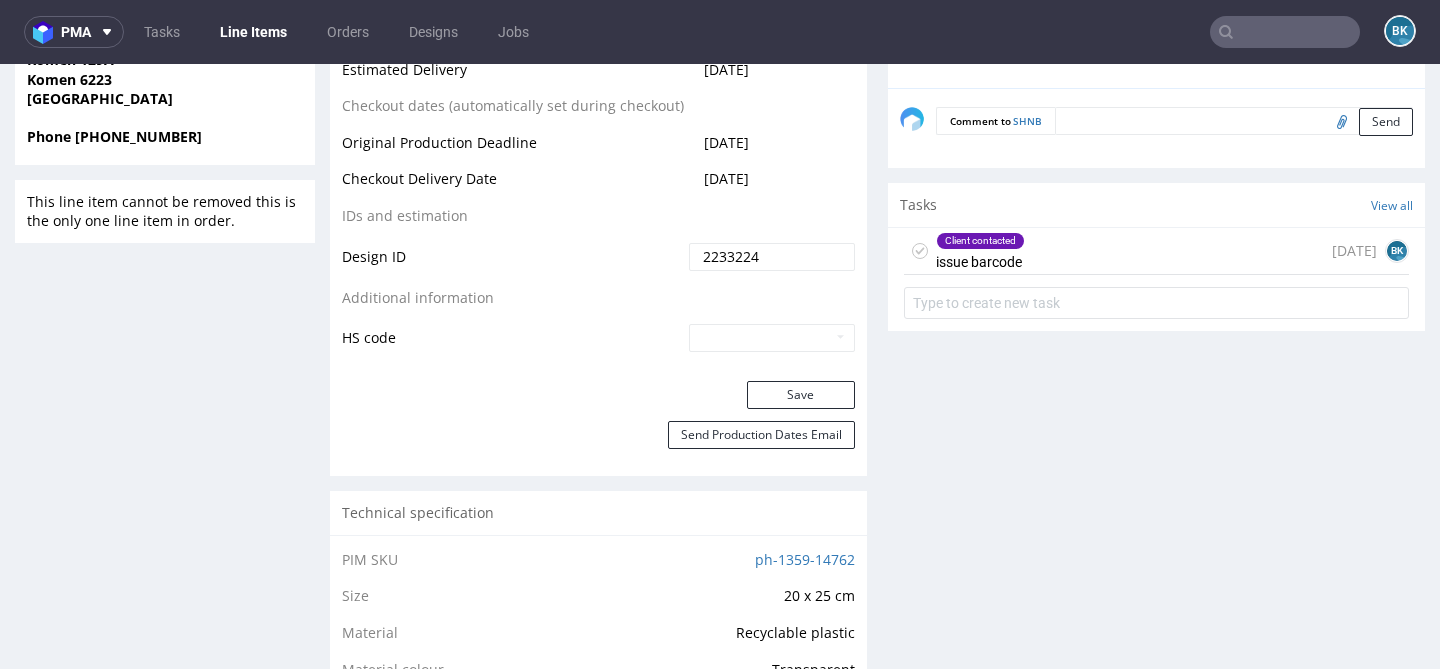 click on "Client contacted issue barcode 10 days ago BK" at bounding box center (1156, 251) 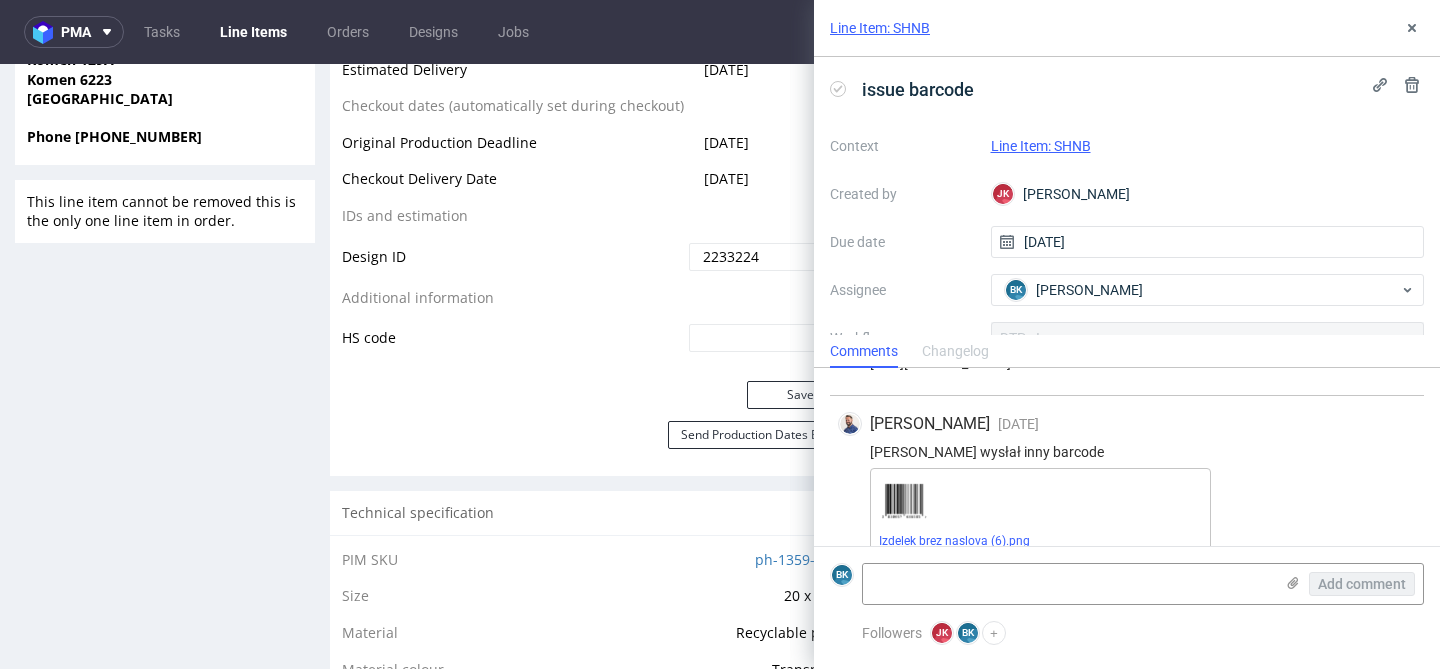 scroll, scrollTop: 311, scrollLeft: 0, axis: vertical 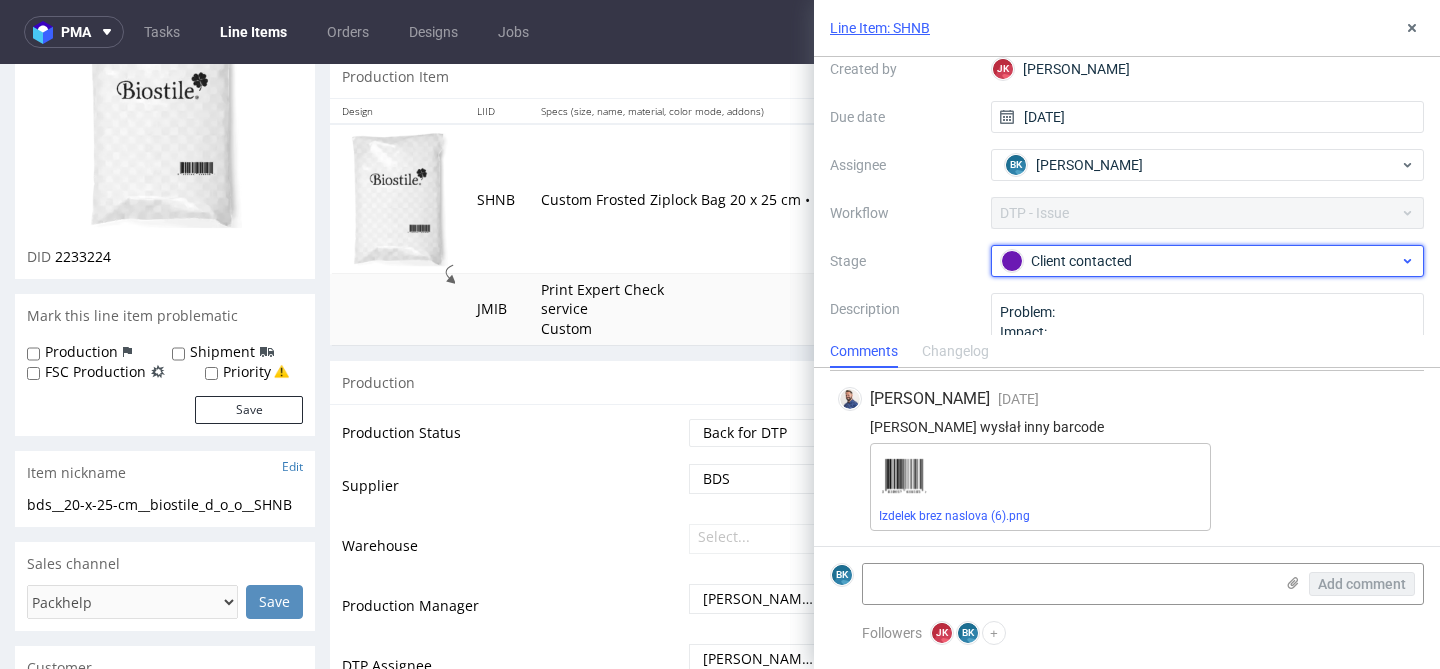 click on "Client contacted" at bounding box center (1200, 261) 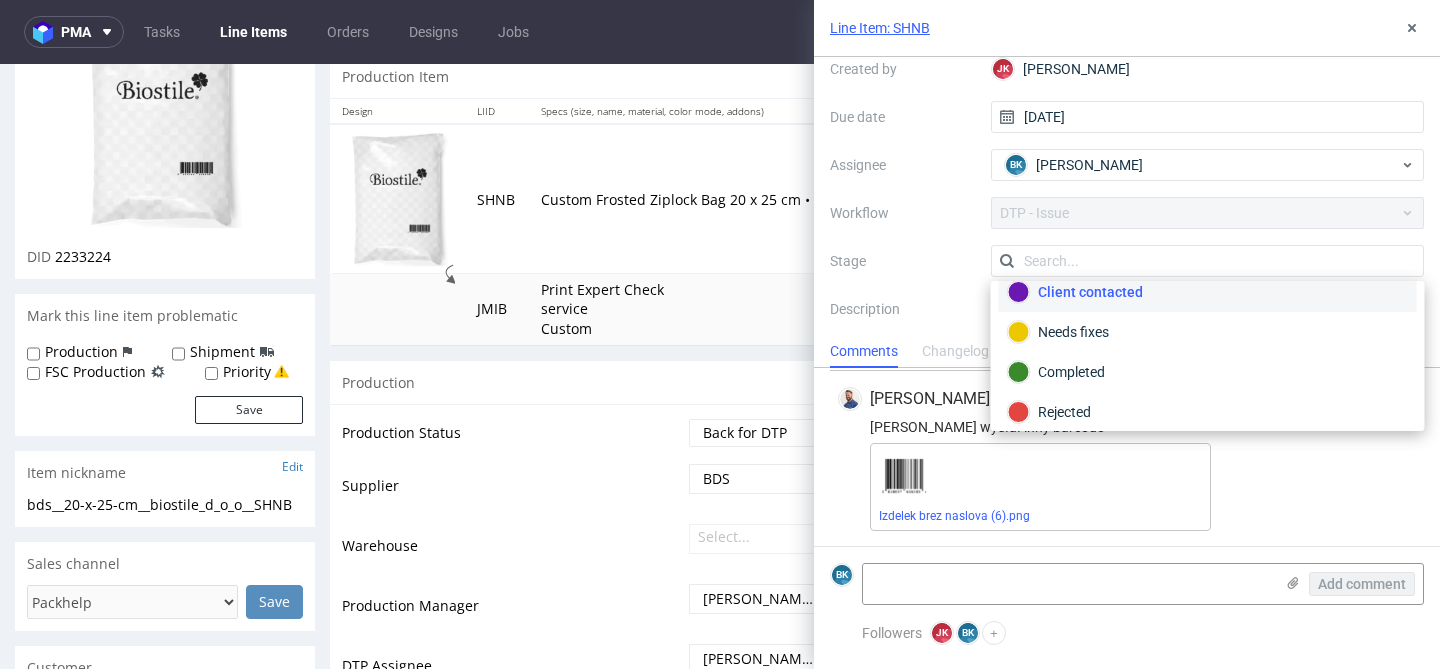 scroll, scrollTop: 136, scrollLeft: 0, axis: vertical 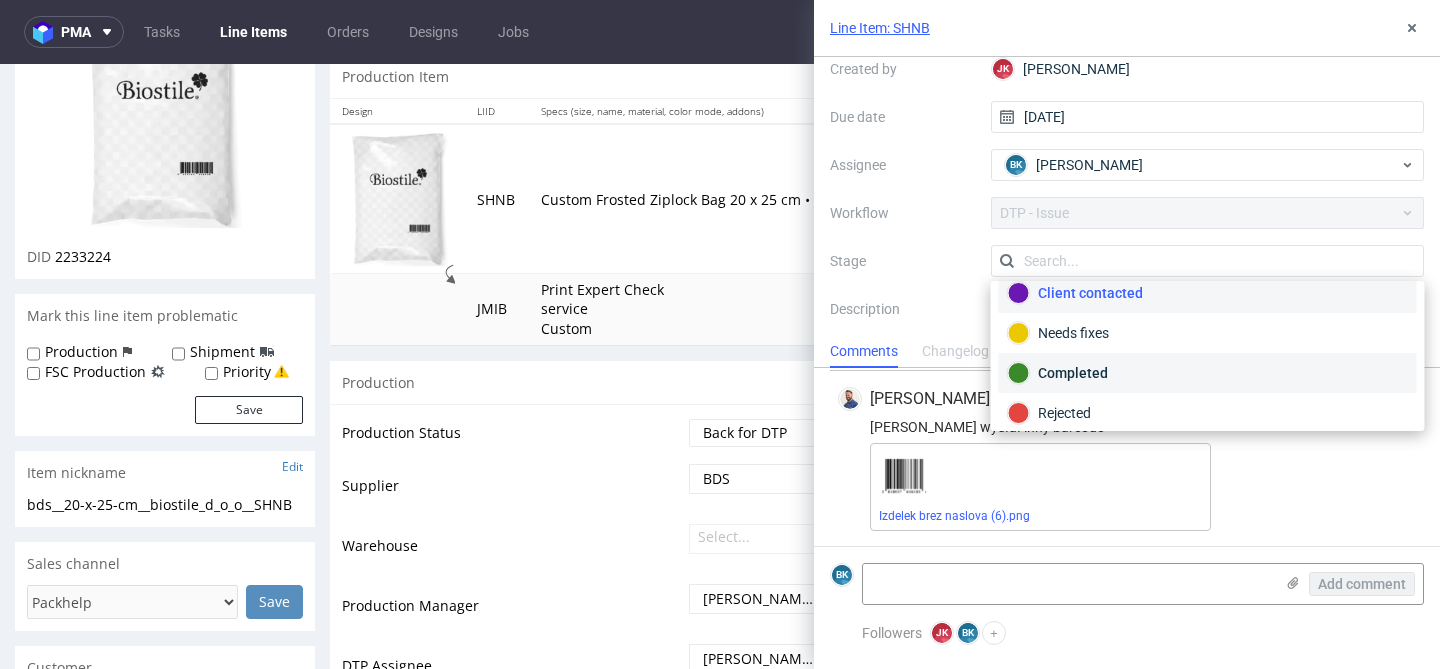click on "Completed" at bounding box center [1208, 373] 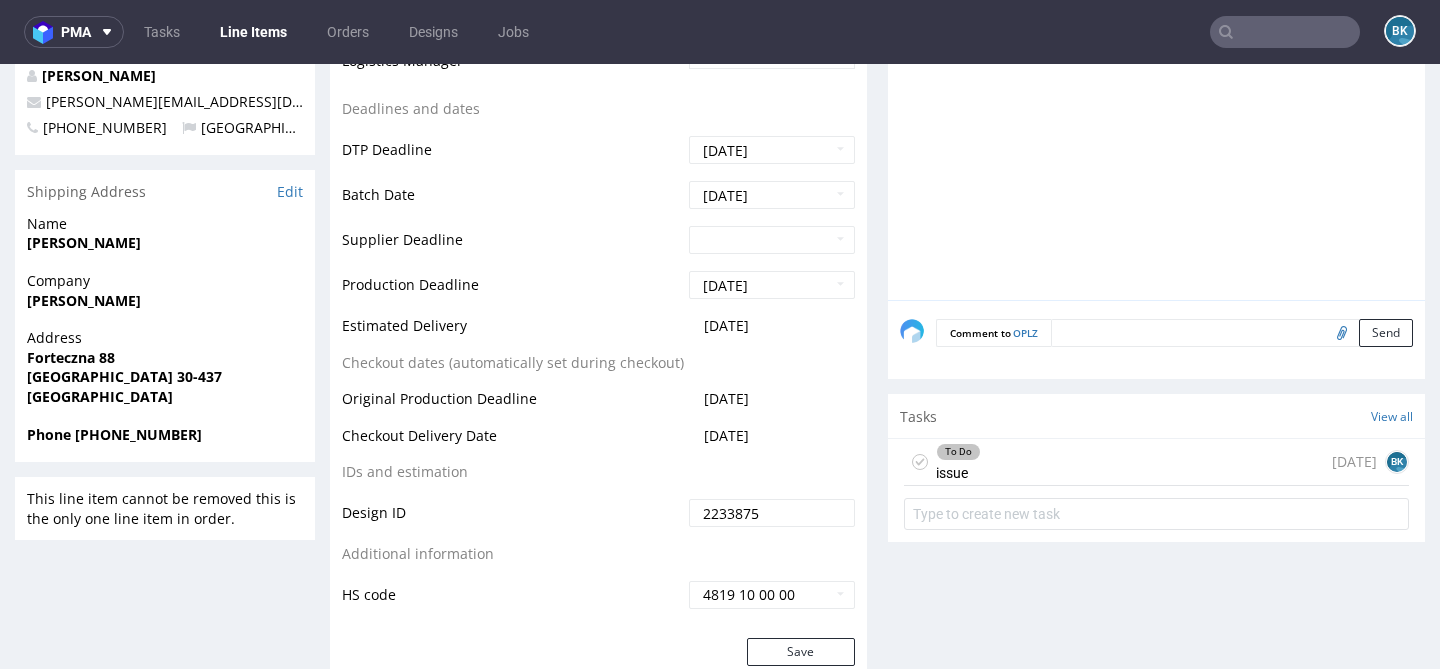 scroll, scrollTop: 841, scrollLeft: 0, axis: vertical 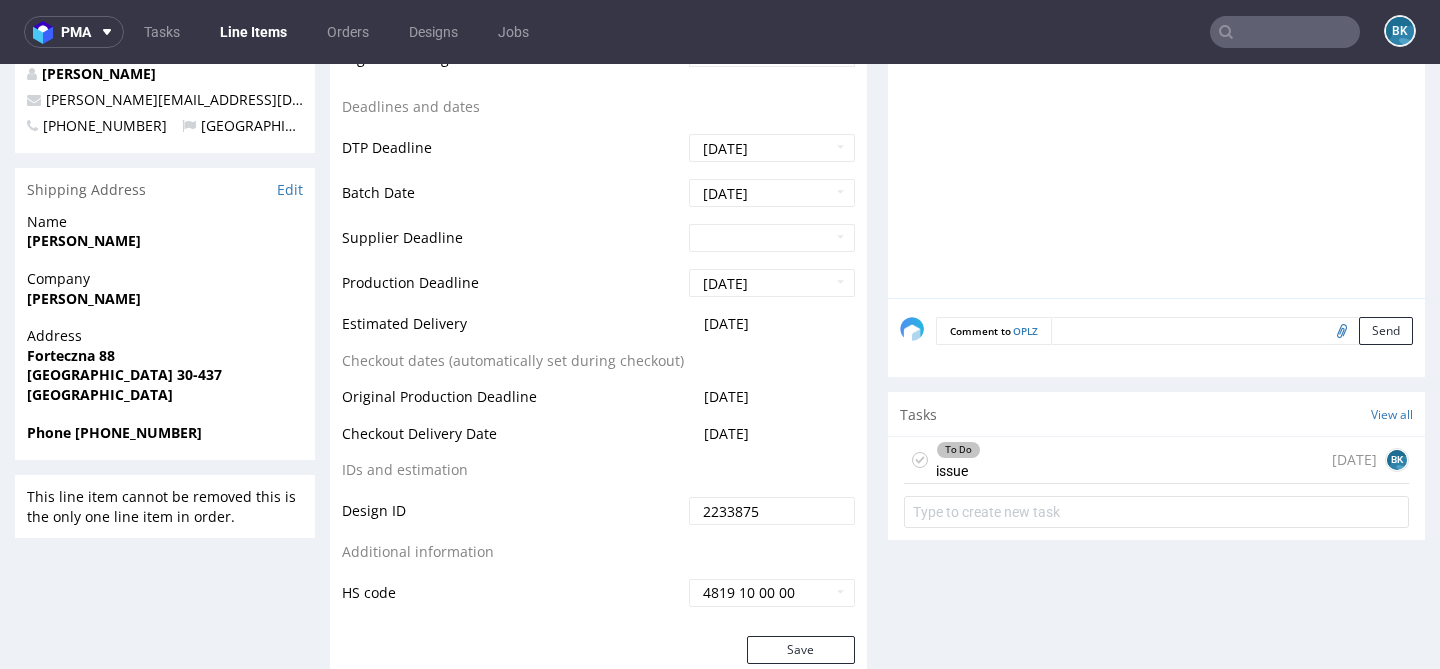click on "To Do issue [DATE] BK" at bounding box center (1156, 460) 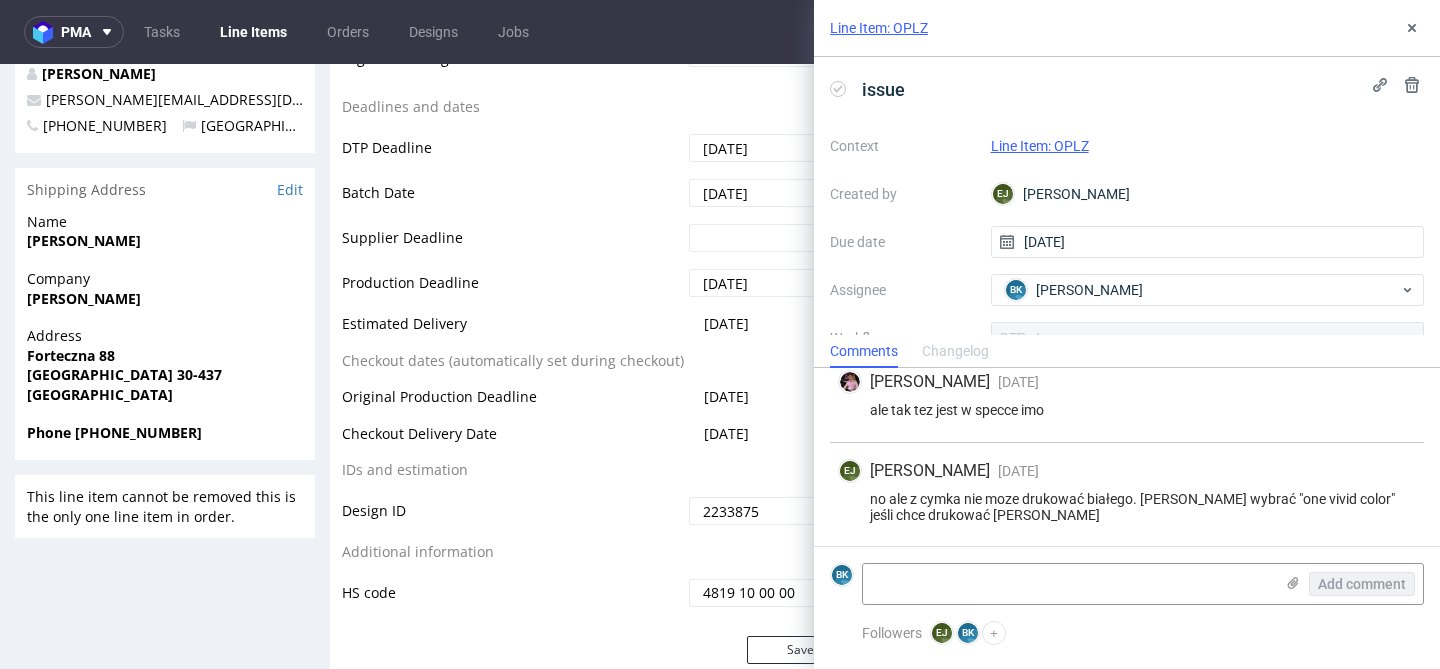 scroll, scrollTop: 280, scrollLeft: 0, axis: vertical 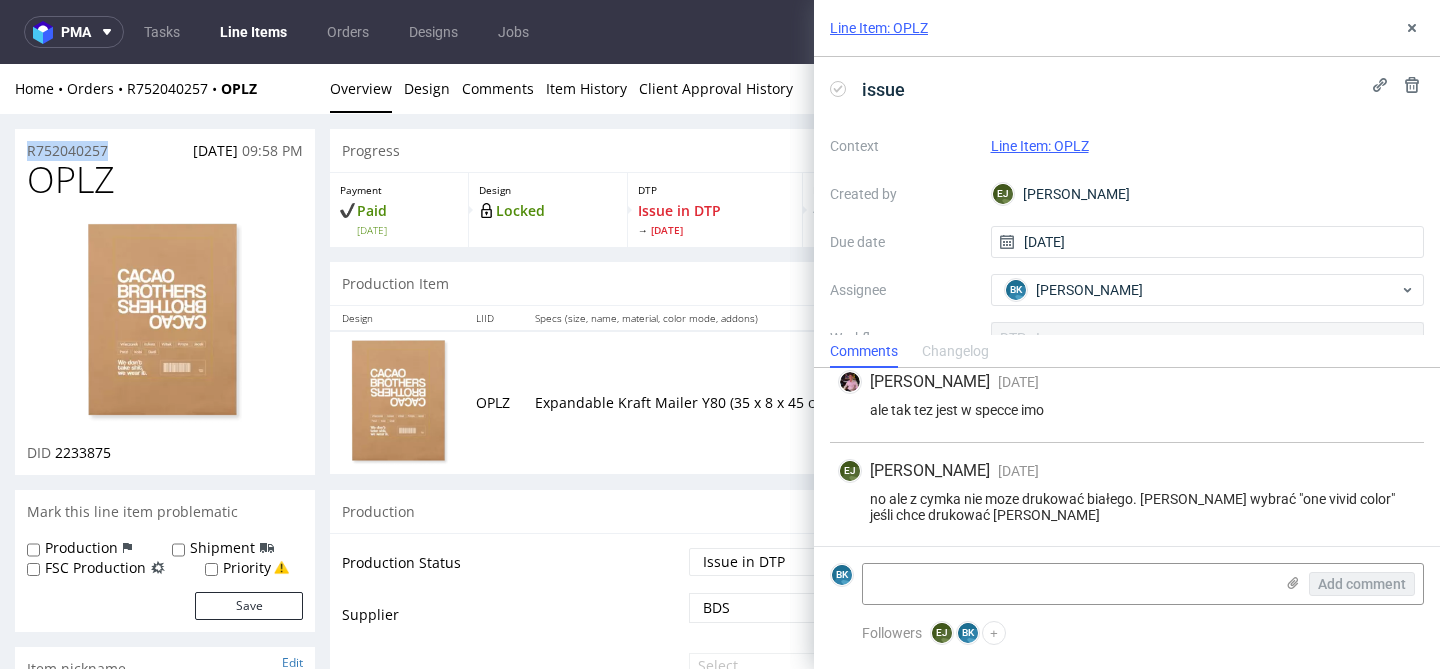 drag, startPoint x: 116, startPoint y: 144, endPoint x: 0, endPoint y: 148, distance: 116.06895 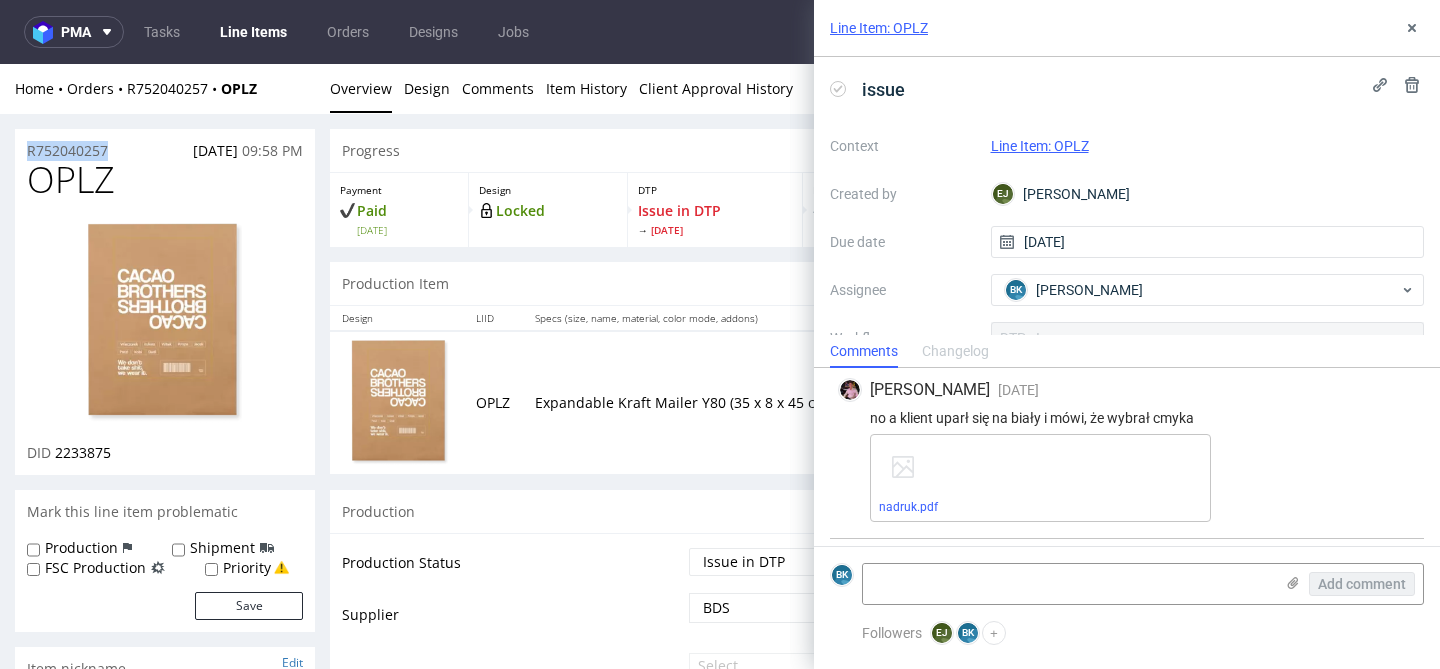 scroll, scrollTop: 0, scrollLeft: 0, axis: both 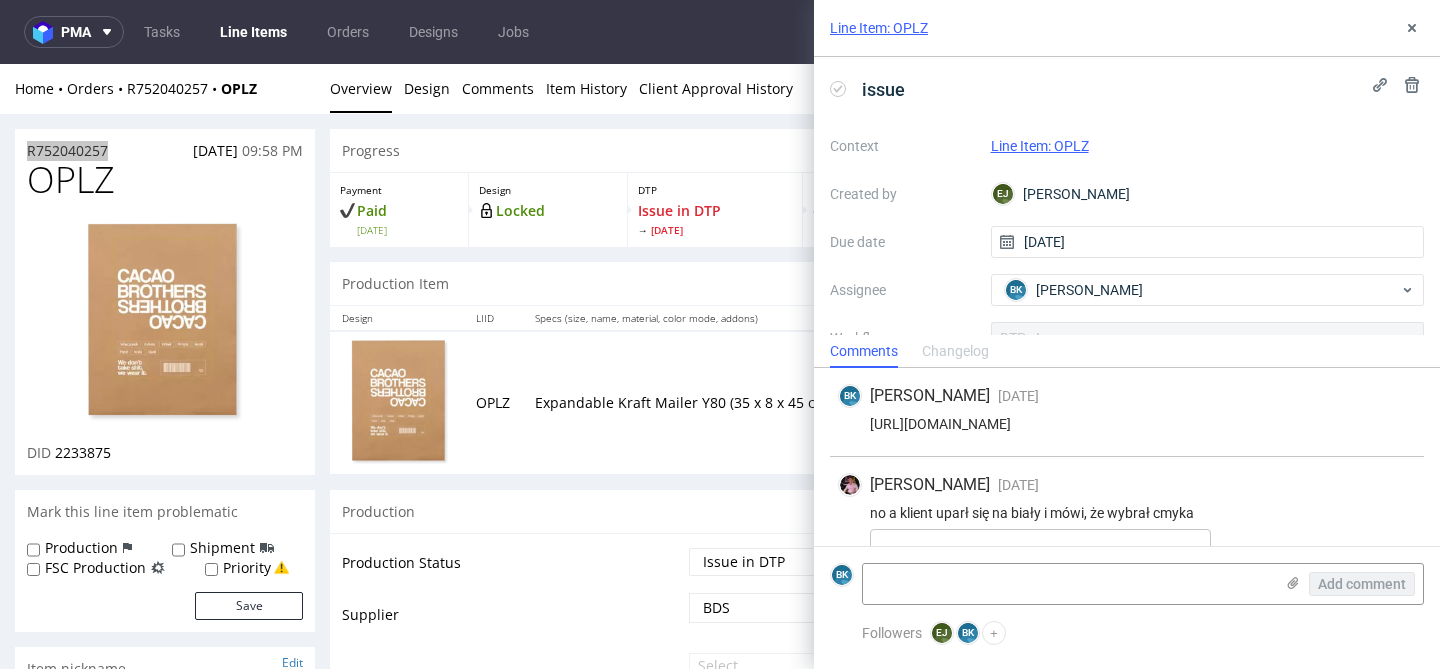 click on "https://app-eu1.hubspot.com/contacts/25600958/record/0-5/173099071680/" at bounding box center [1127, 424] 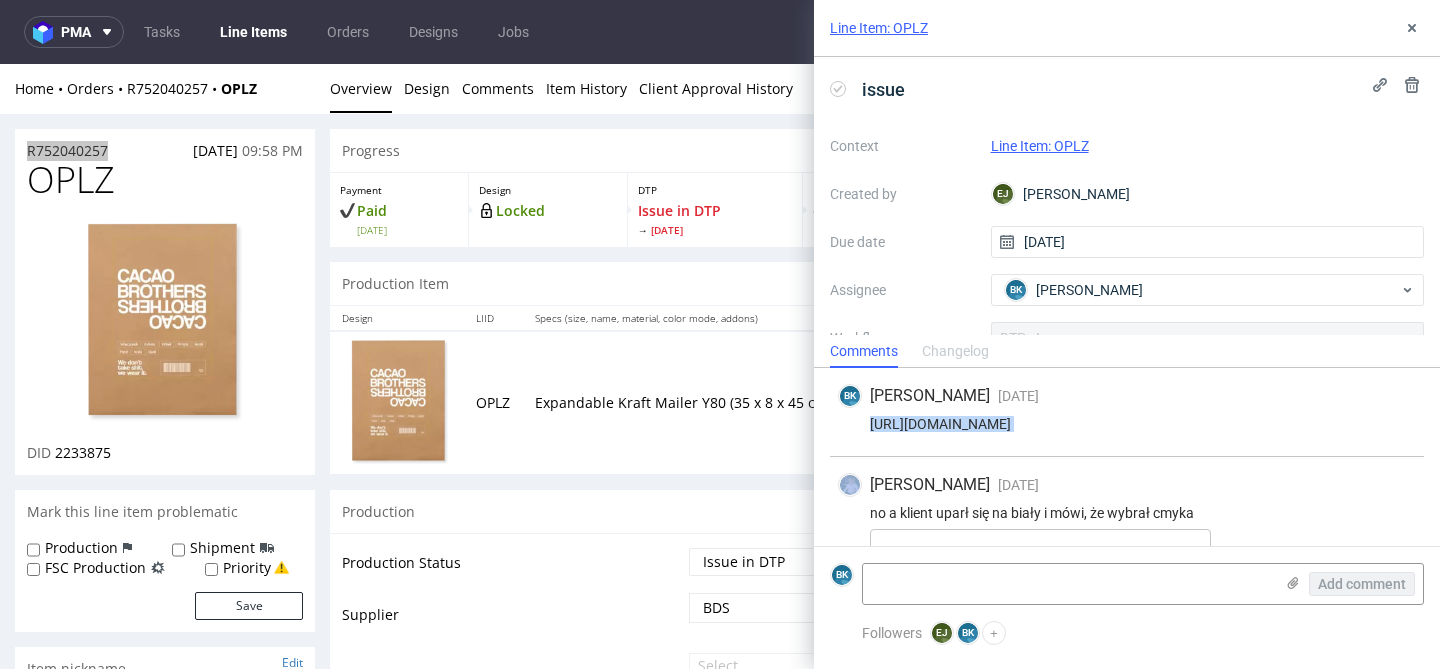 click on "https://app-eu1.hubspot.com/contacts/25600958/record/0-5/173099071680/" at bounding box center [1127, 424] 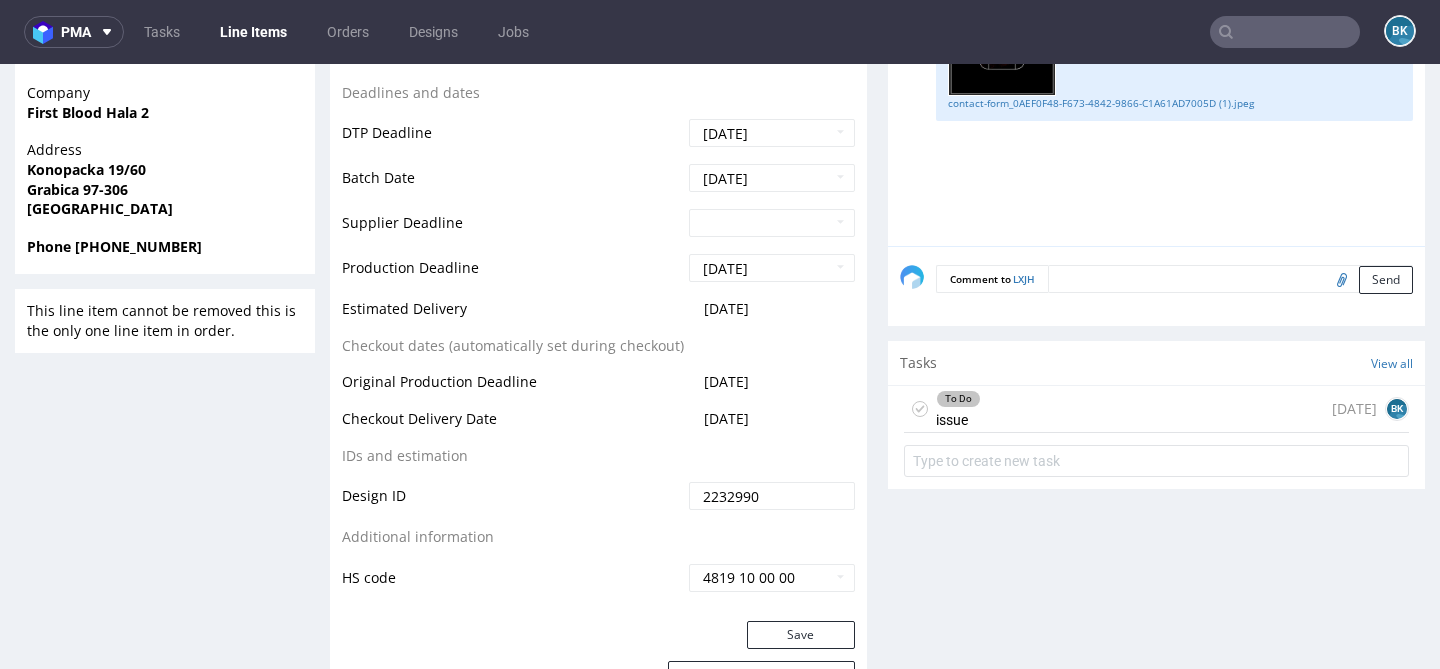 scroll, scrollTop: 902, scrollLeft: 0, axis: vertical 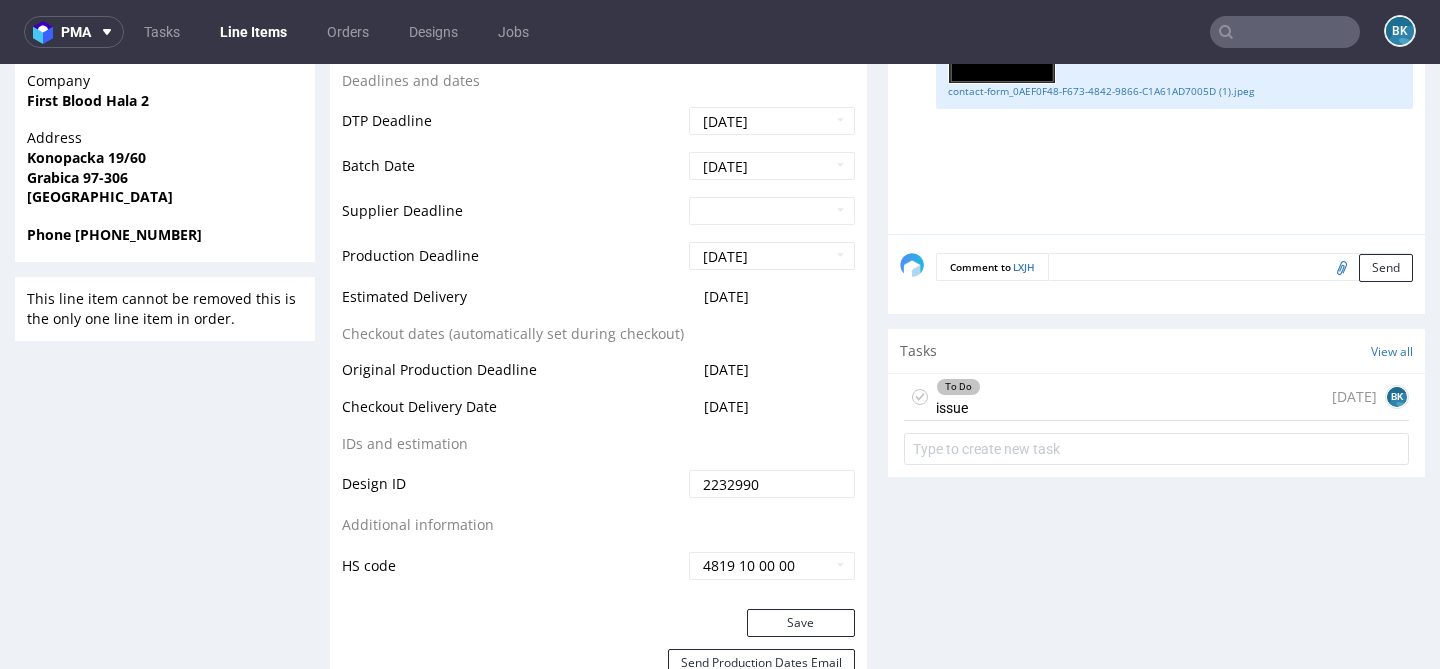 click on "To Do issue 11 days ago BK" at bounding box center [1156, 397] 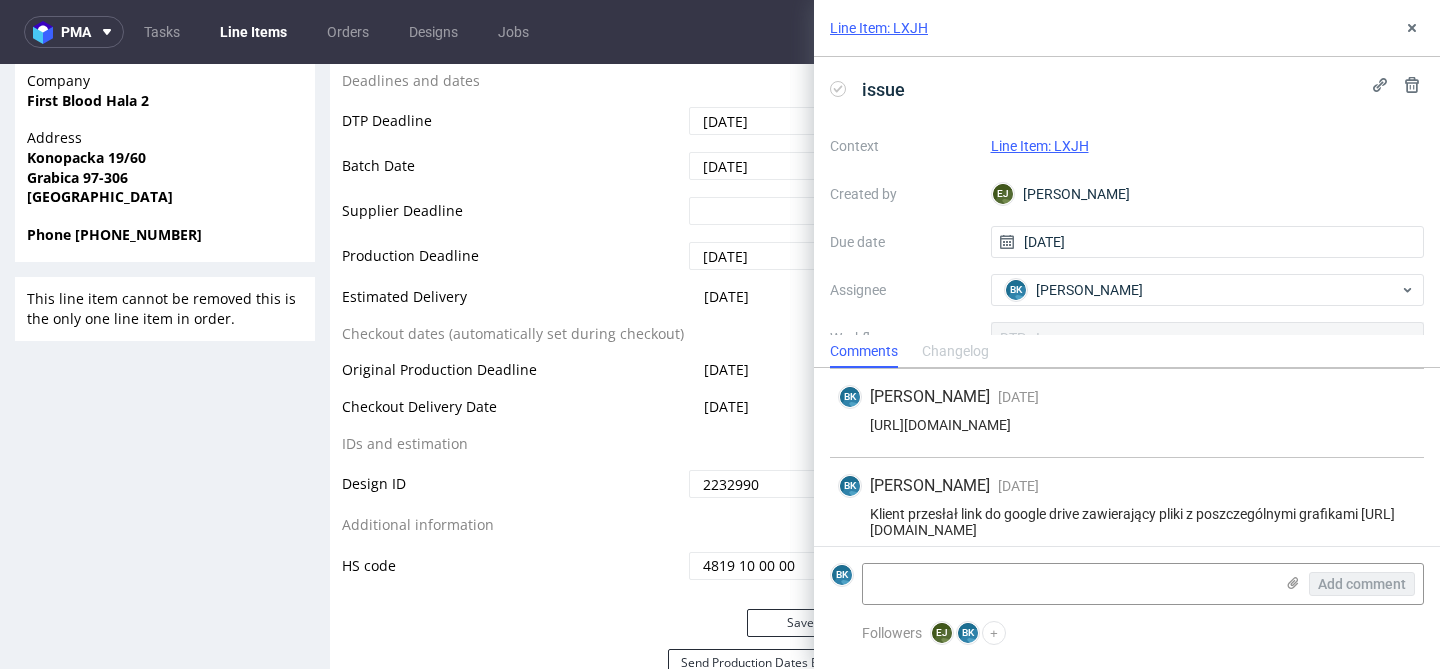 scroll, scrollTop: 105, scrollLeft: 0, axis: vertical 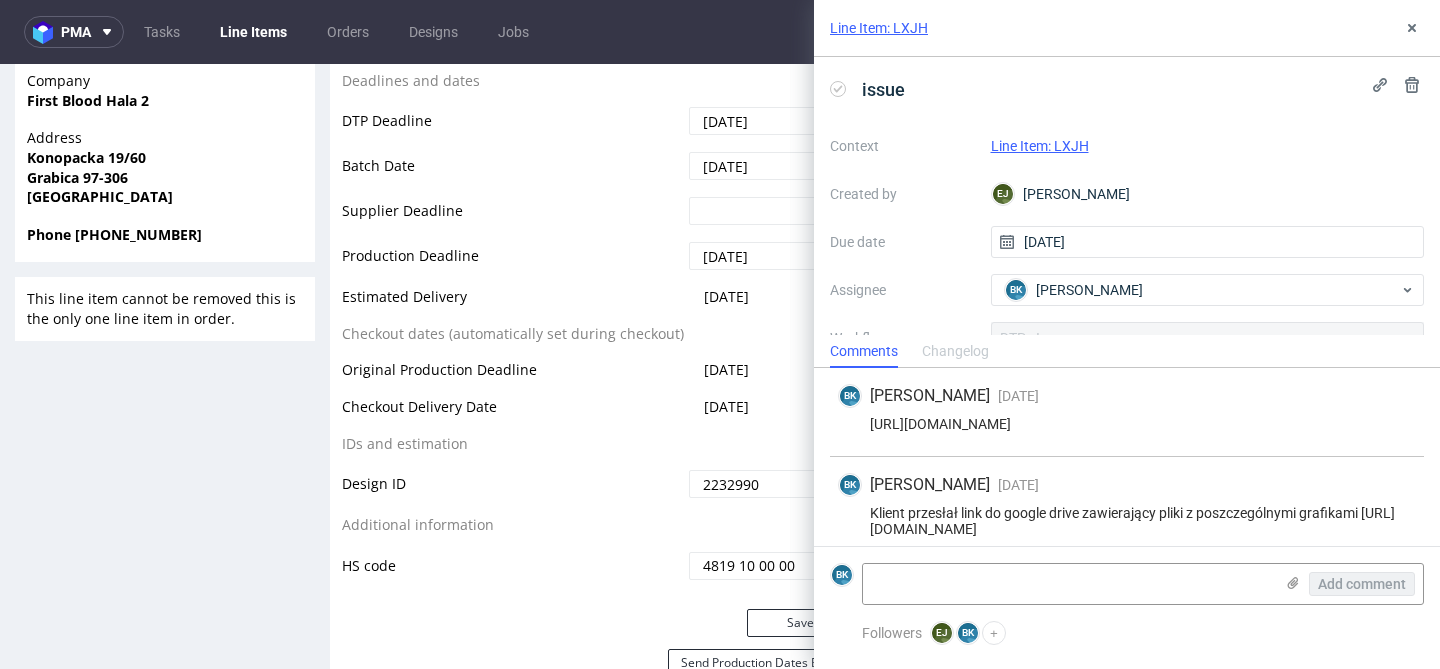 click on "https://app-eu1.hubspot.com/contacts/25600958/record/0-5/173932009679/" at bounding box center [1127, 424] 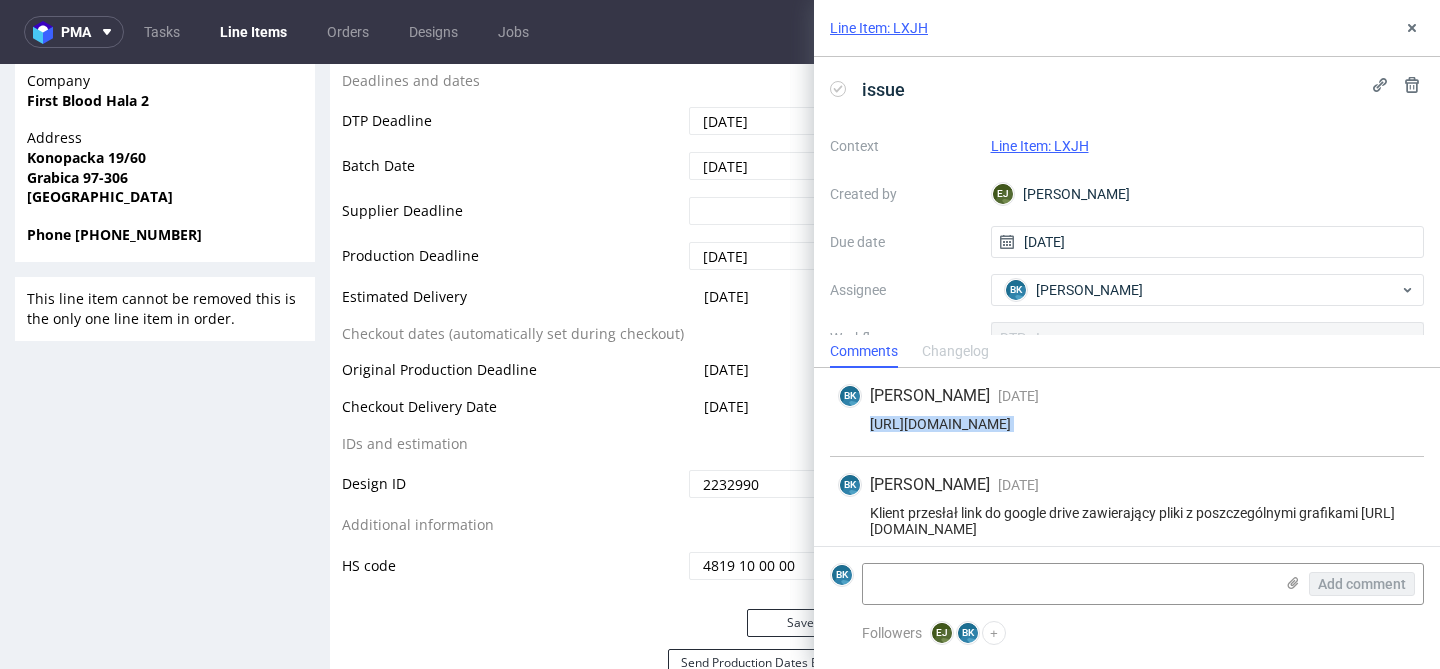 click on "https://app-eu1.hubspot.com/contacts/25600958/record/0-5/173932009679/" at bounding box center [1127, 424] 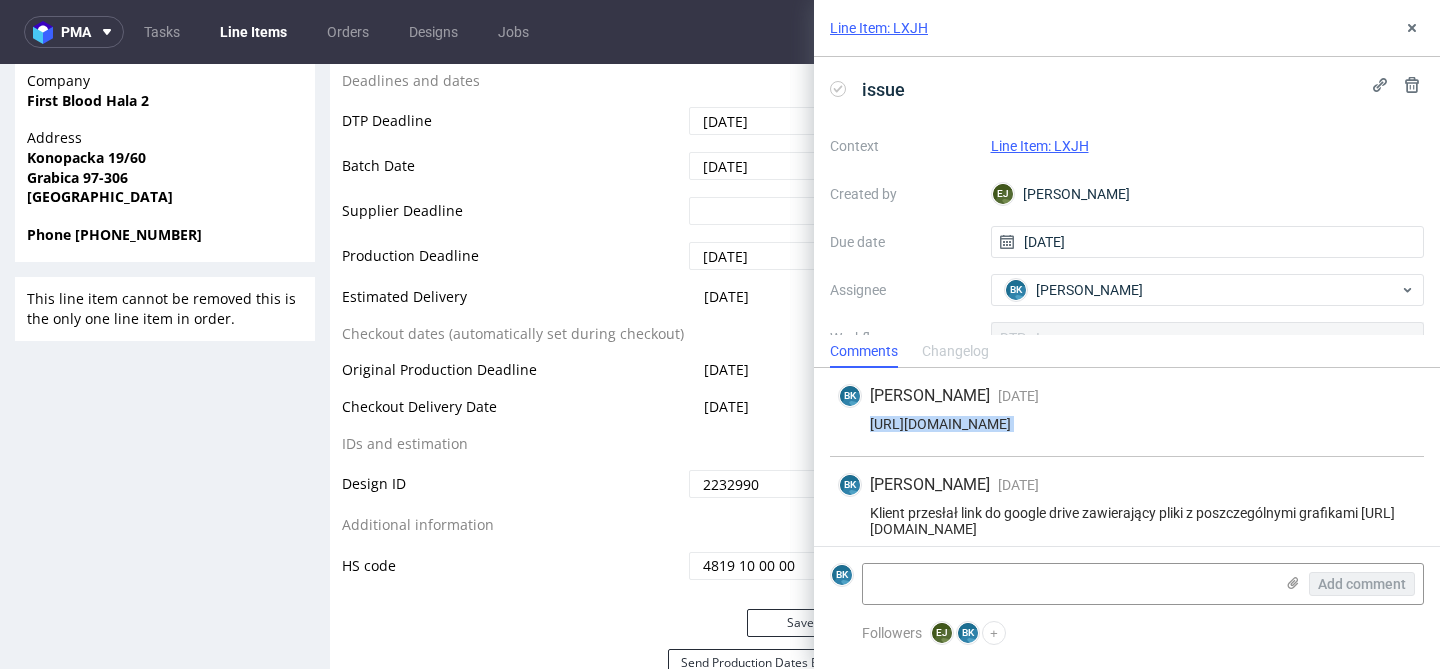 copy on "https://app-eu1.hubspot.com/contacts/25600958/record/0-5/173932009679/" 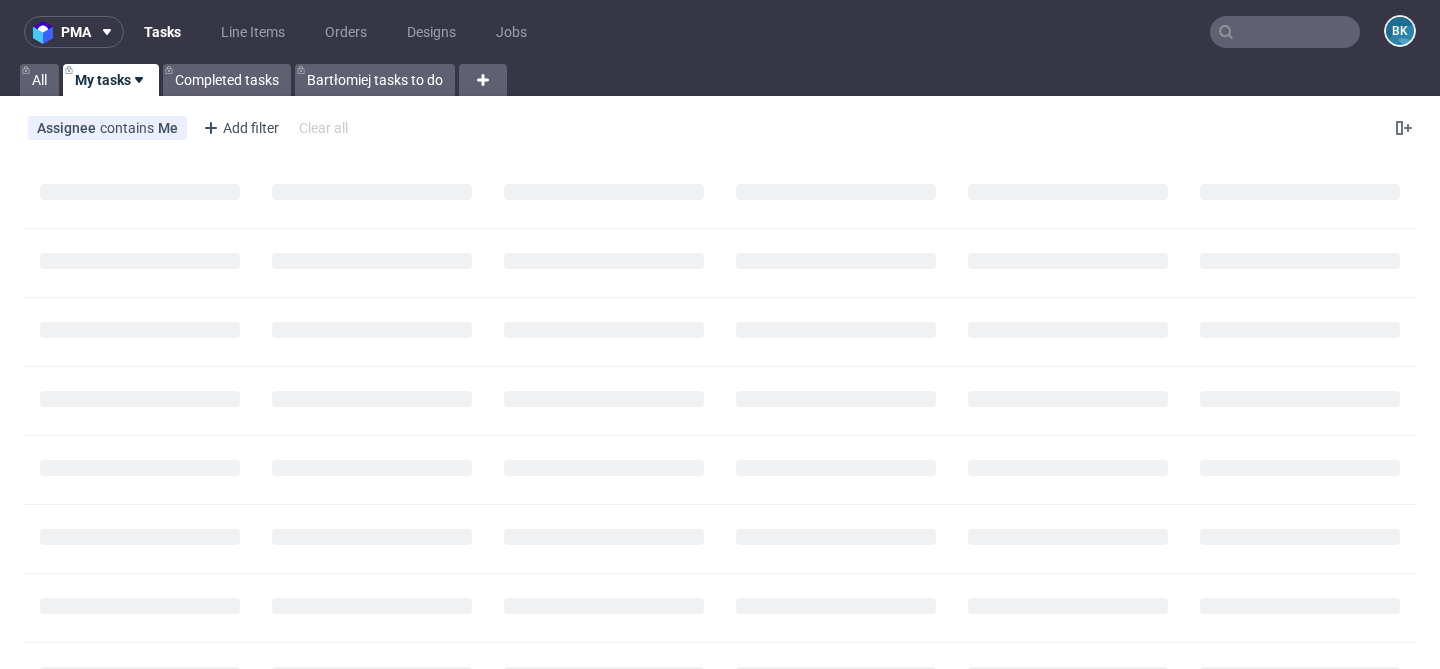 scroll, scrollTop: 0, scrollLeft: 0, axis: both 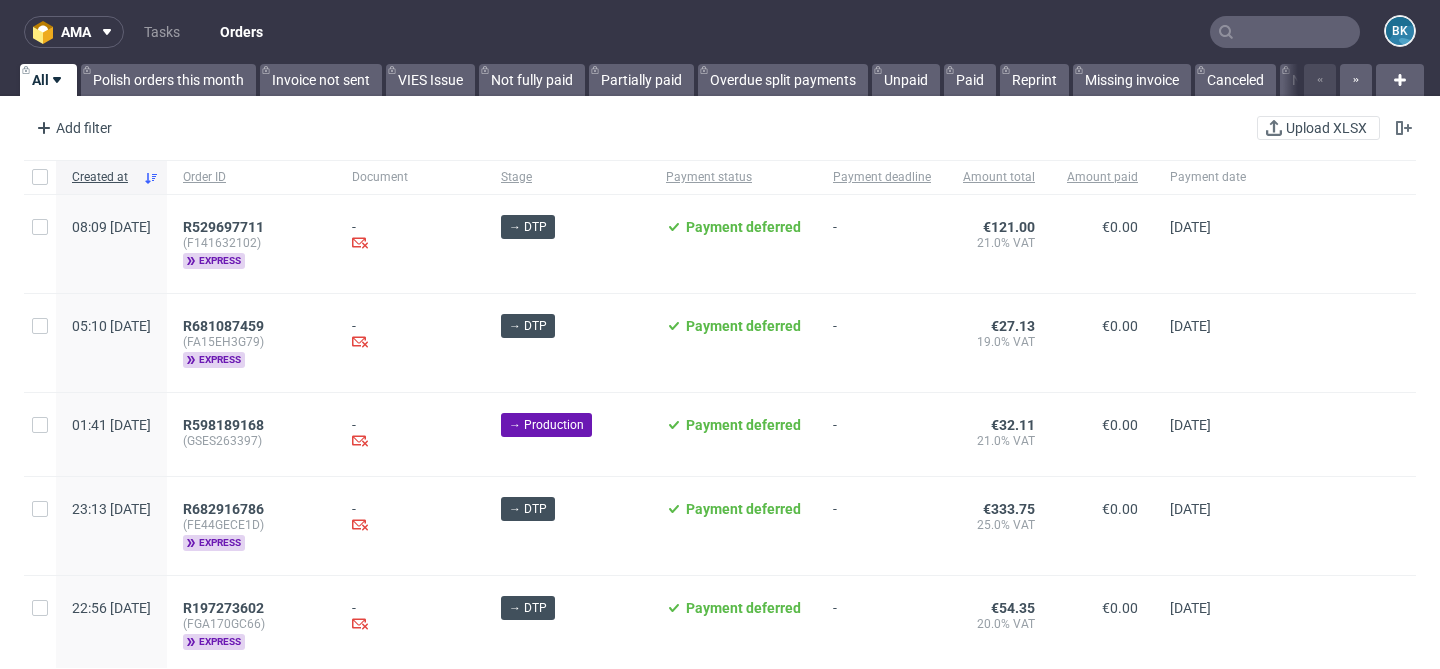click at bounding box center [1285, 32] 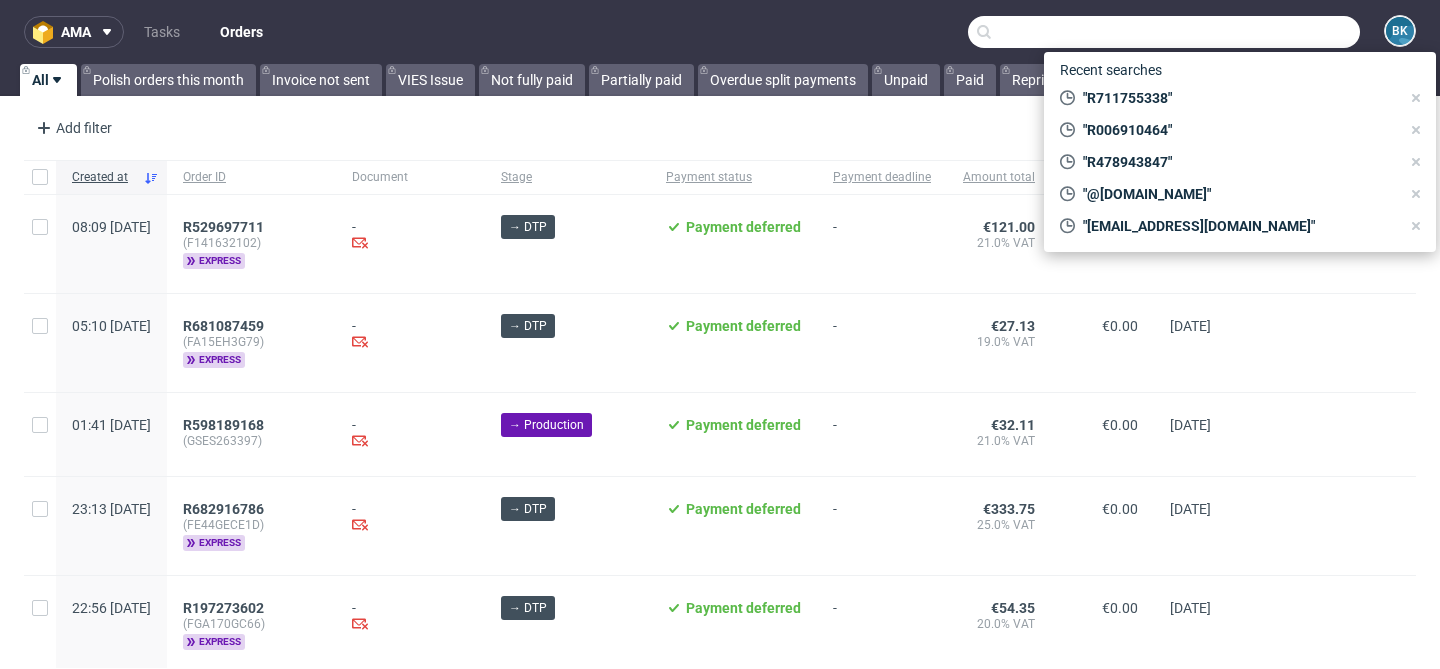 paste on "R147456252" 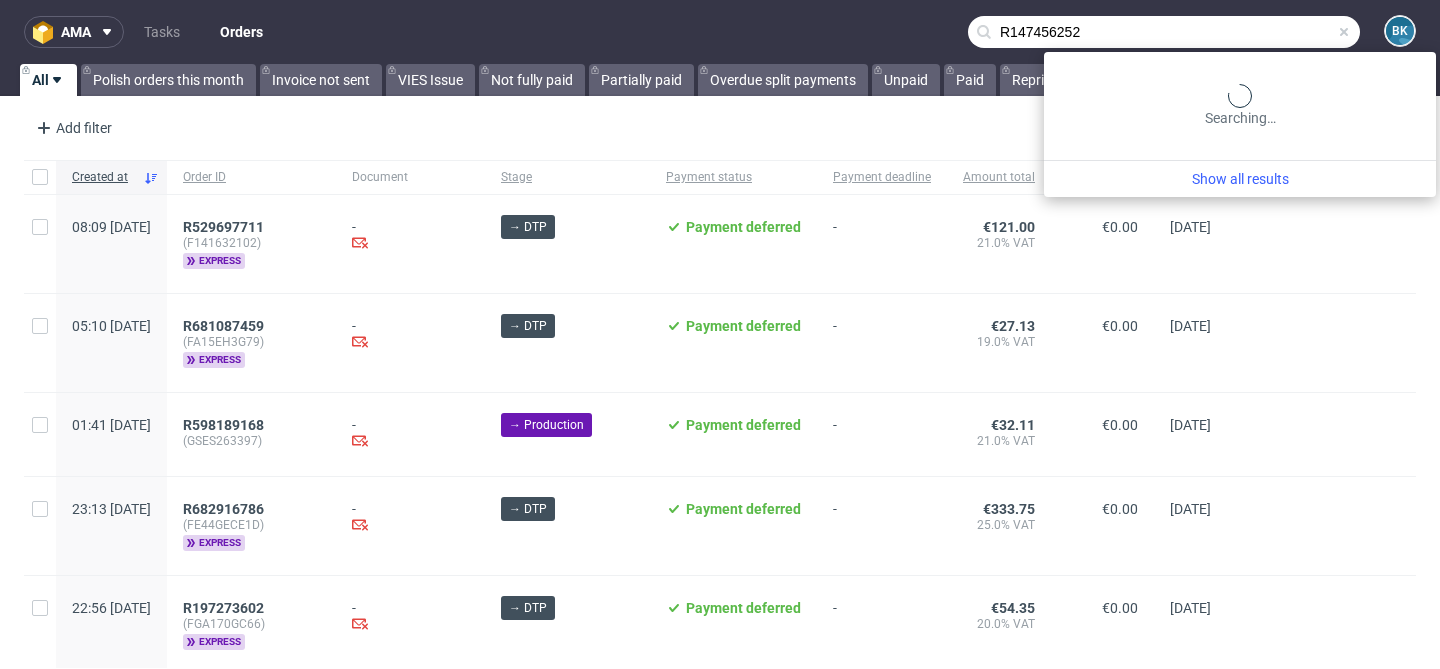 type on "R147456252" 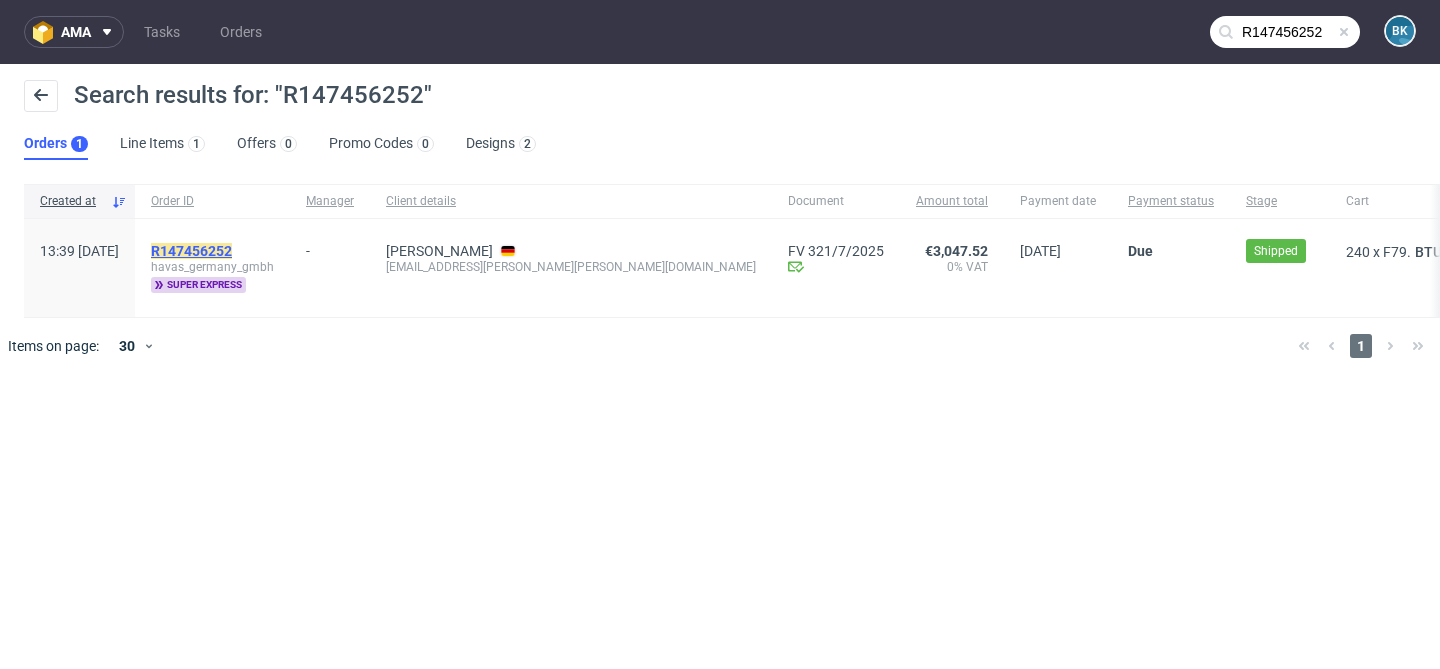 click on "R147456252" 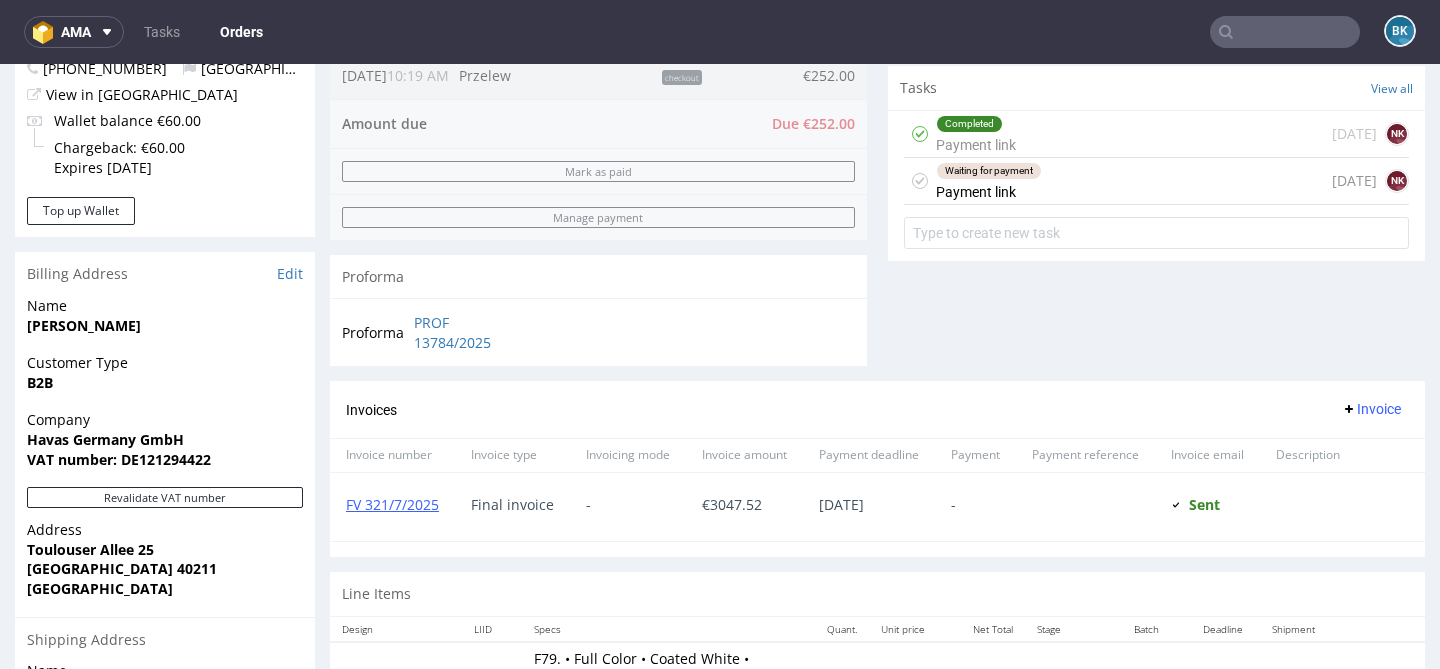 scroll, scrollTop: 980, scrollLeft: 0, axis: vertical 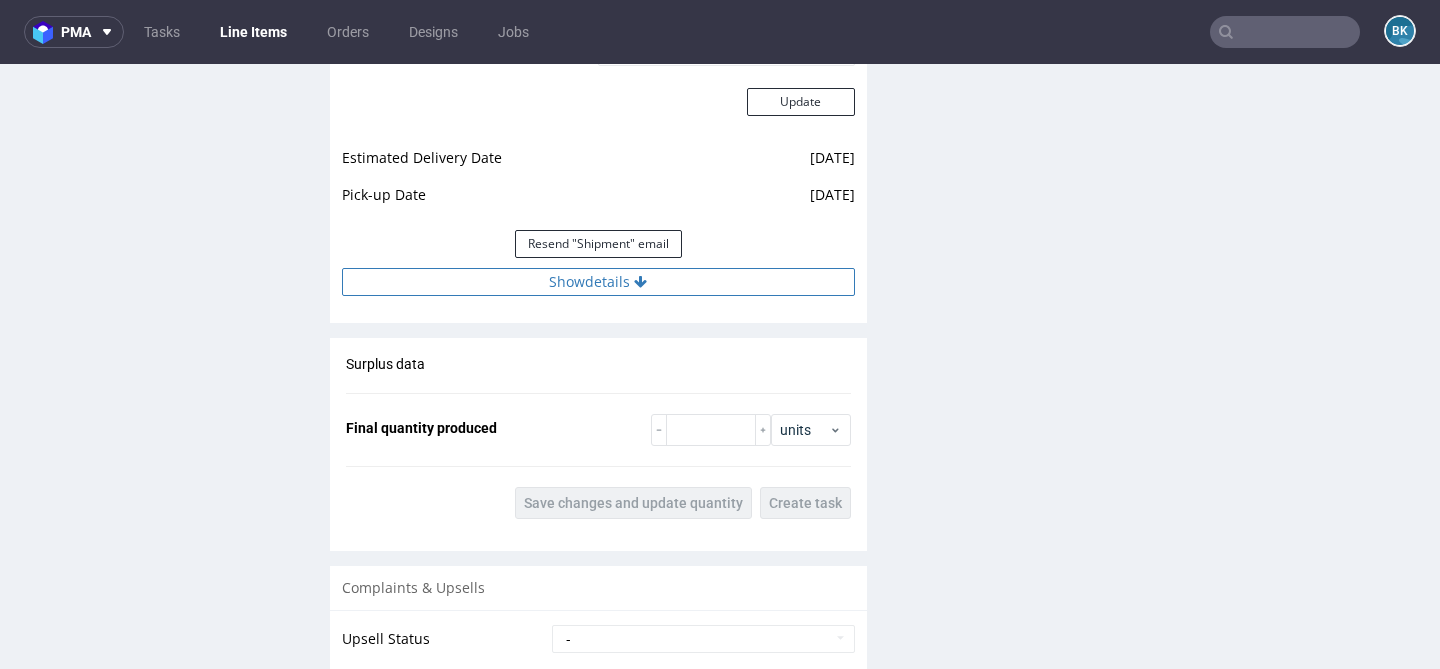 click on "Show  details" at bounding box center (598, 282) 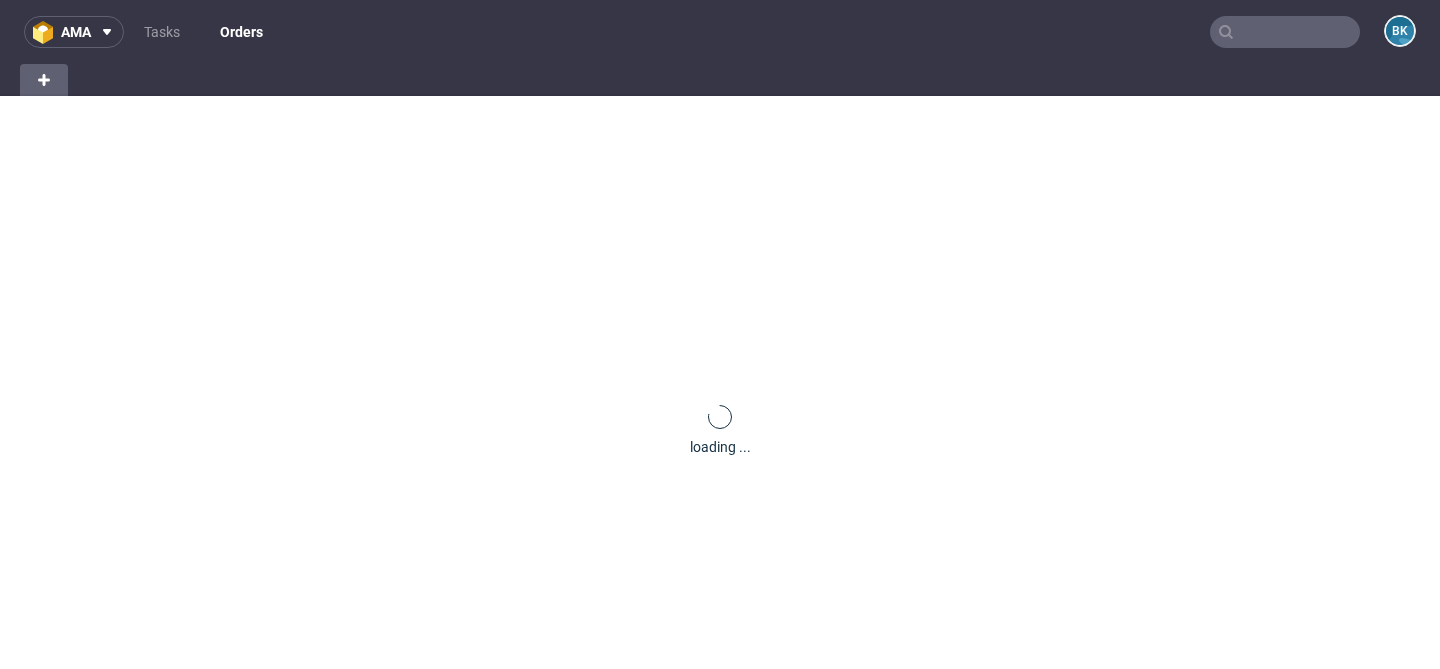 scroll, scrollTop: 0, scrollLeft: 0, axis: both 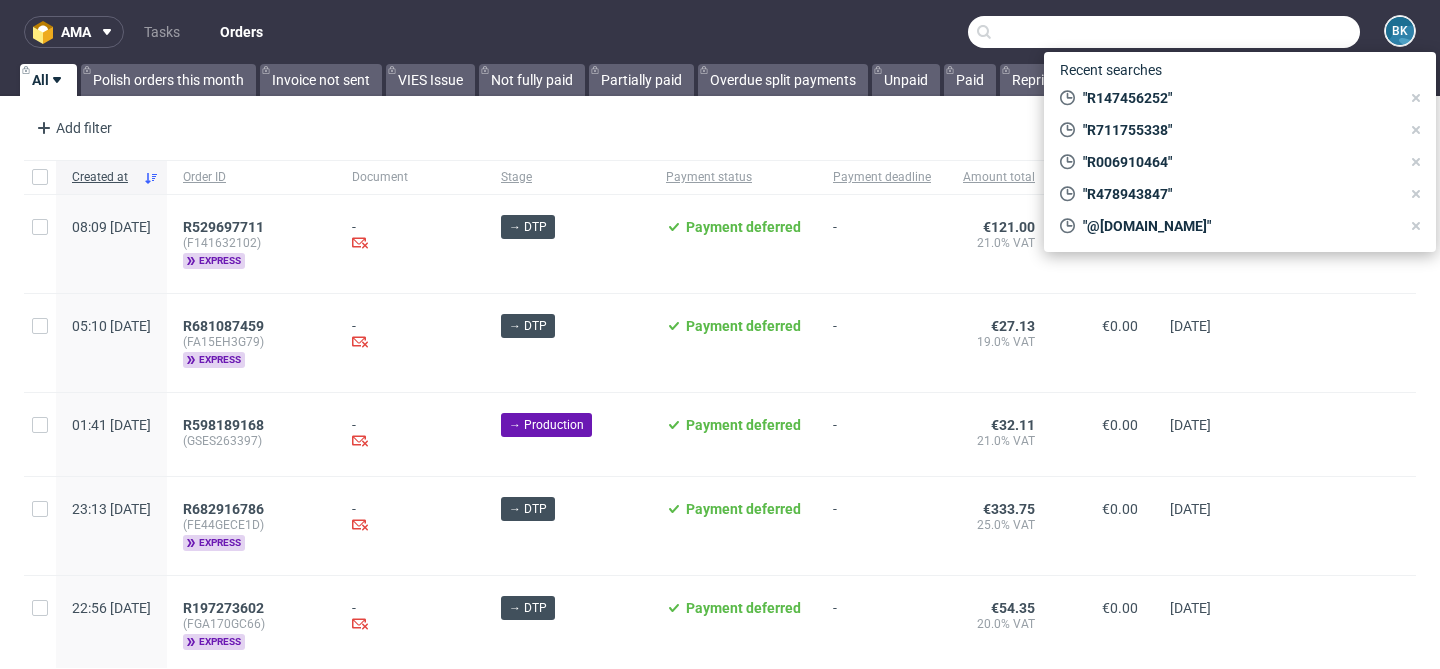 click at bounding box center [1164, 32] 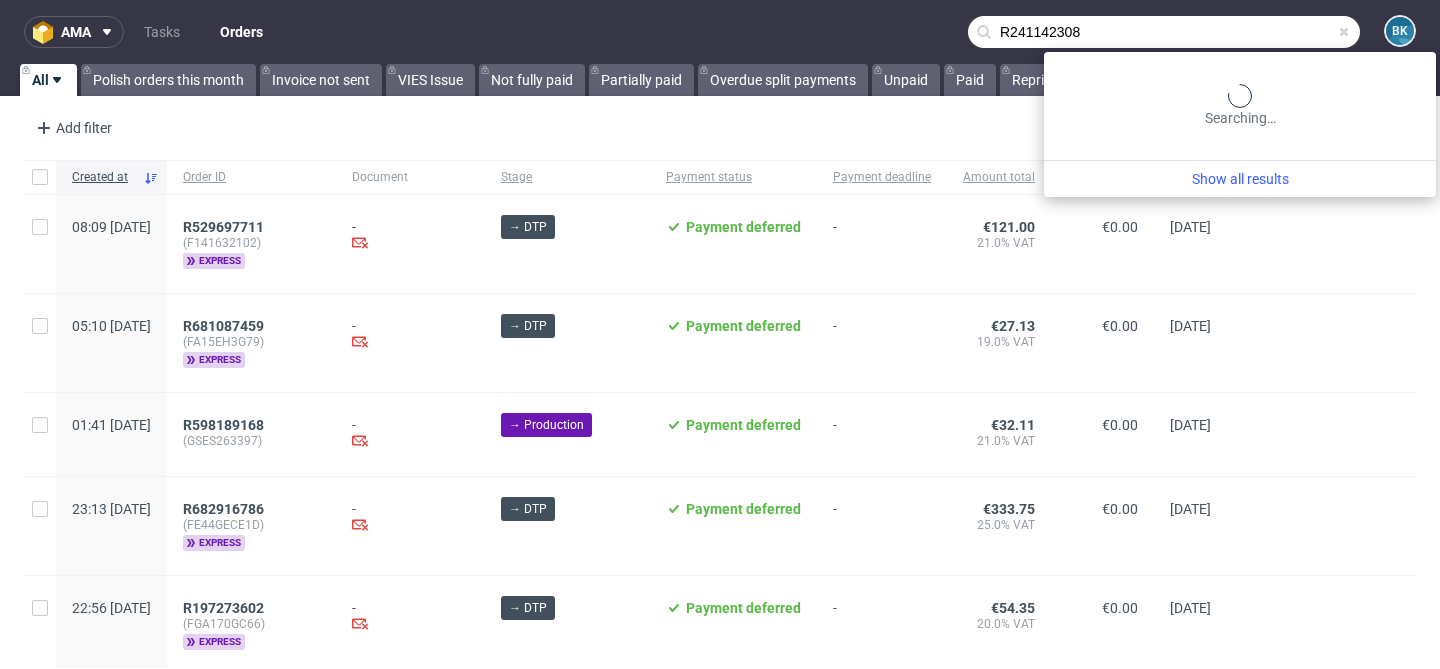 type on "R241142308" 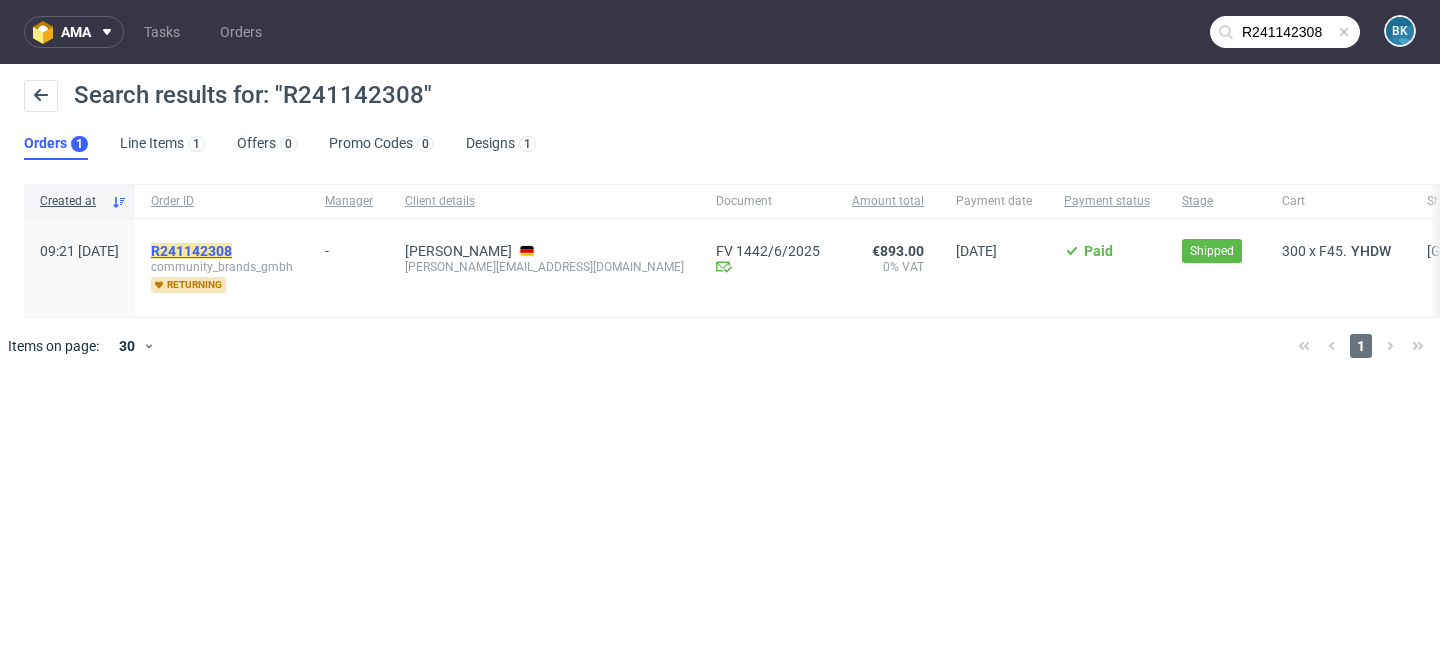 click on "R241142308" 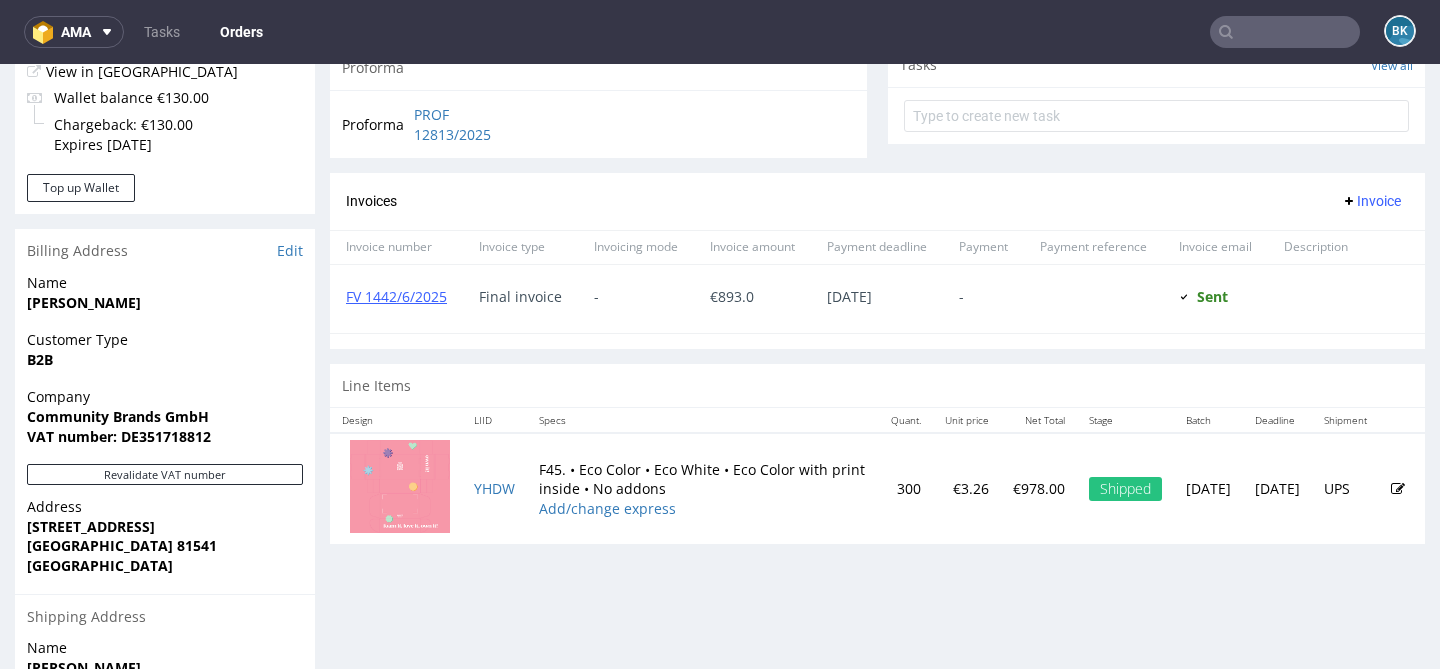 scroll, scrollTop: 742, scrollLeft: 0, axis: vertical 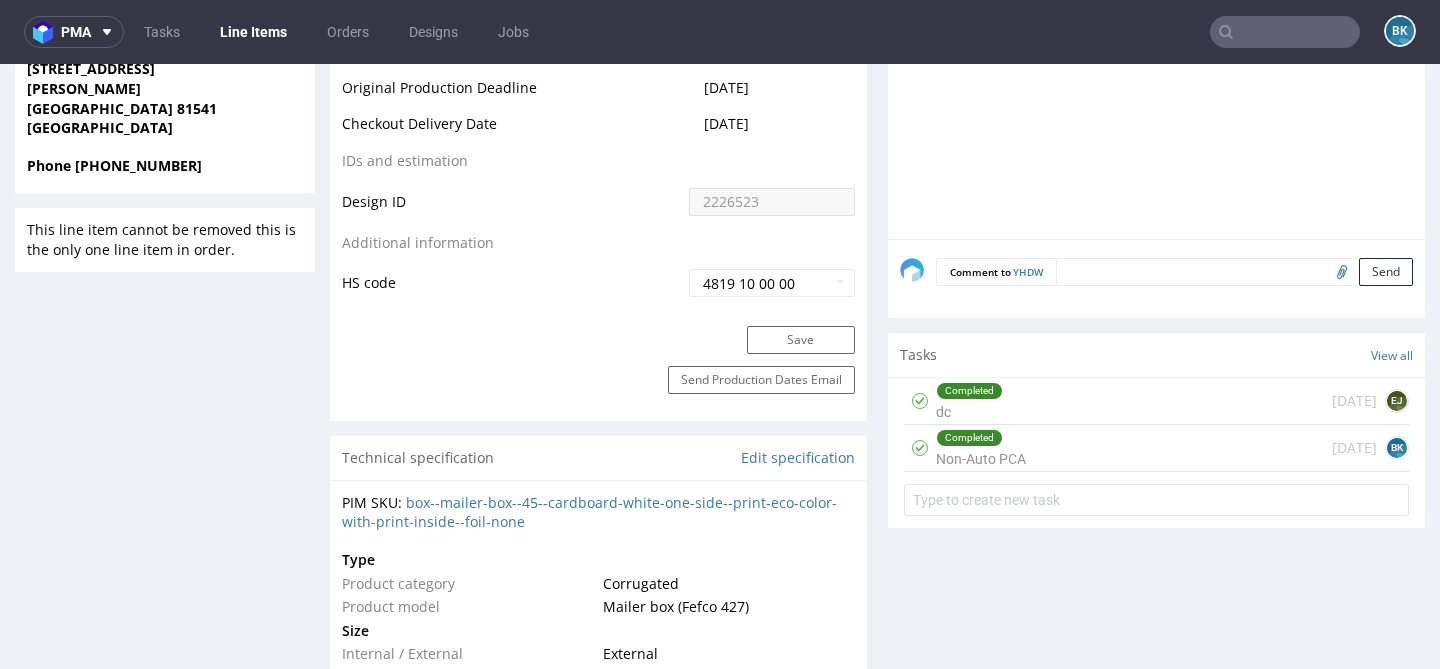 click on "Completed dc 28 days ago EJ" at bounding box center (1156, 401) 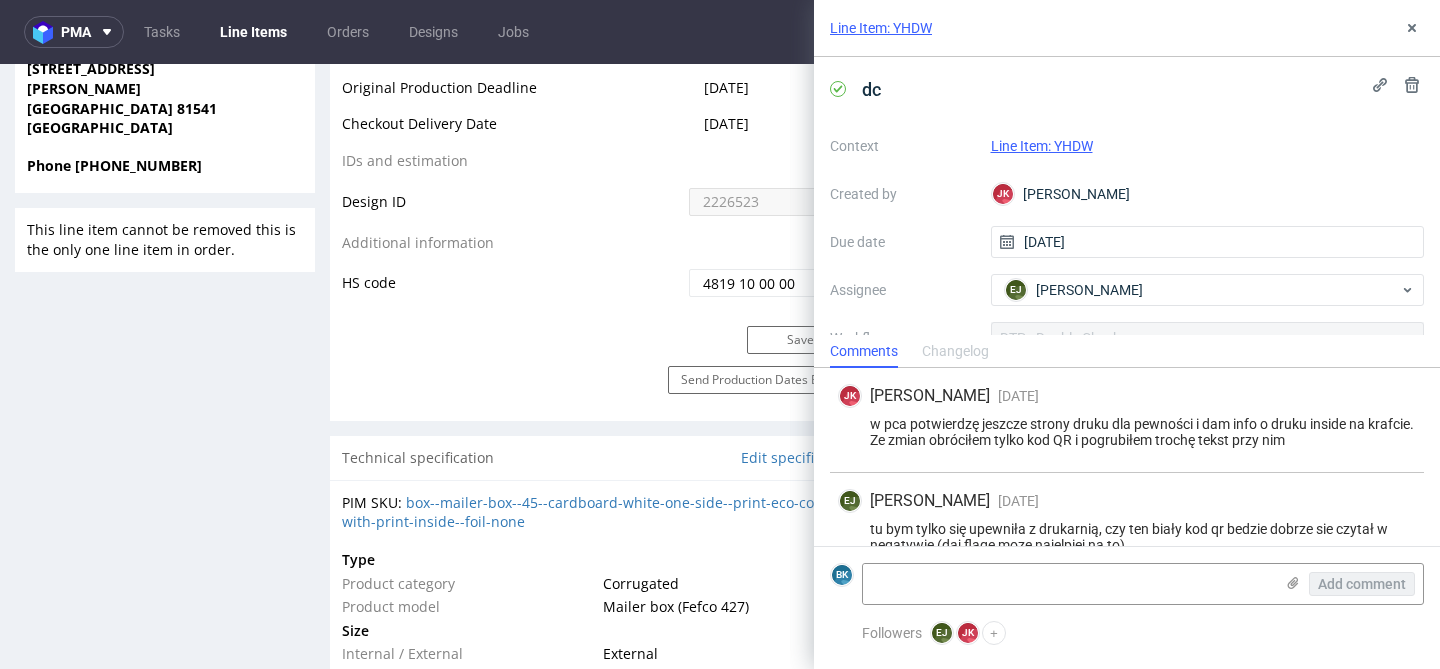 scroll, scrollTop: 2, scrollLeft: 0, axis: vertical 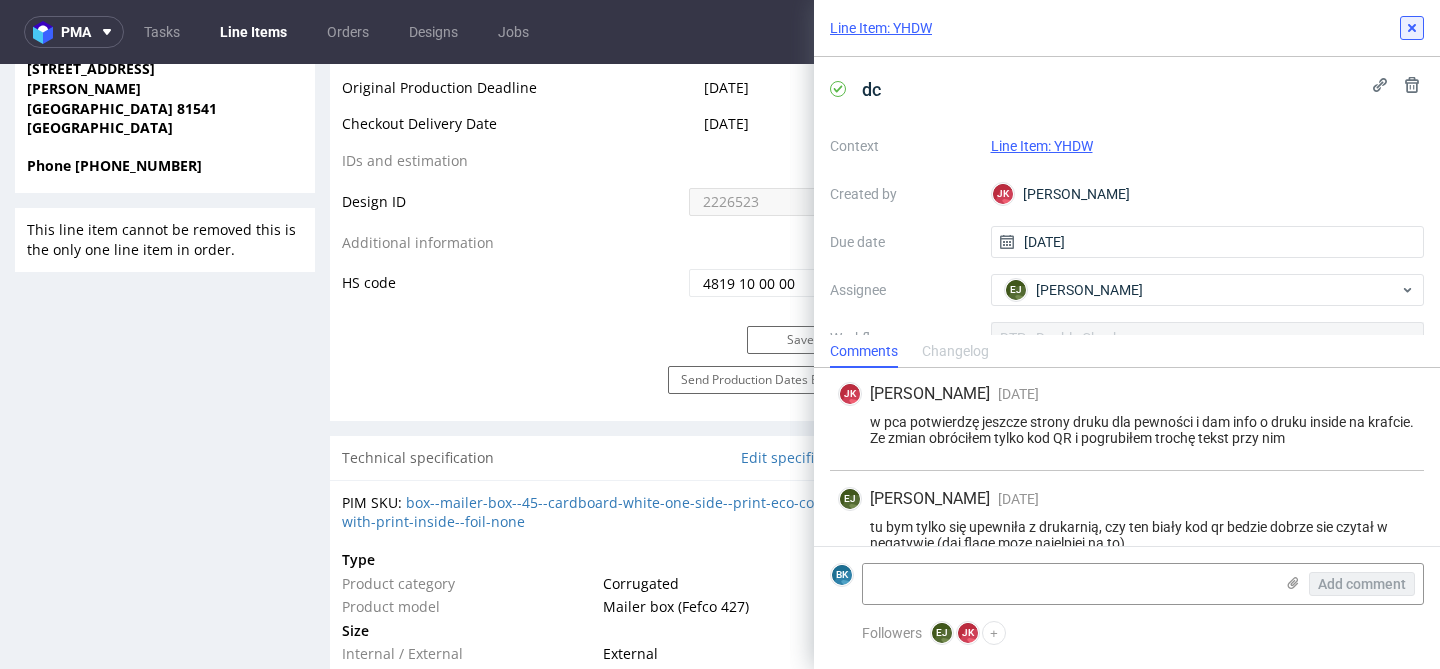 click 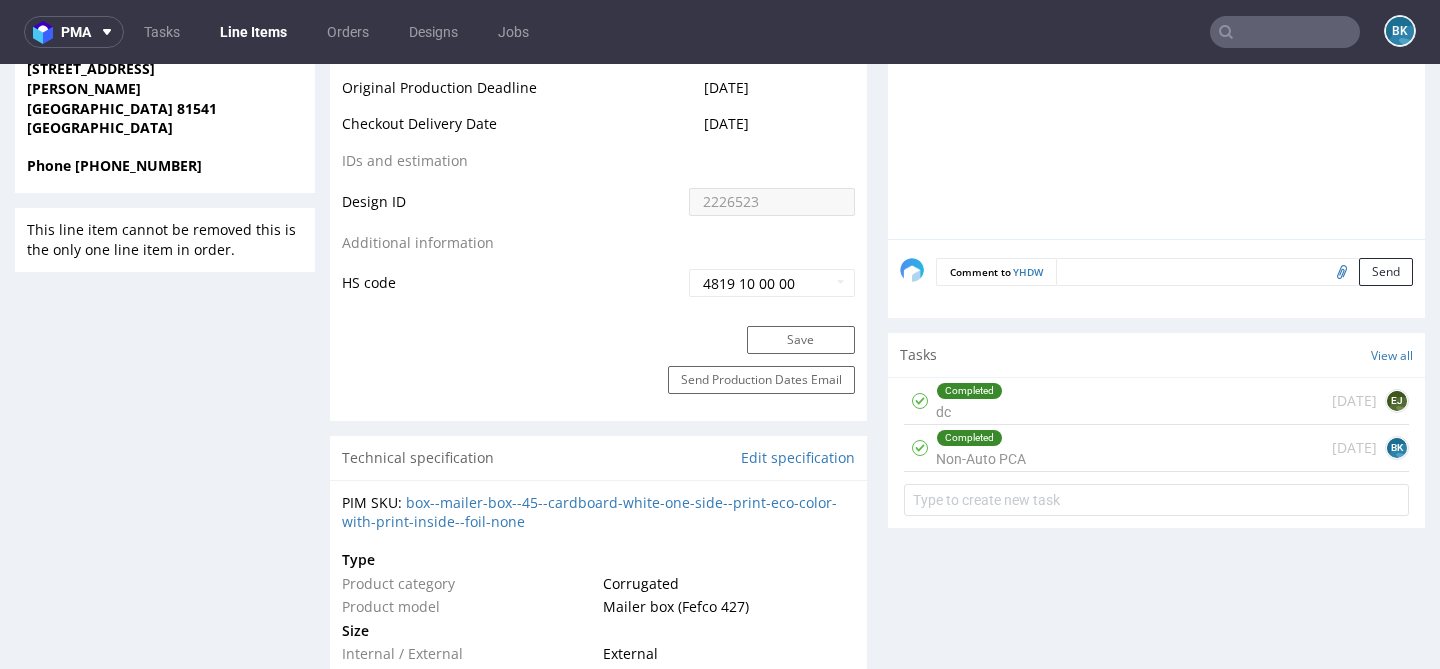 click on "Completed Non-Auto PCA 27 days ago BK" at bounding box center (1156, 448) 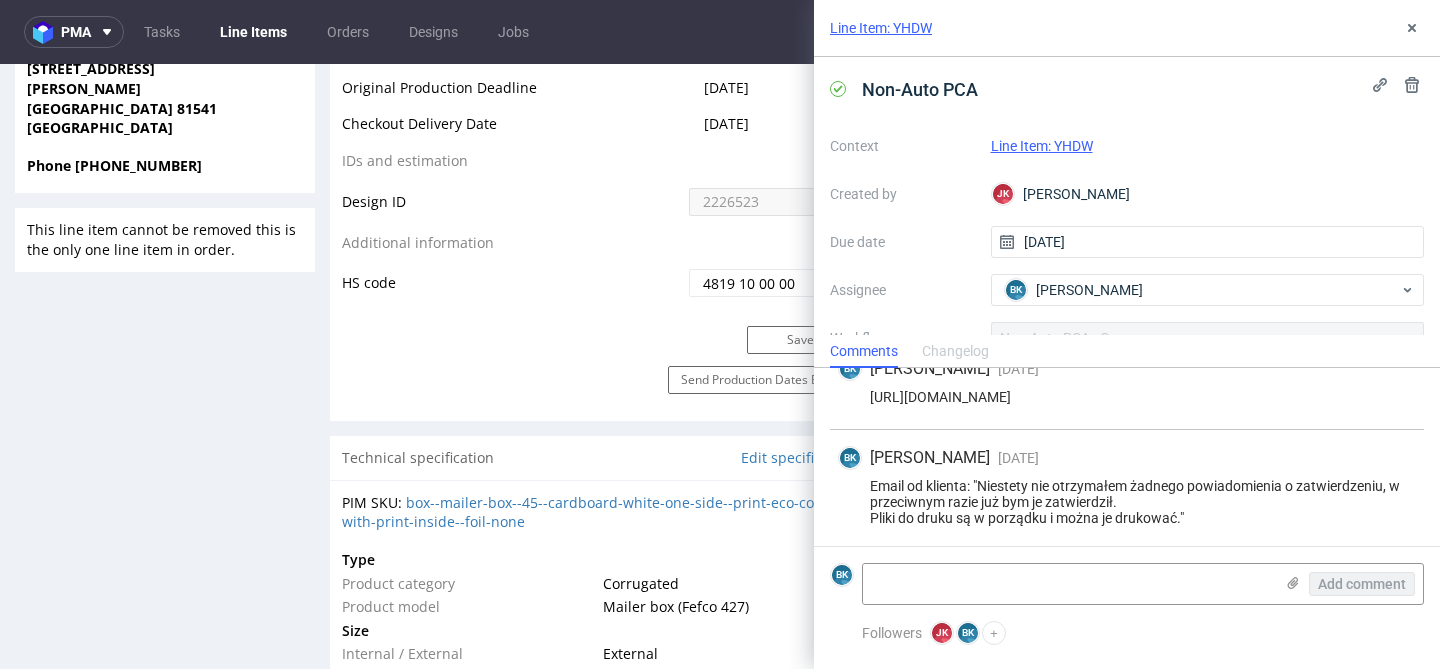 scroll, scrollTop: 575, scrollLeft: 0, axis: vertical 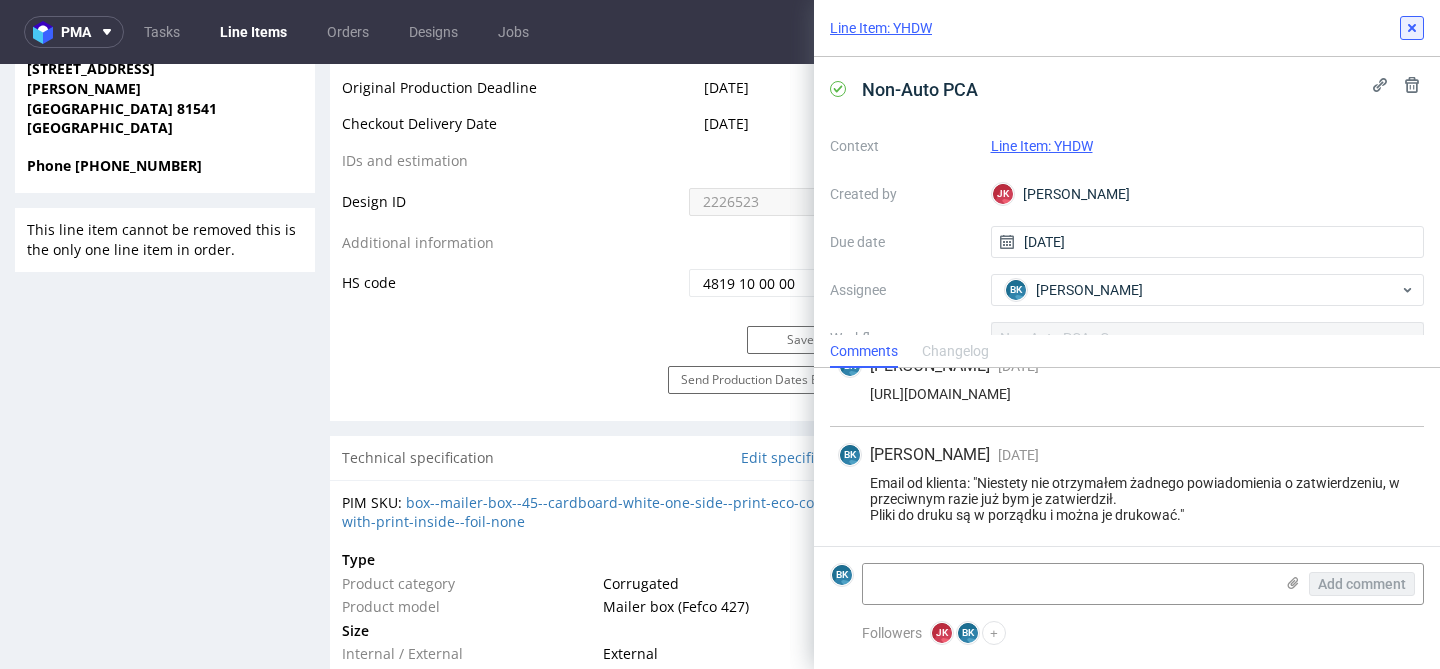 click 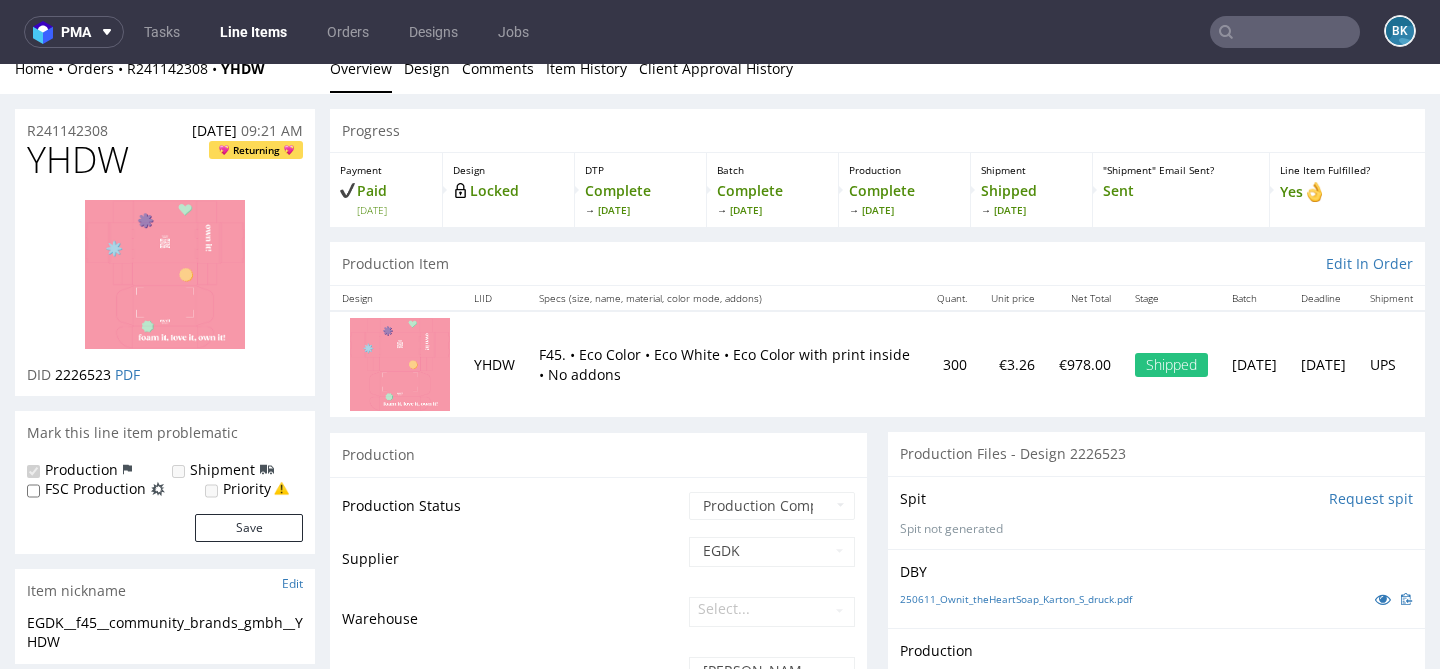 scroll, scrollTop: 22, scrollLeft: 0, axis: vertical 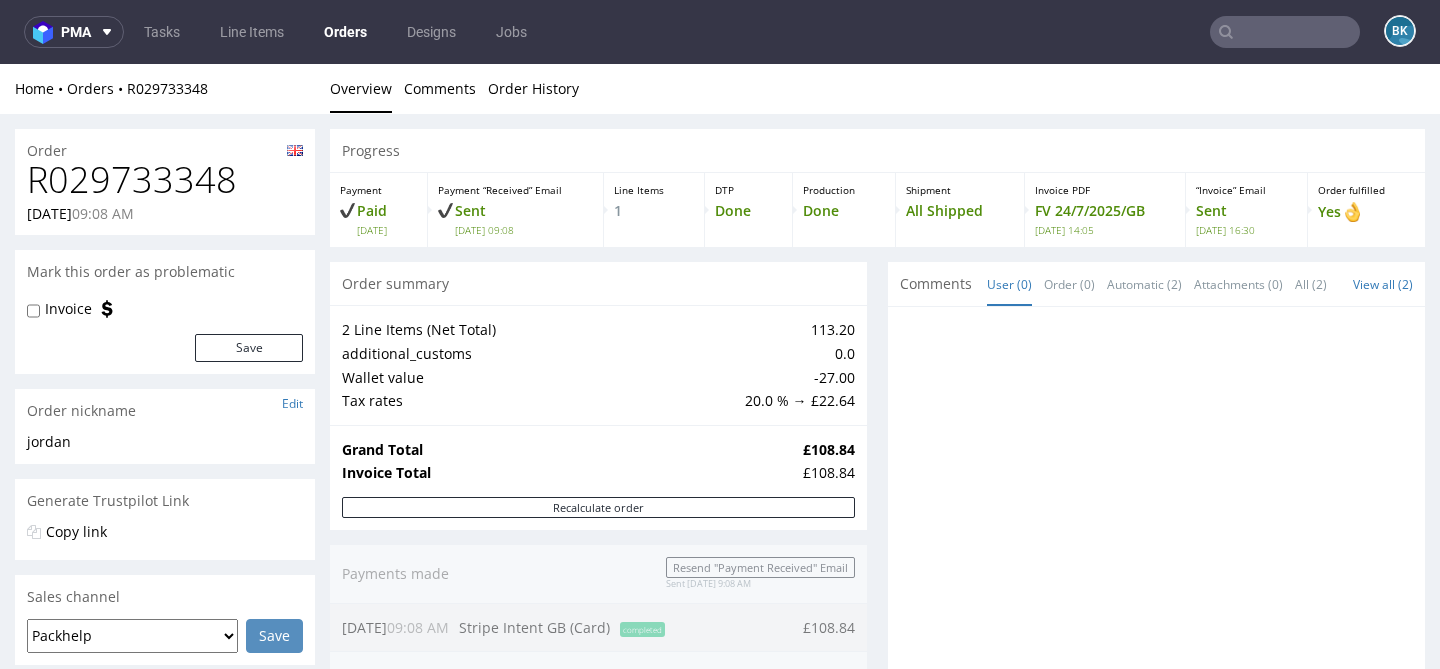 click on "R029733348" at bounding box center [165, 180] 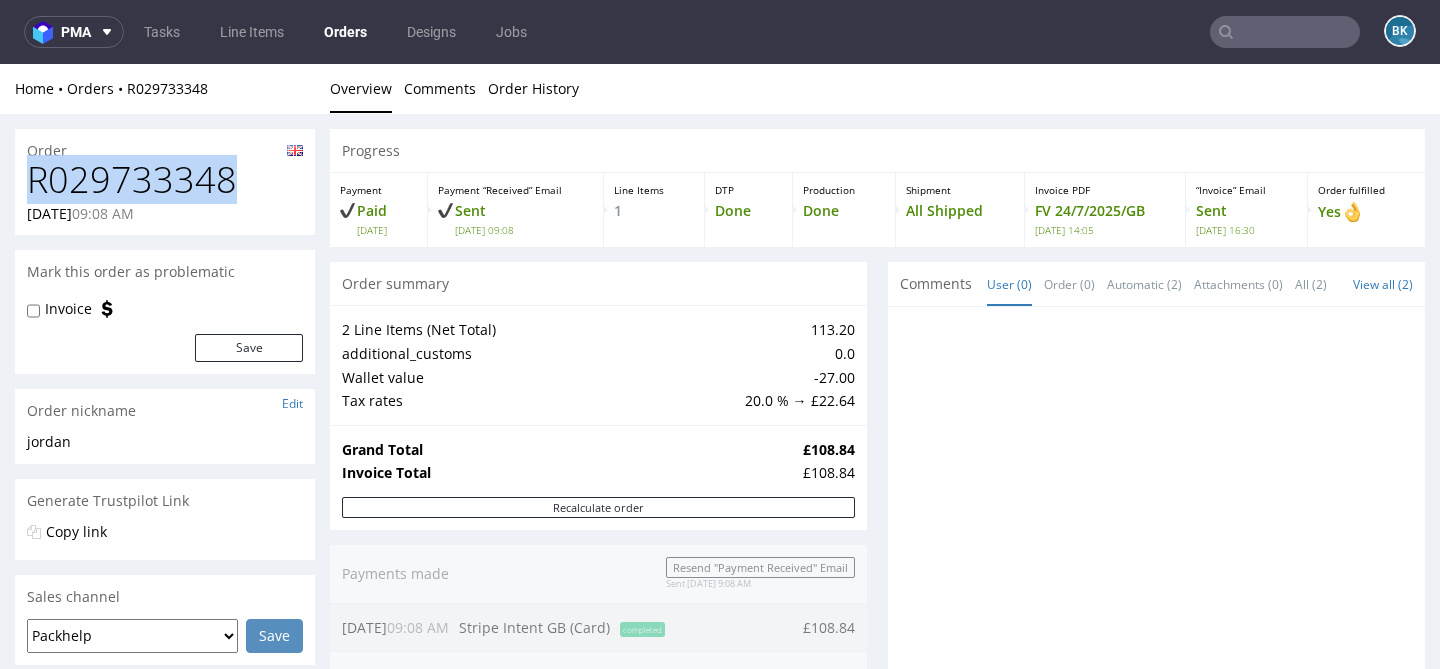 click on "R029733348" at bounding box center (165, 180) 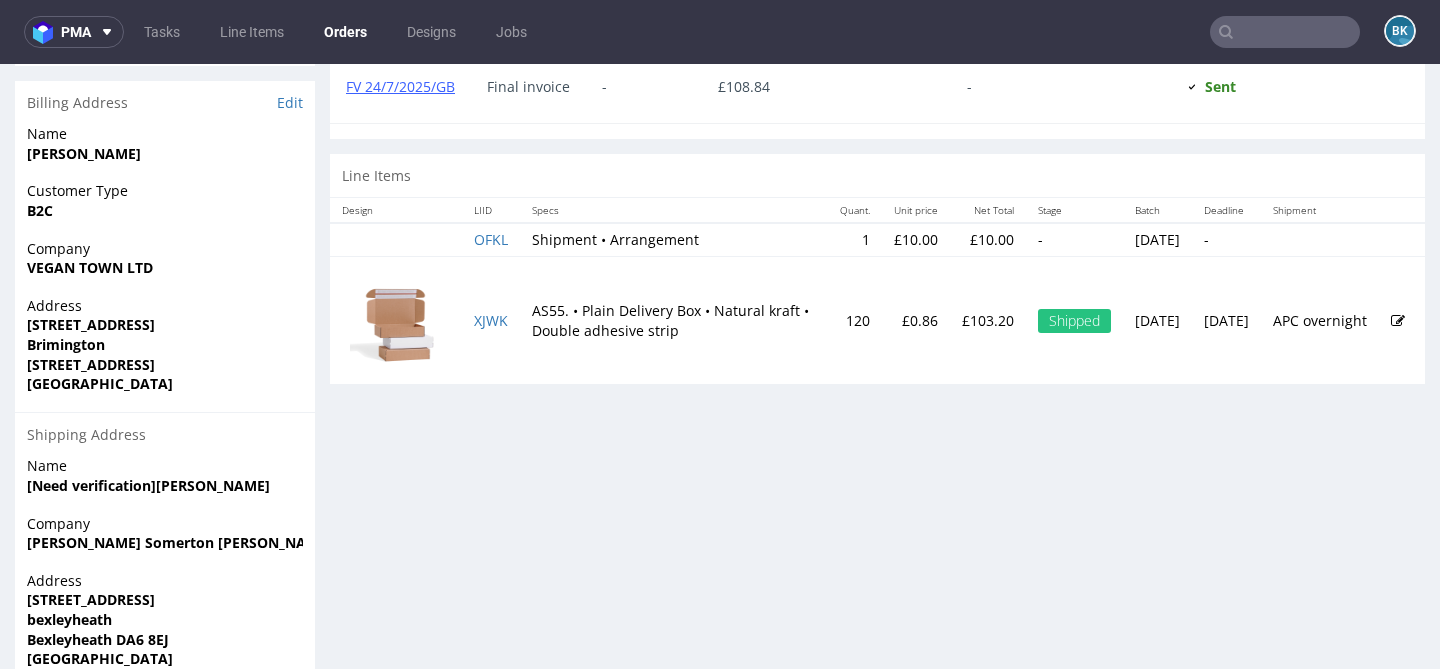 scroll, scrollTop: 1014, scrollLeft: 0, axis: vertical 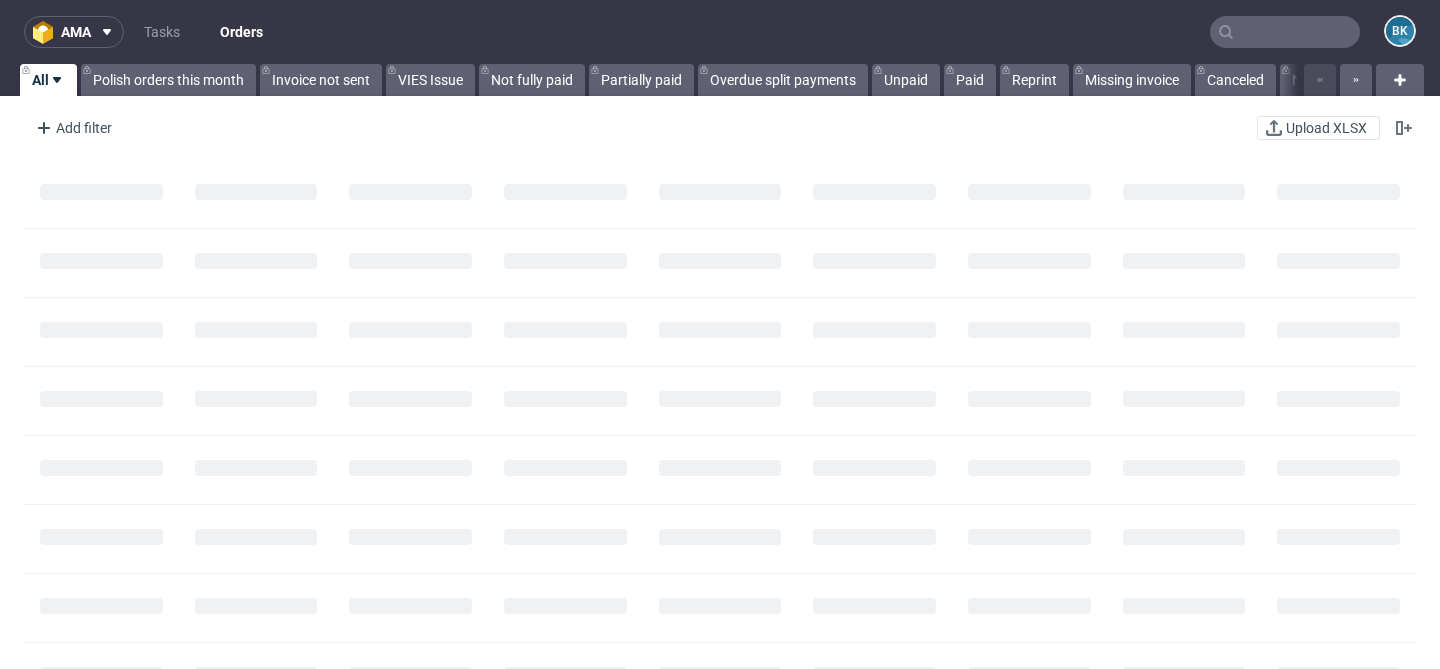 click at bounding box center [1285, 32] 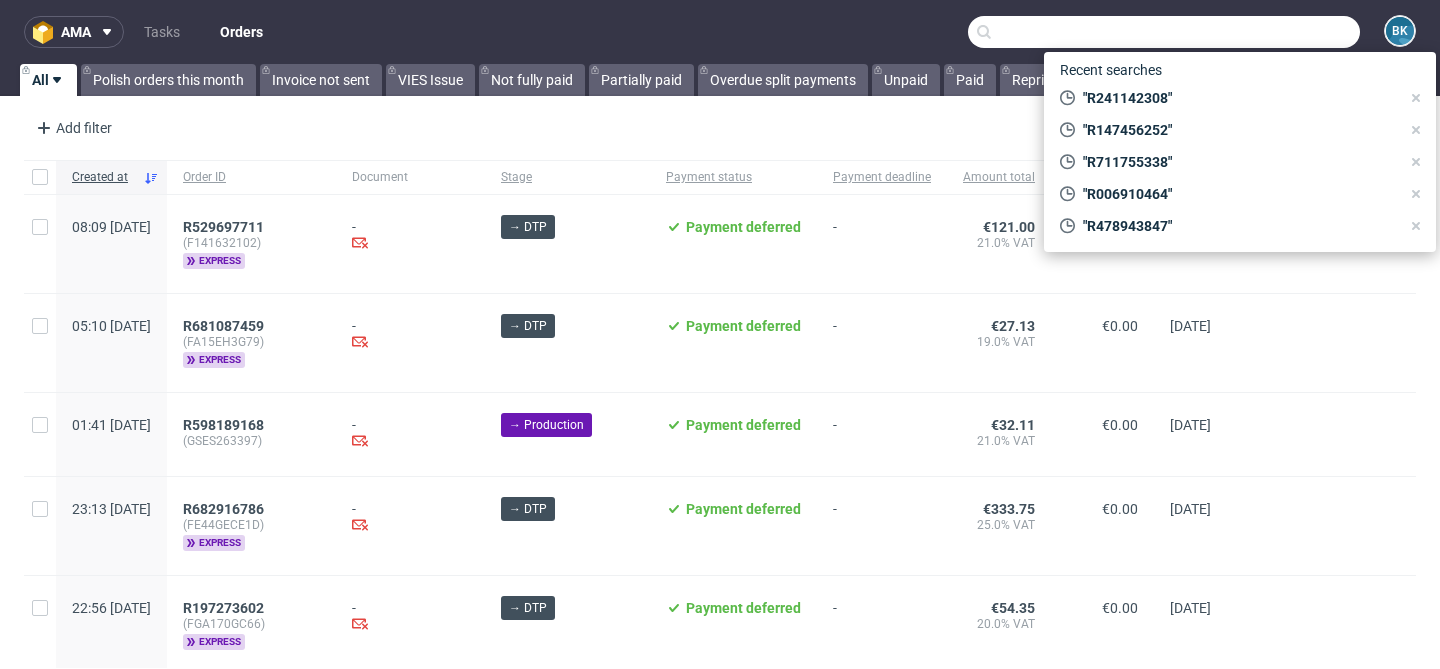 paste on "R599905977" 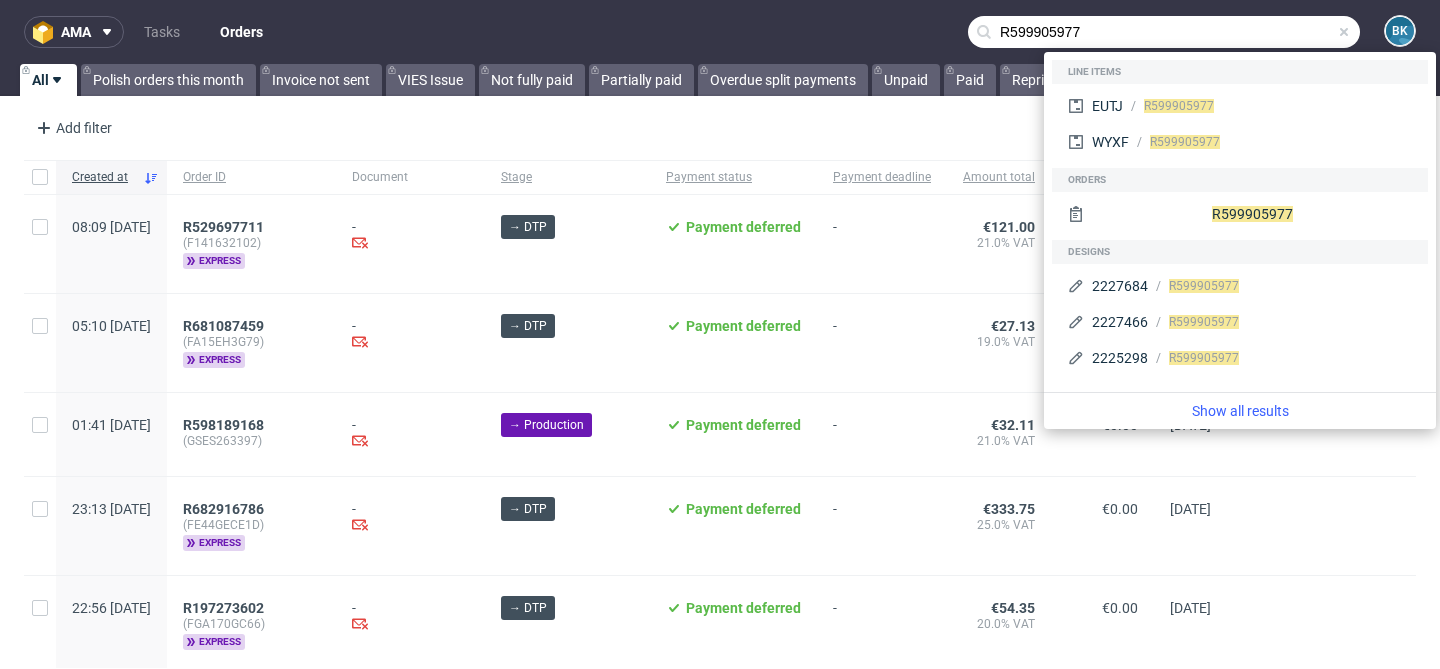 type on "R599905977" 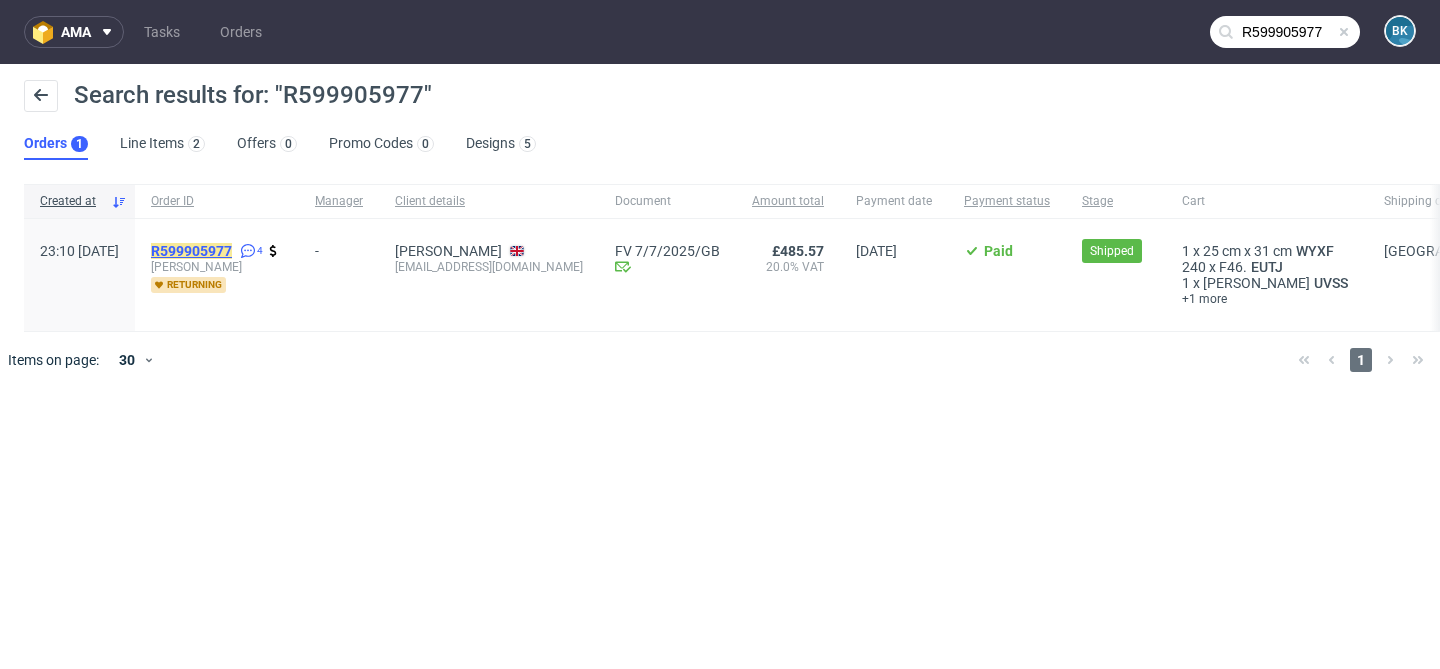 click on "R599905977" 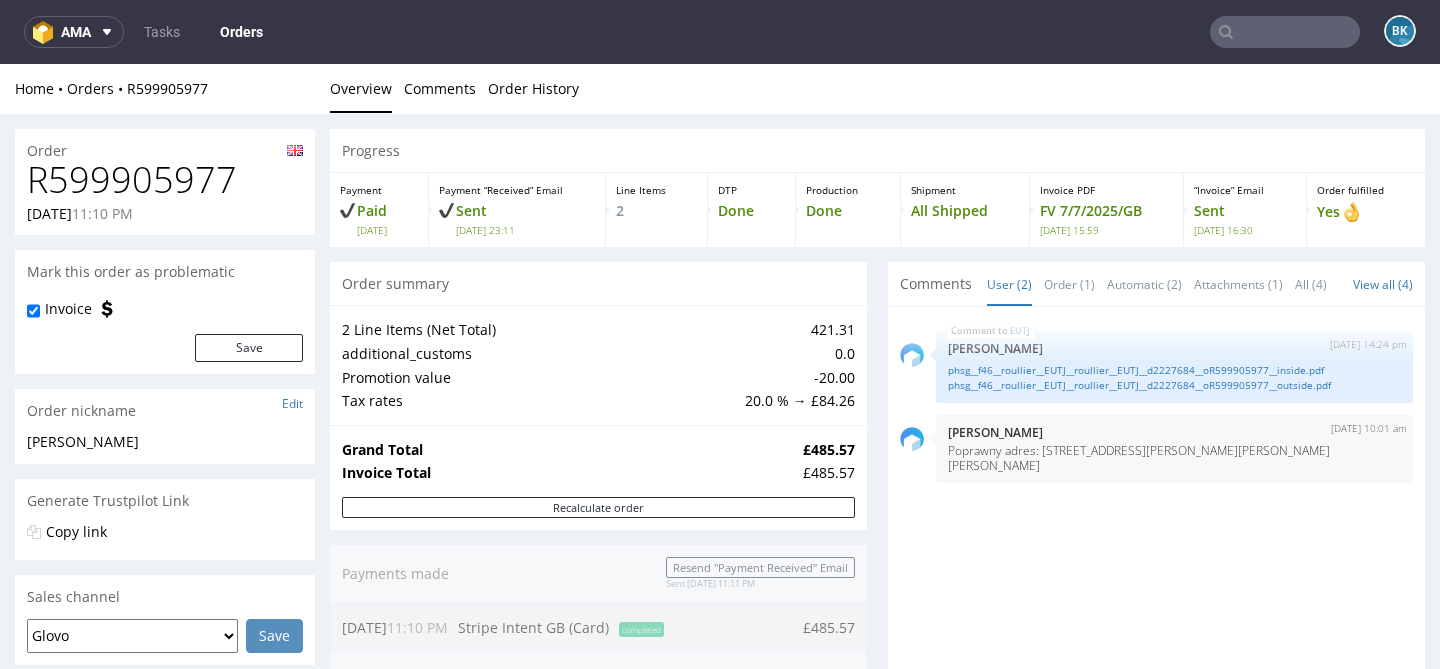 scroll, scrollTop: 0, scrollLeft: 0, axis: both 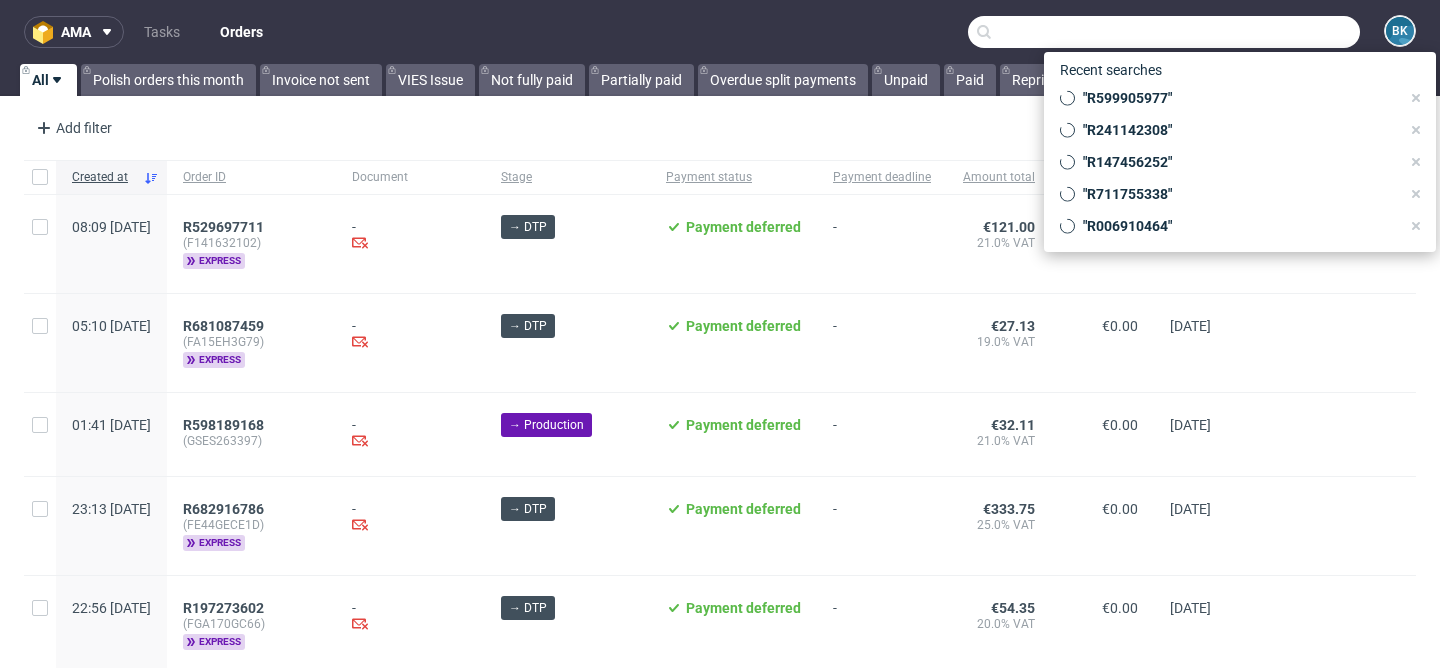 click at bounding box center (1164, 32) 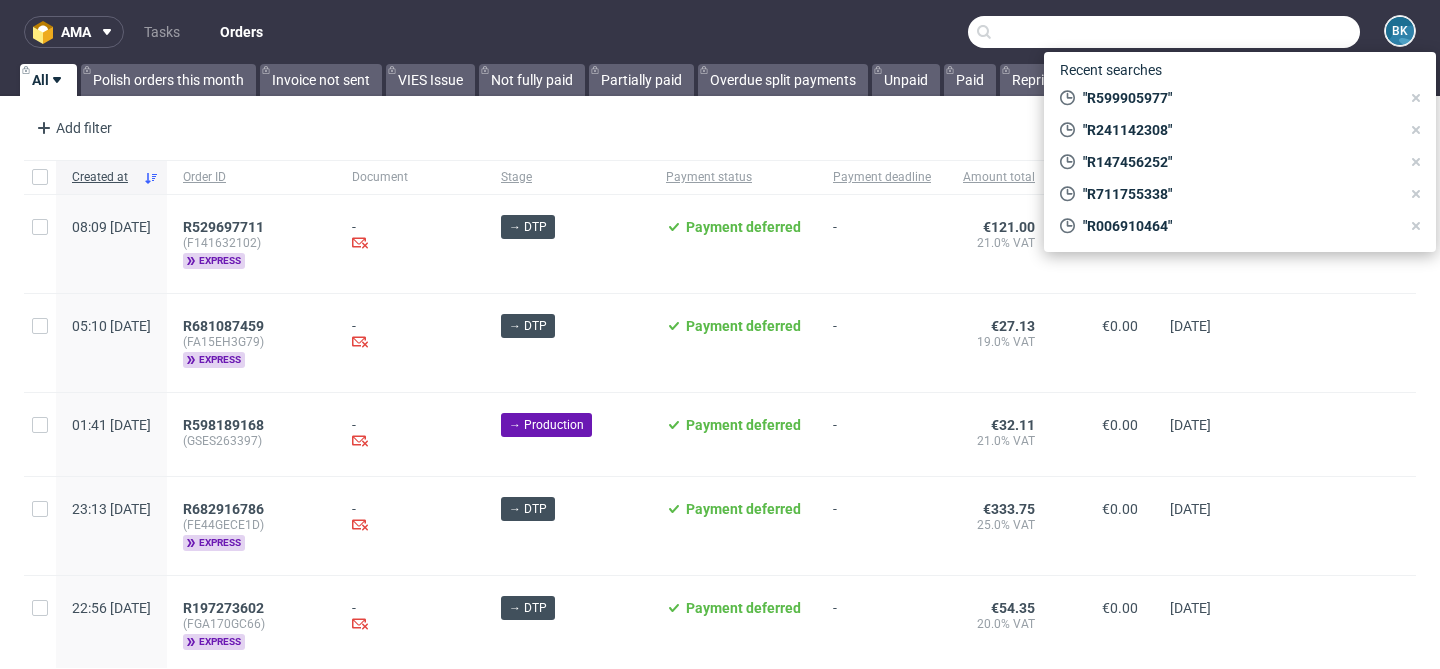 paste on "R006910464" 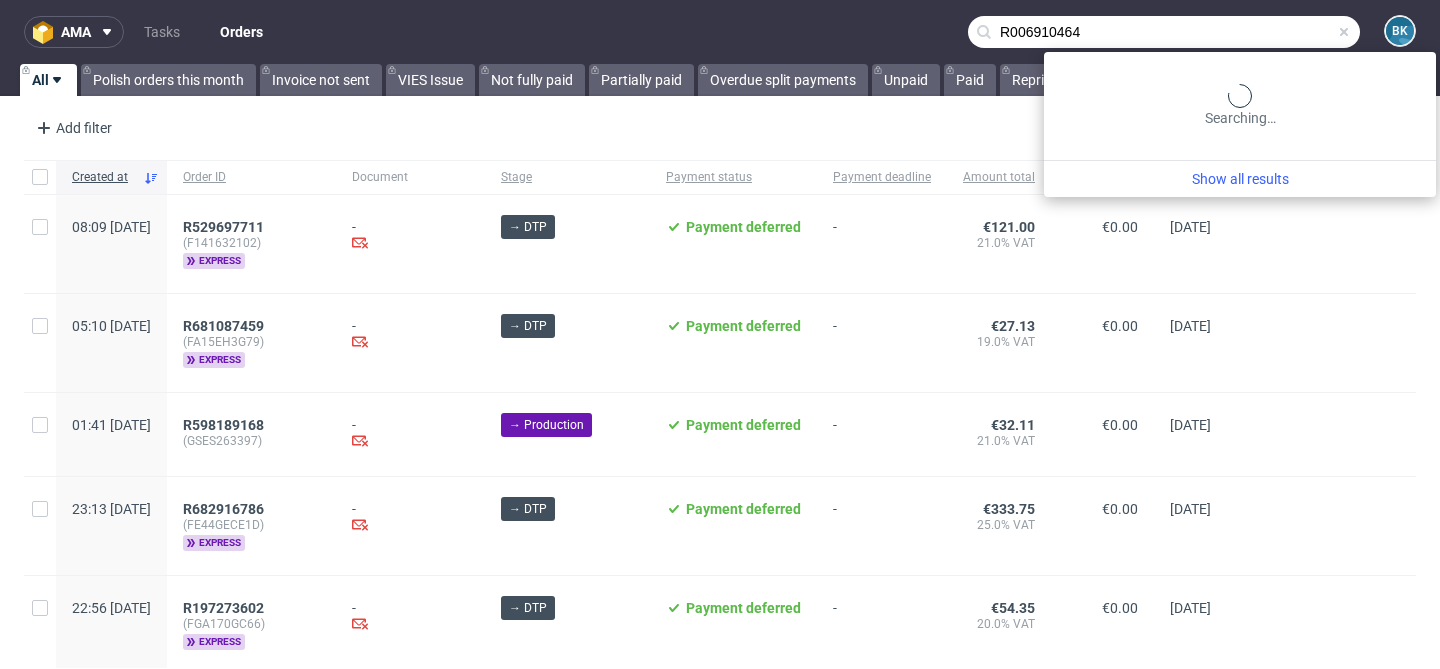 type on "R006910464" 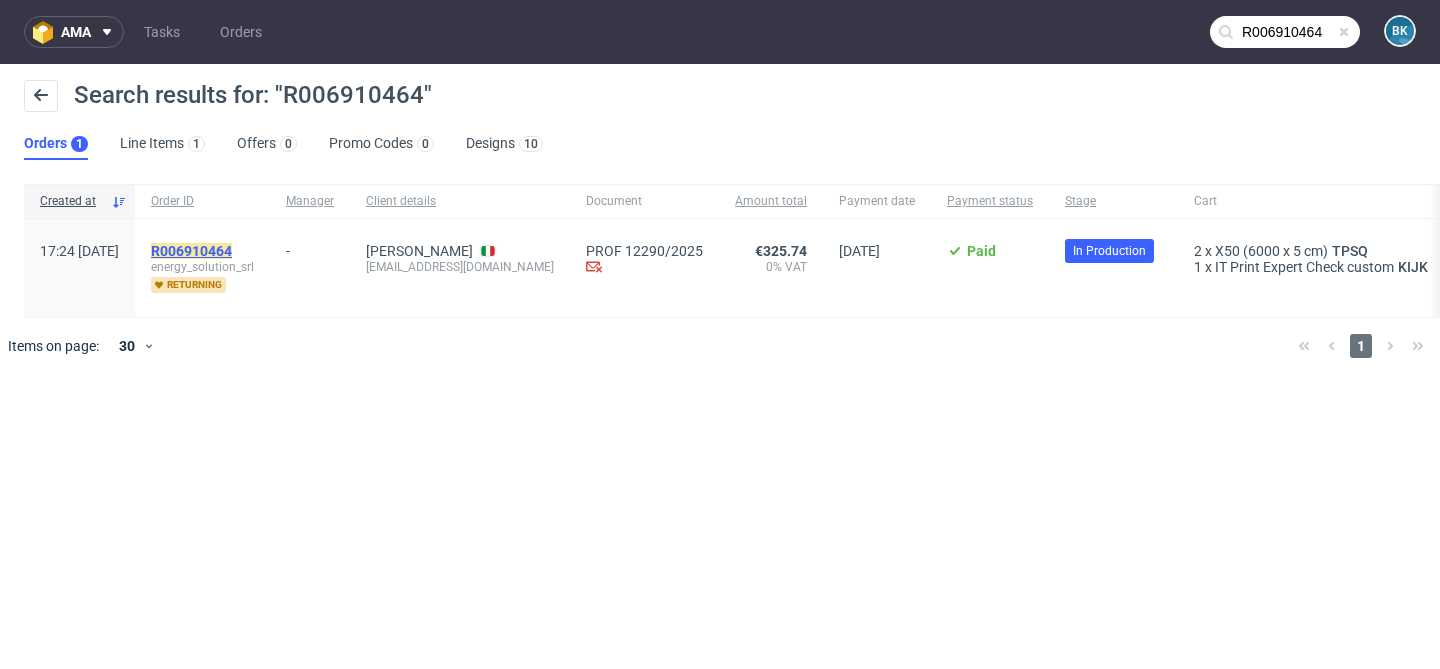 click on "R006910464" 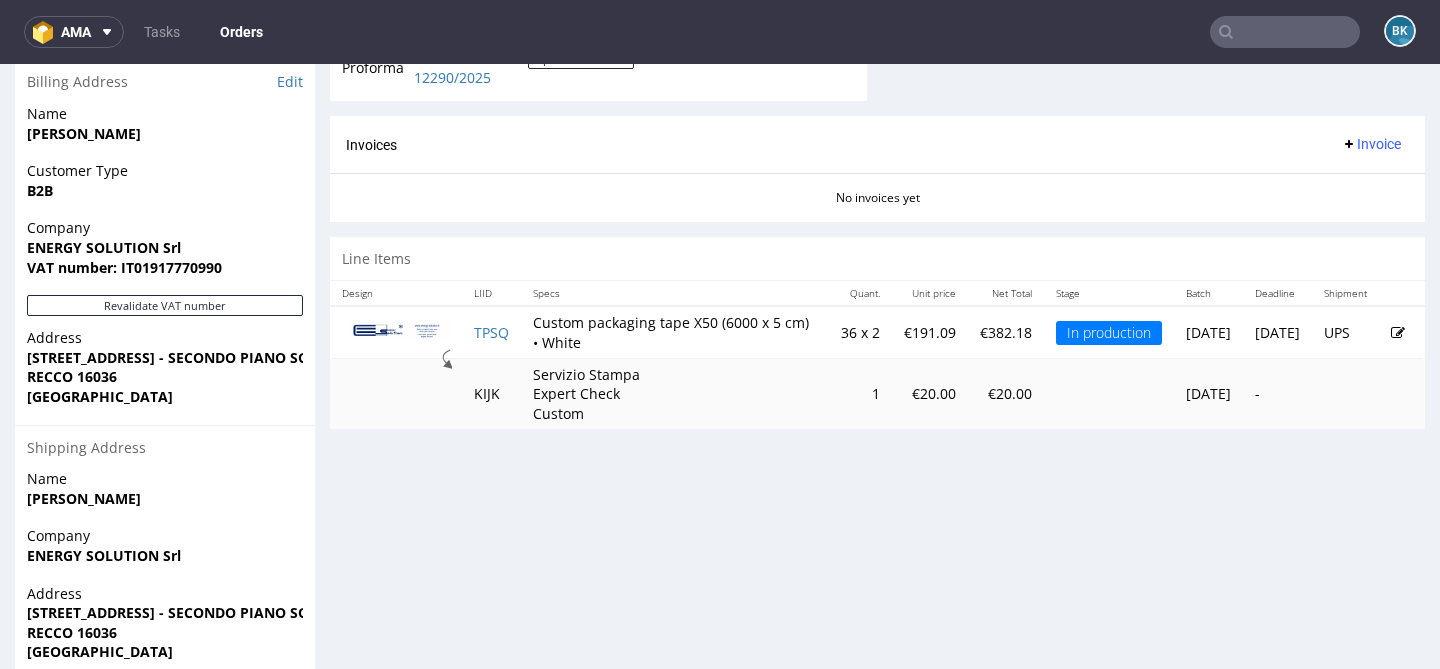 scroll, scrollTop: 914, scrollLeft: 0, axis: vertical 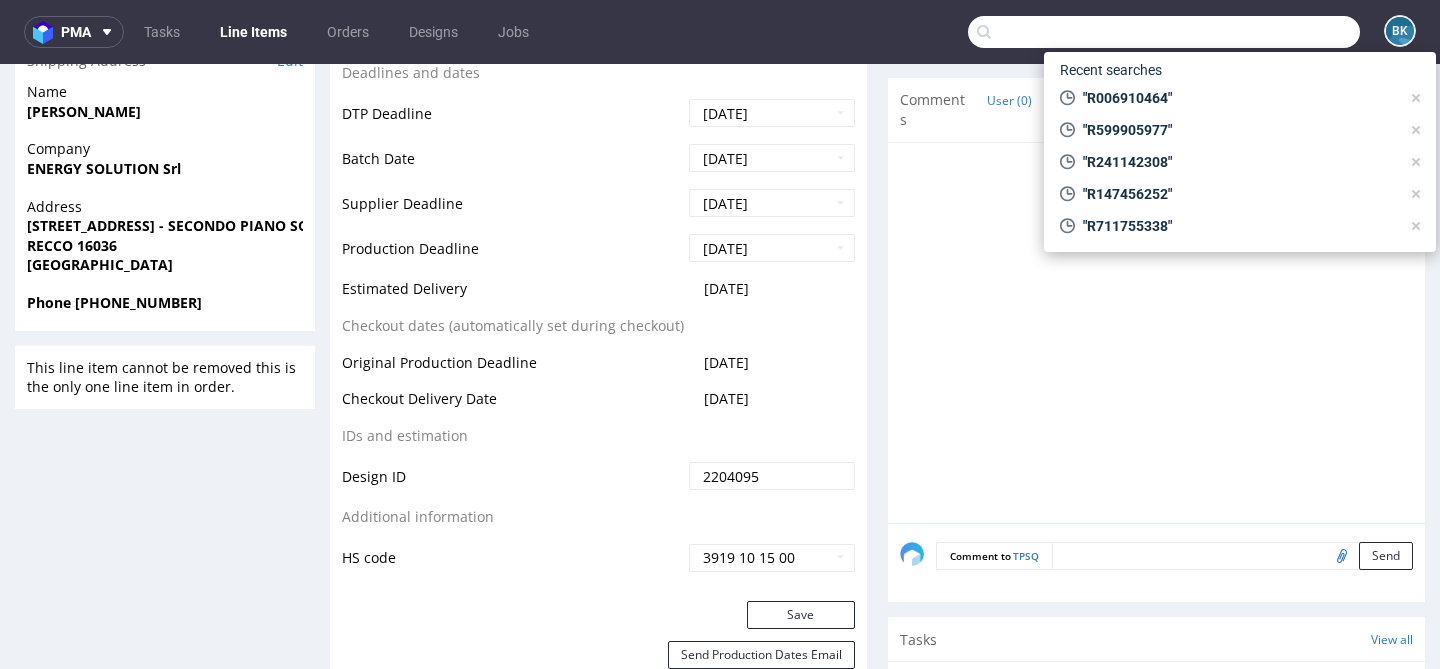 click at bounding box center (1164, 32) 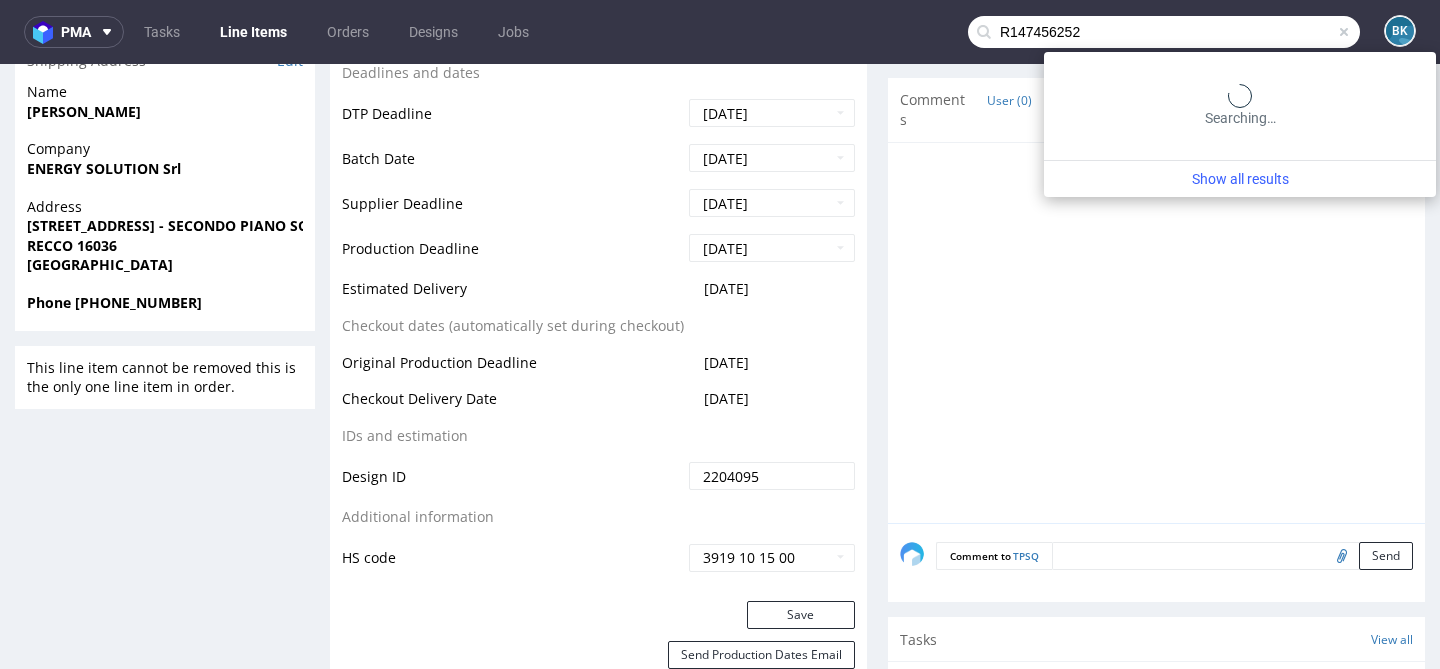 type on "R147456252" 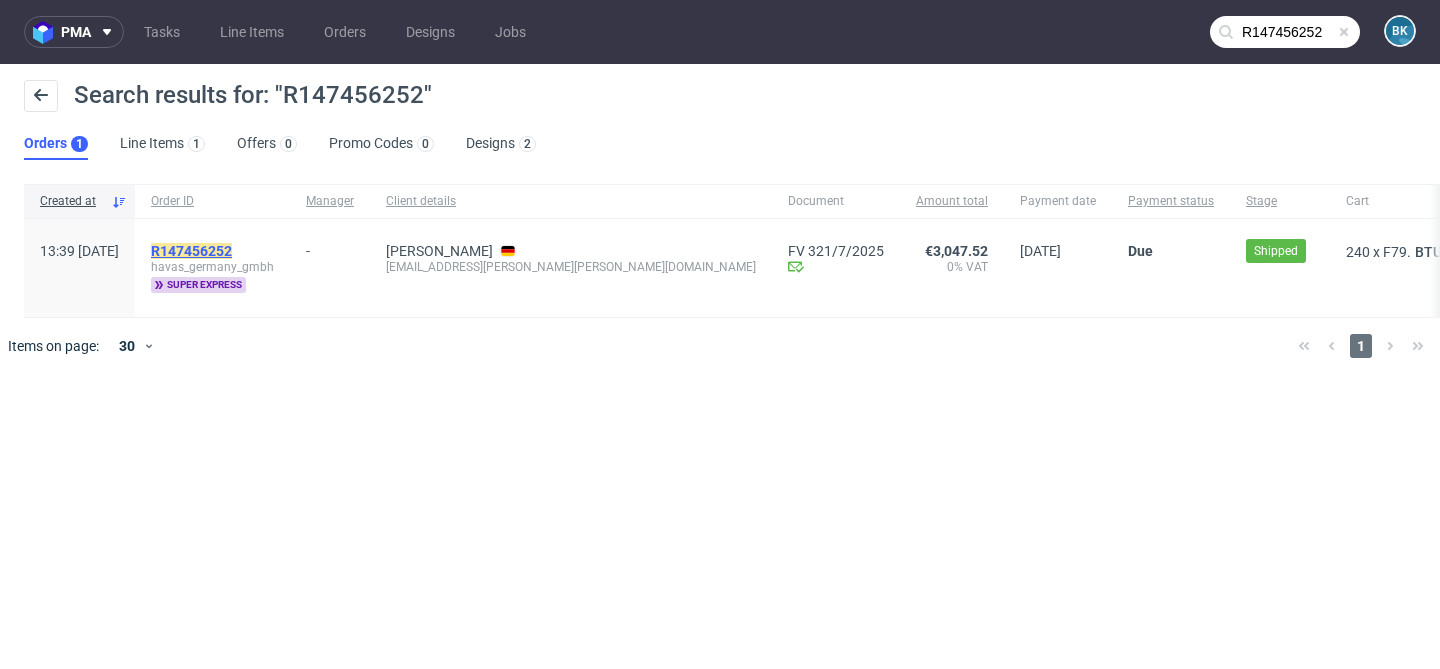 click on "R147456252" 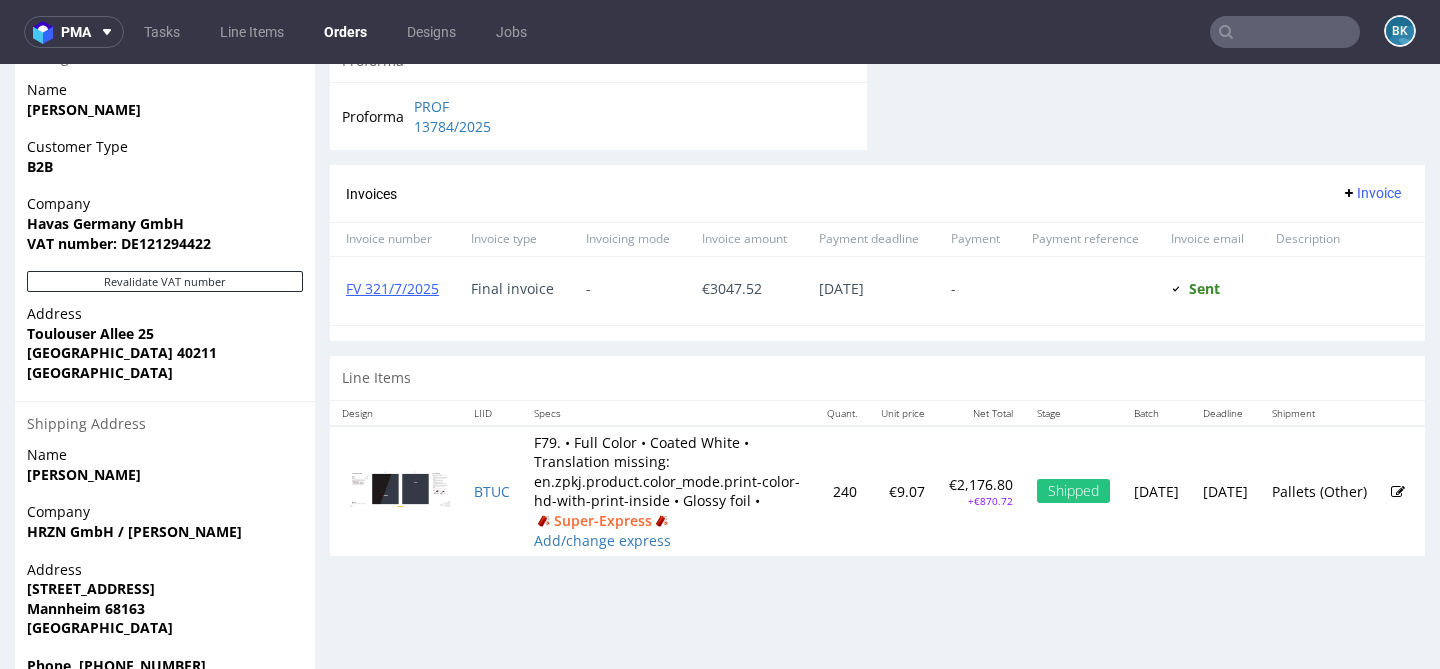 scroll, scrollTop: 980, scrollLeft: 0, axis: vertical 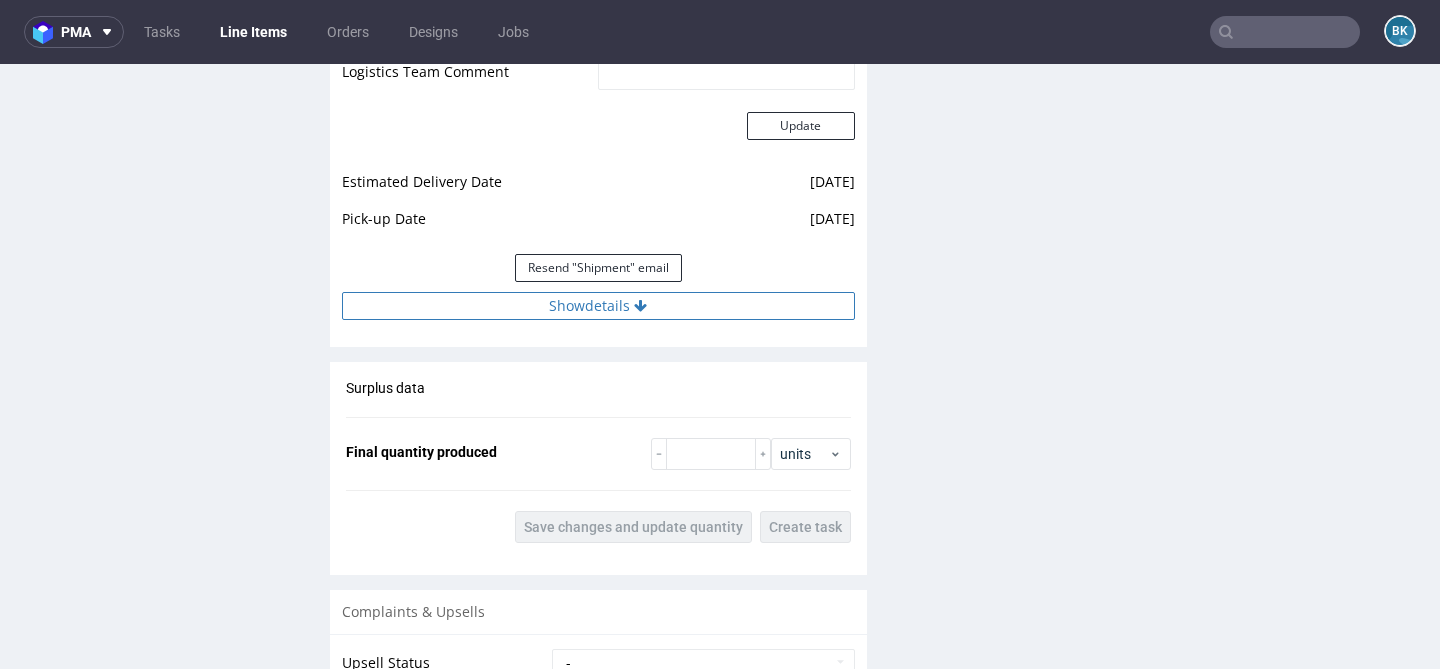 click on "Show  details" at bounding box center [598, 306] 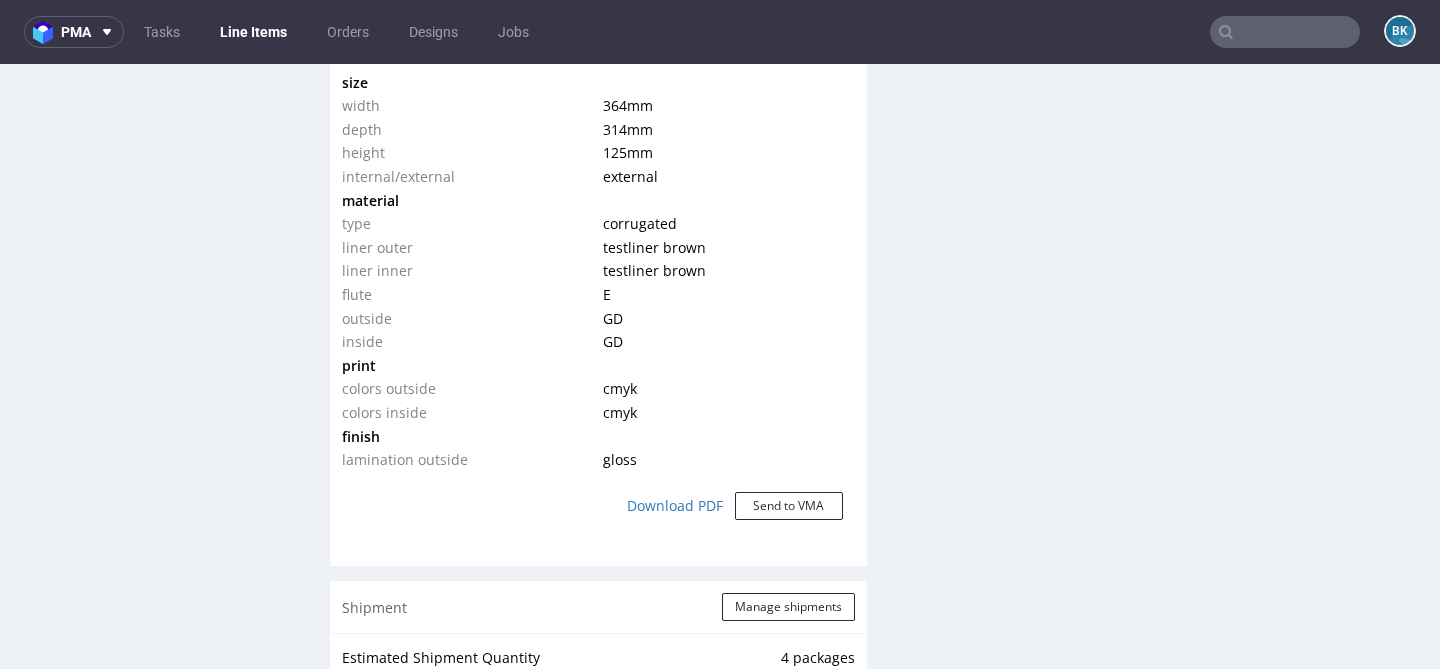 scroll, scrollTop: 0, scrollLeft: 0, axis: both 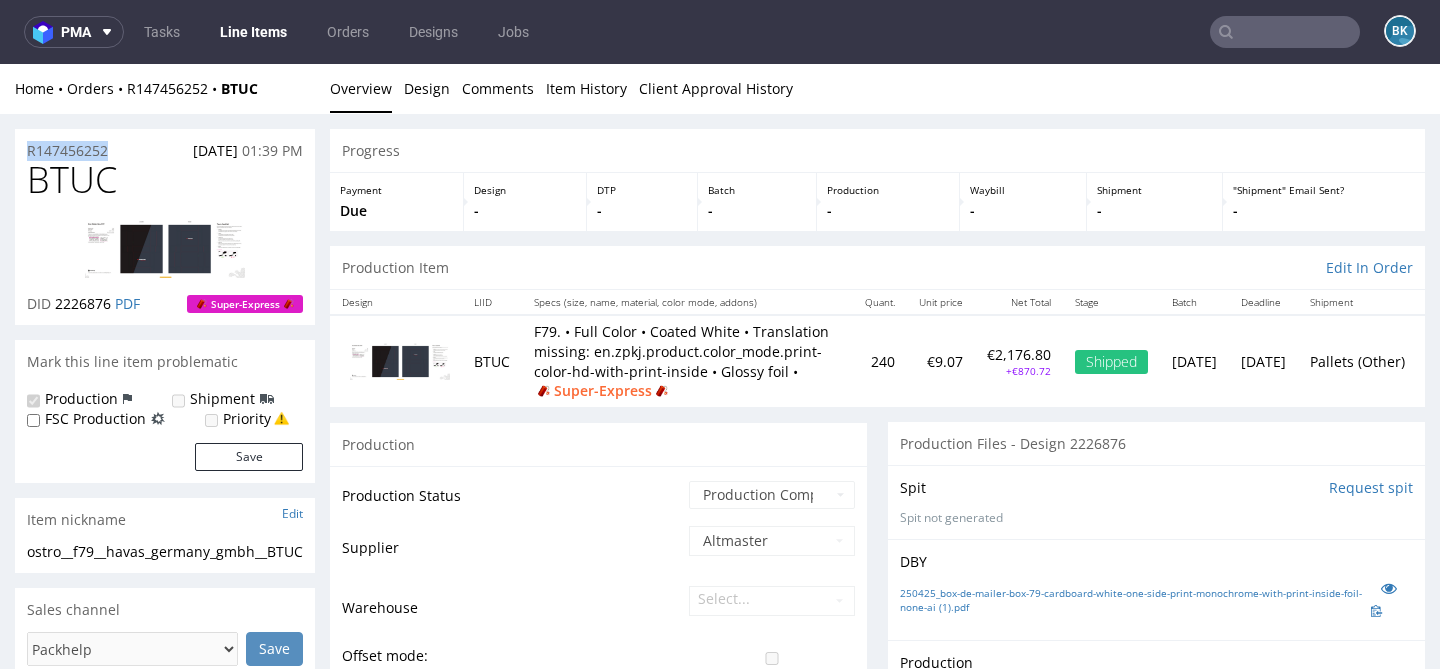 drag, startPoint x: 115, startPoint y: 147, endPoint x: 15, endPoint y: 151, distance: 100.07997 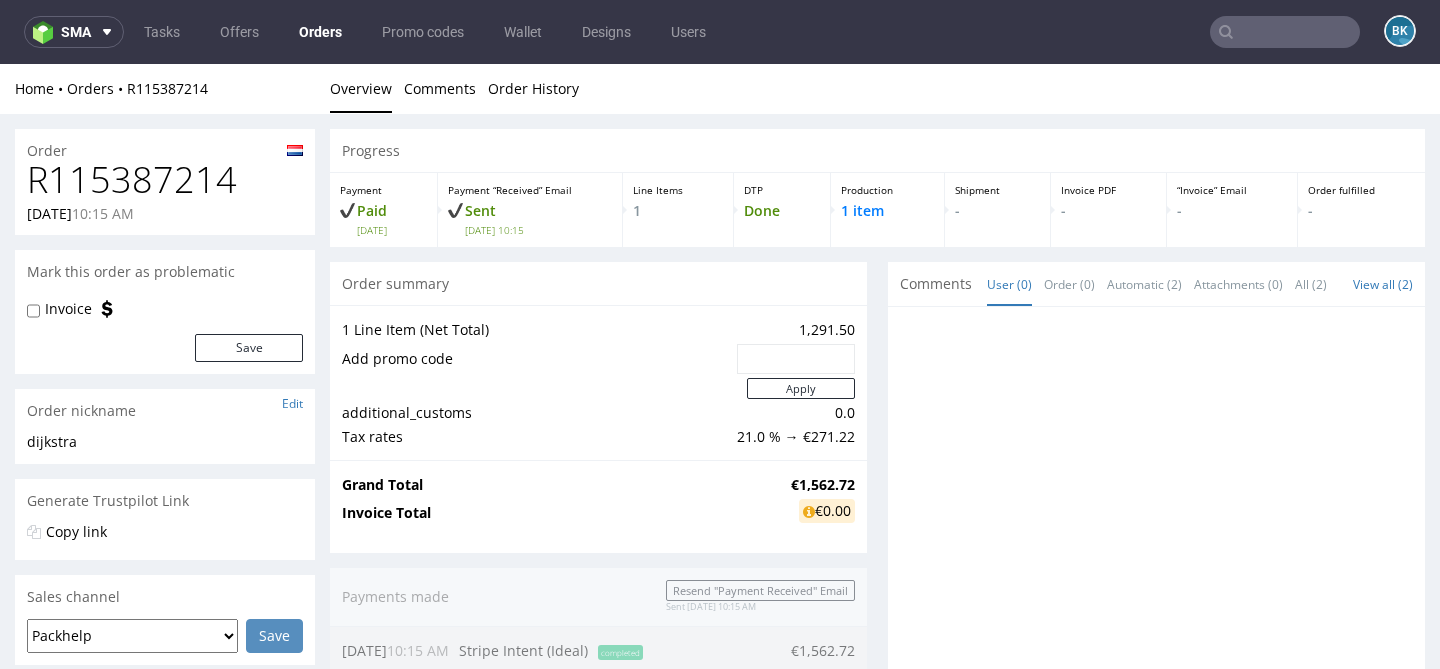 scroll, scrollTop: 0, scrollLeft: 0, axis: both 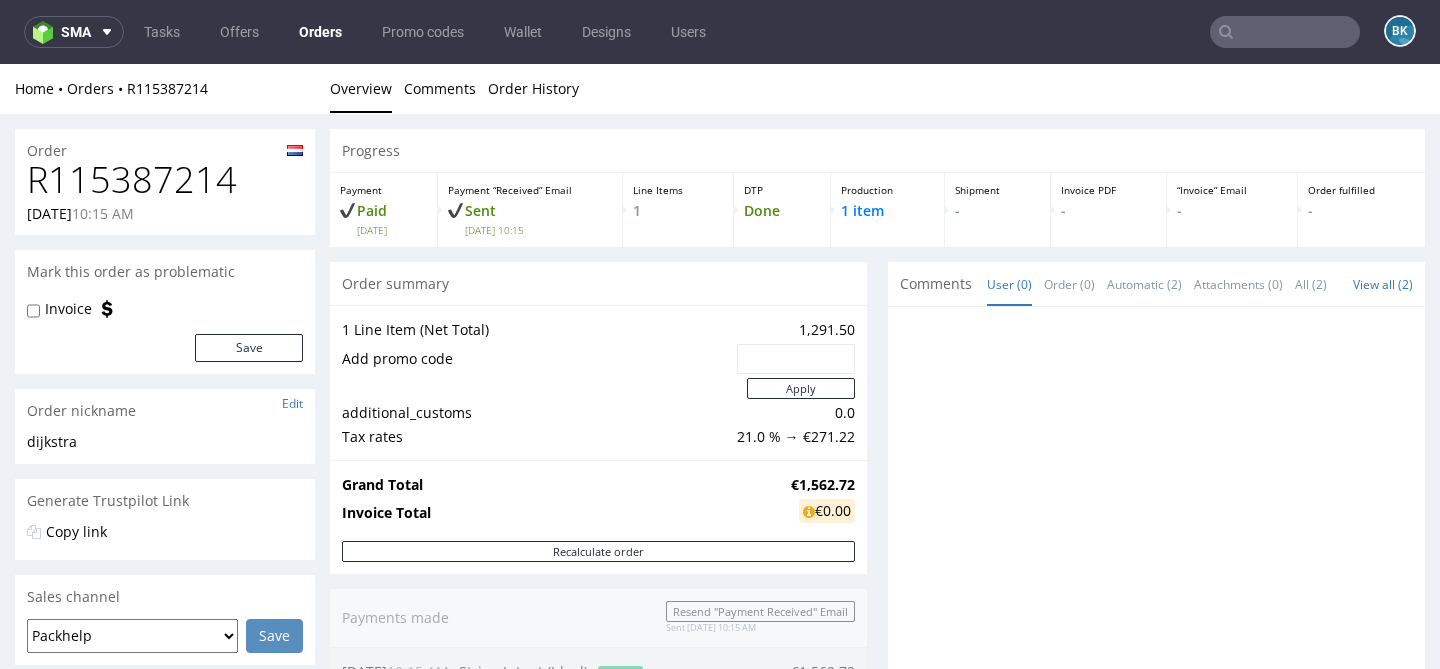 click at bounding box center [1285, 32] 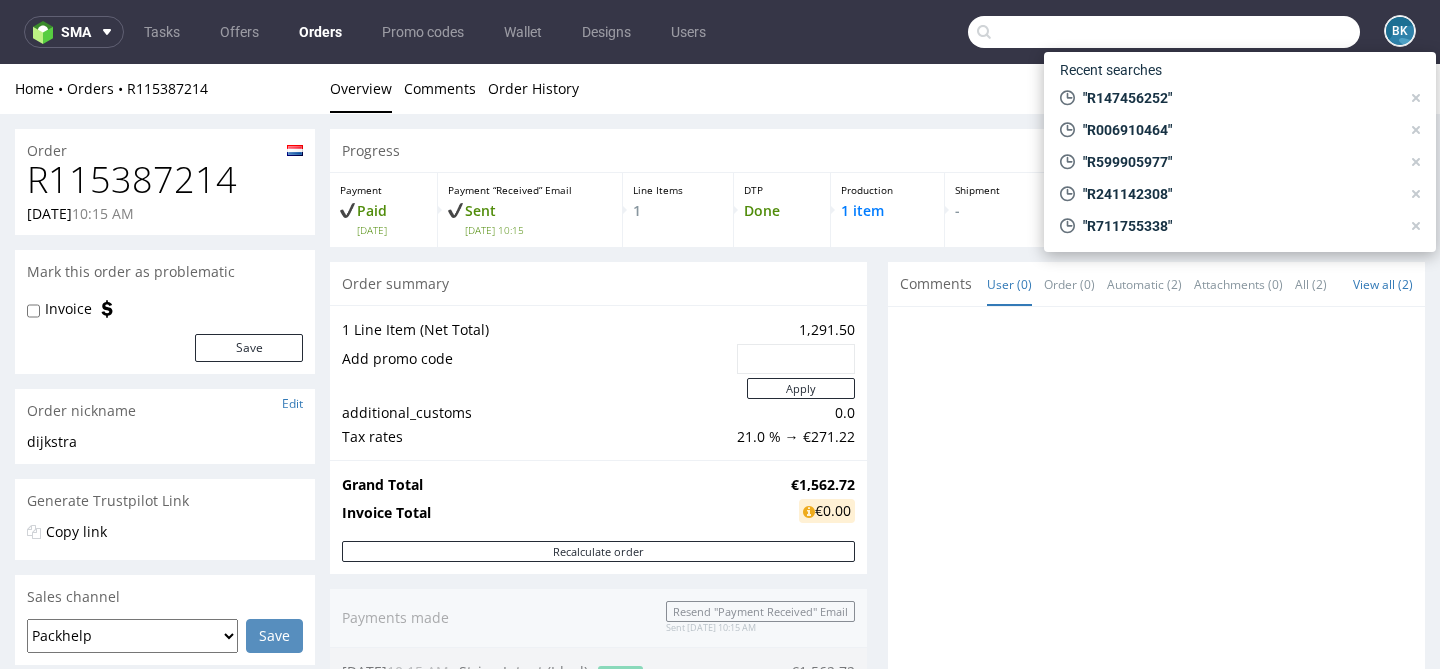 paste on "R115387214" 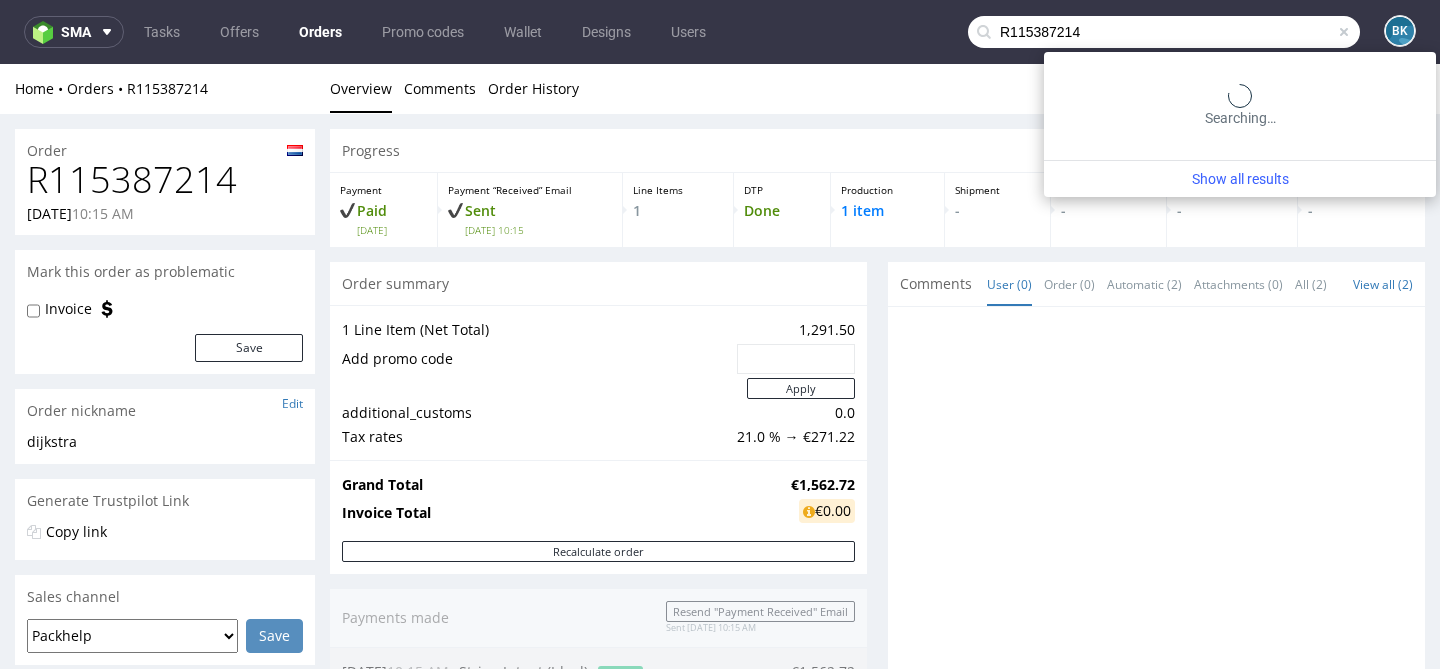 type on "R115387214" 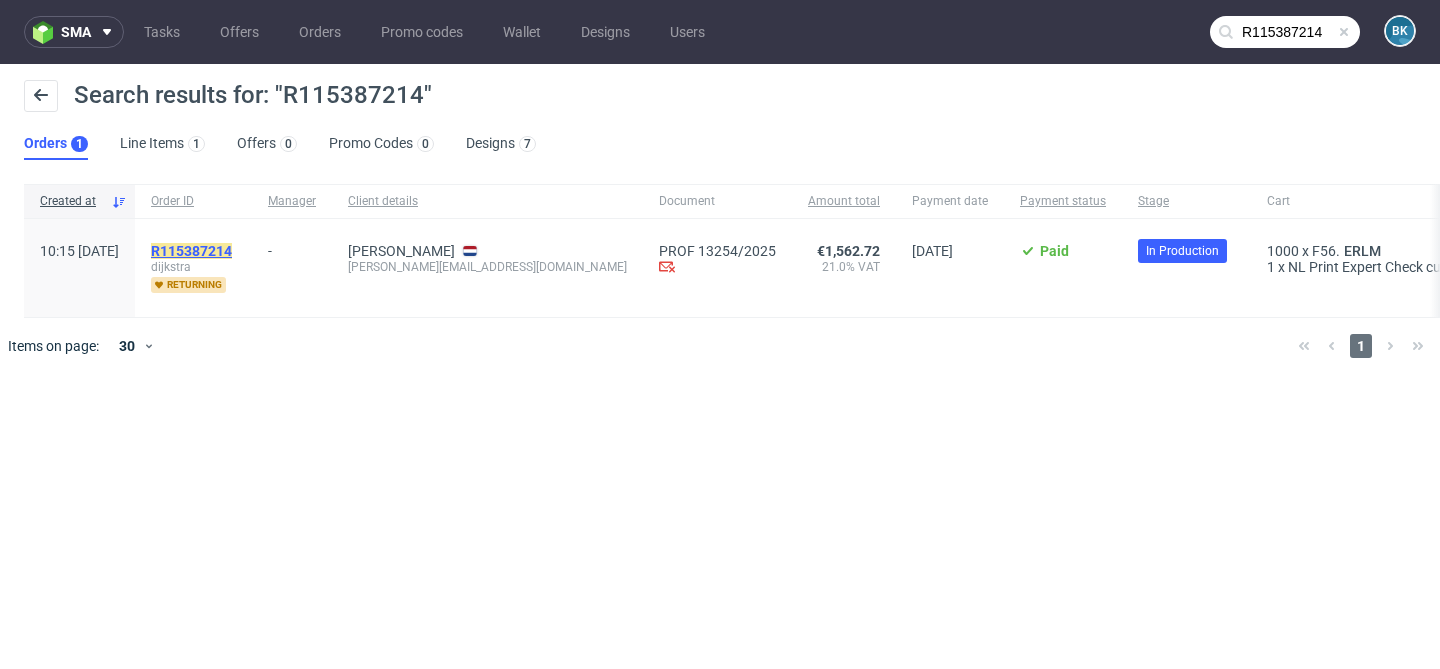 click on "R115387214" 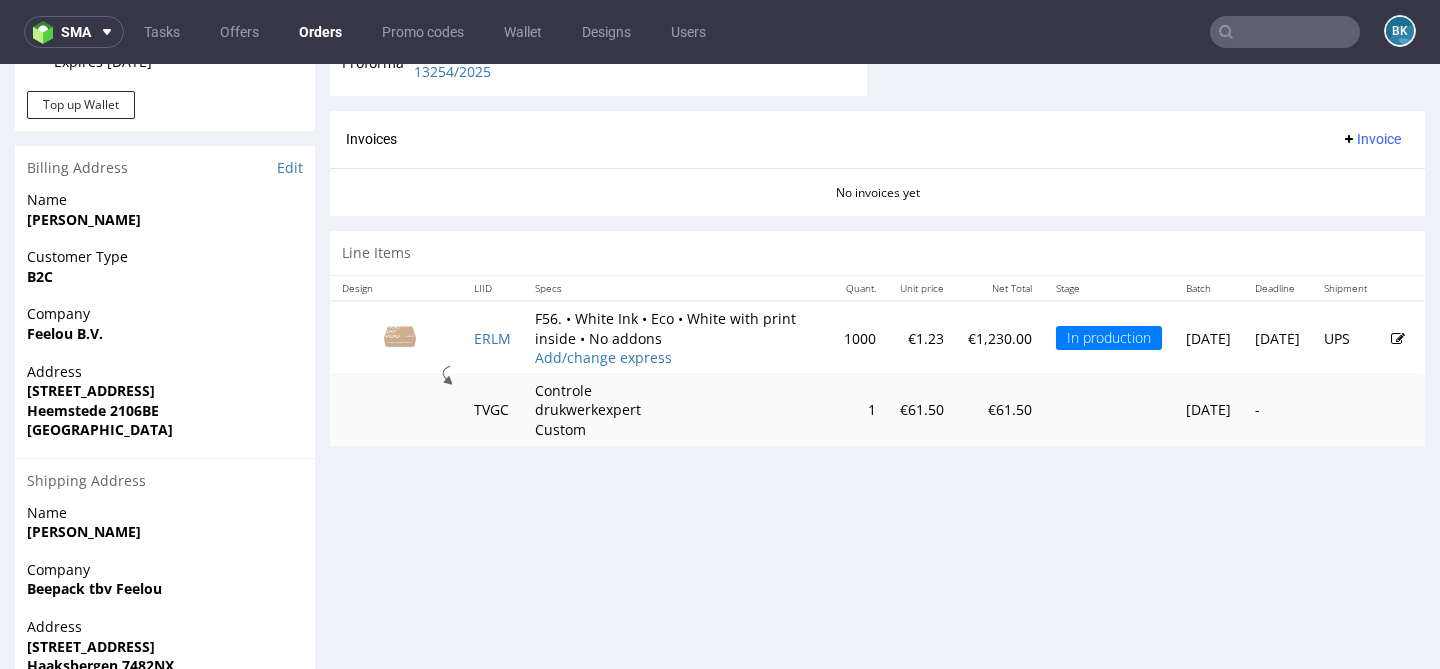 scroll, scrollTop: 828, scrollLeft: 0, axis: vertical 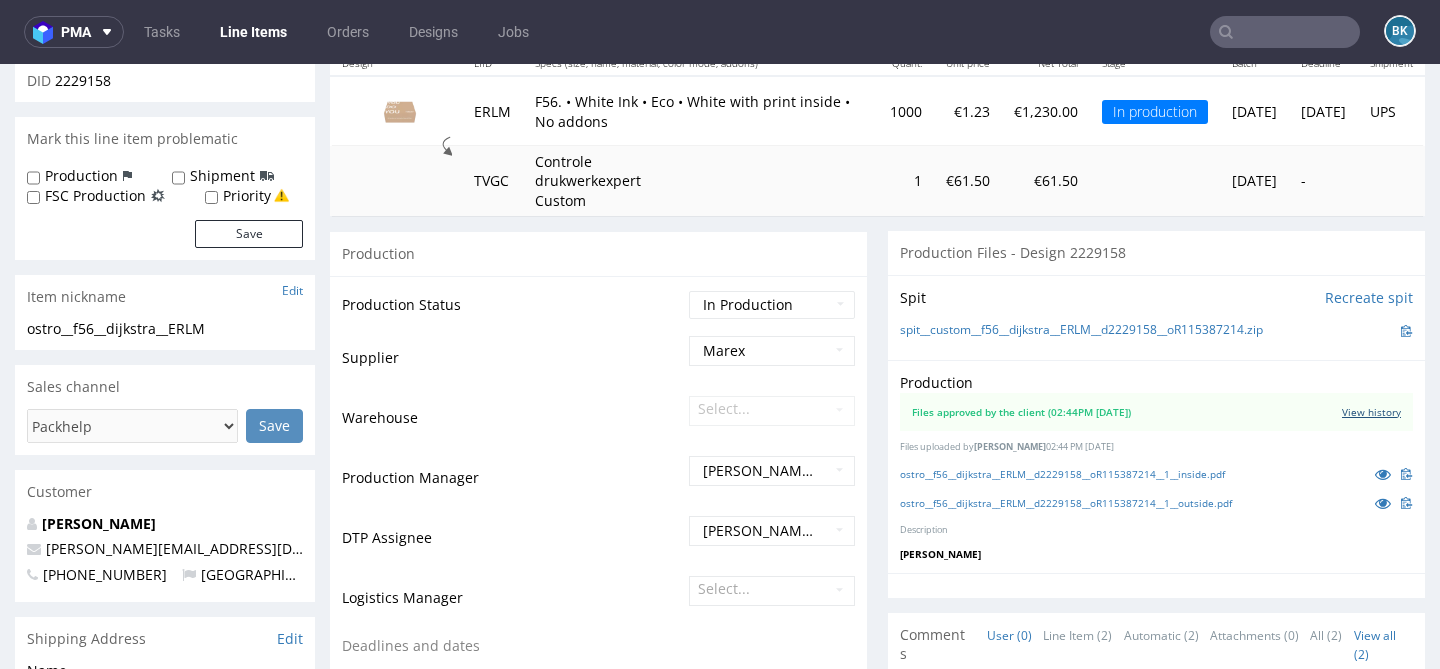 click on "View history" at bounding box center (1371, 412) 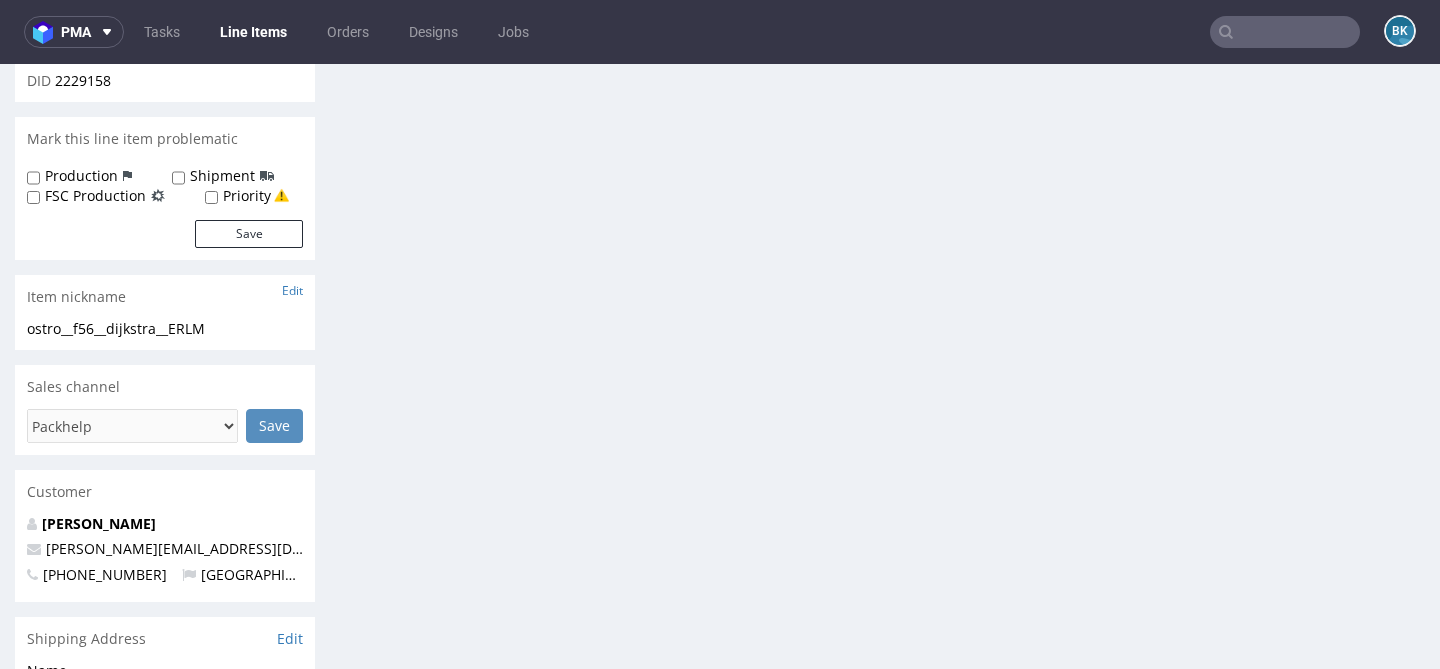 scroll, scrollTop: 0, scrollLeft: 0, axis: both 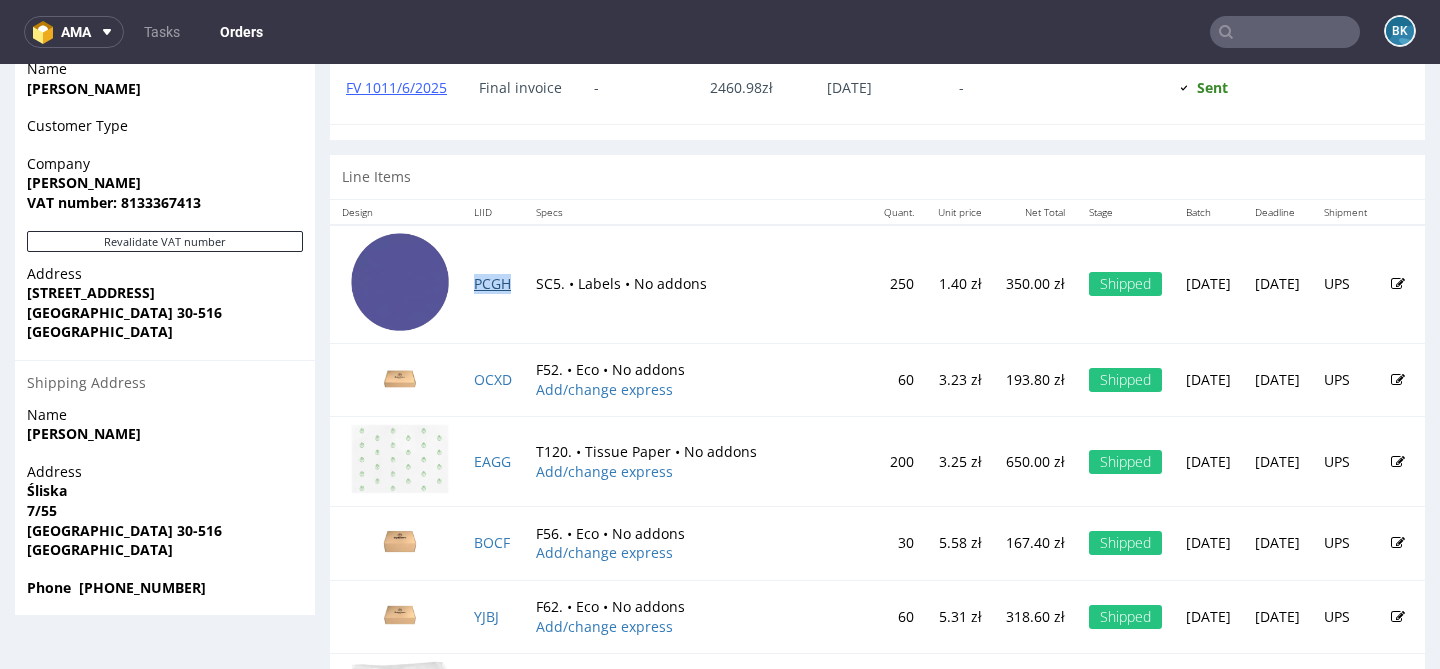click on "PCGH" at bounding box center [492, 283] 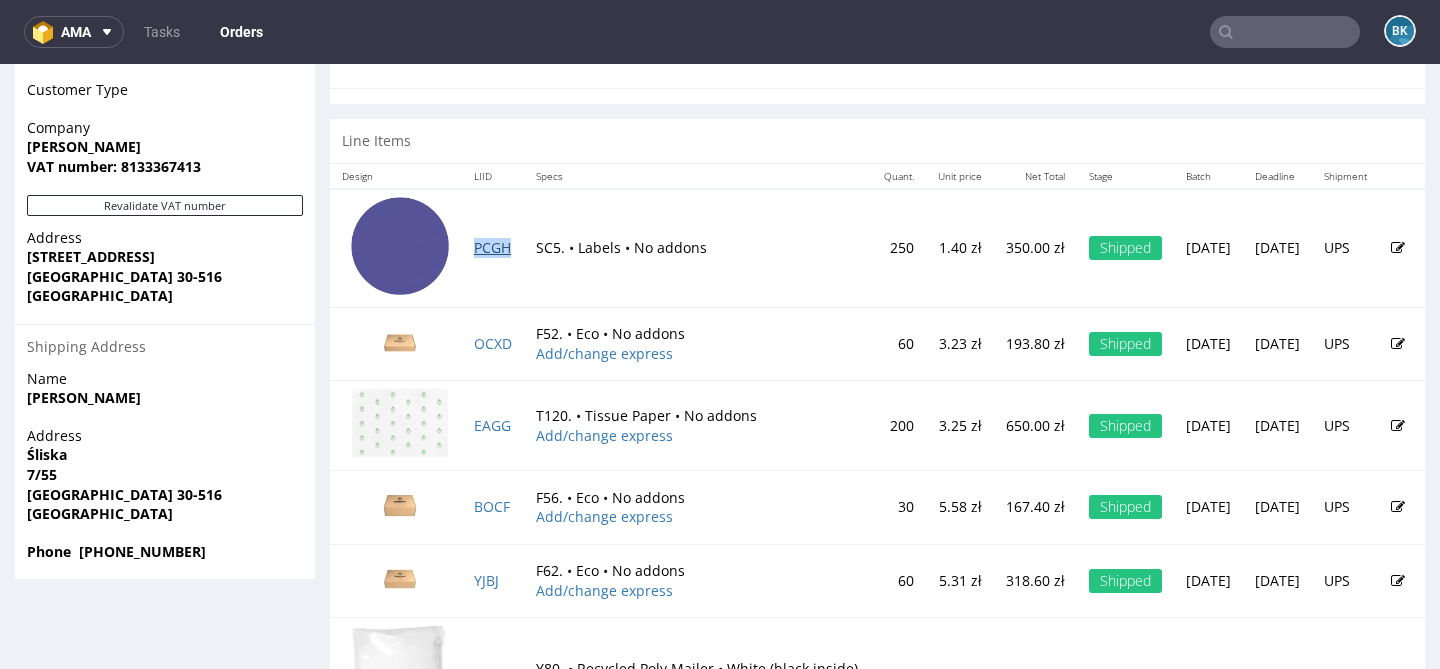 scroll, scrollTop: 1116, scrollLeft: 0, axis: vertical 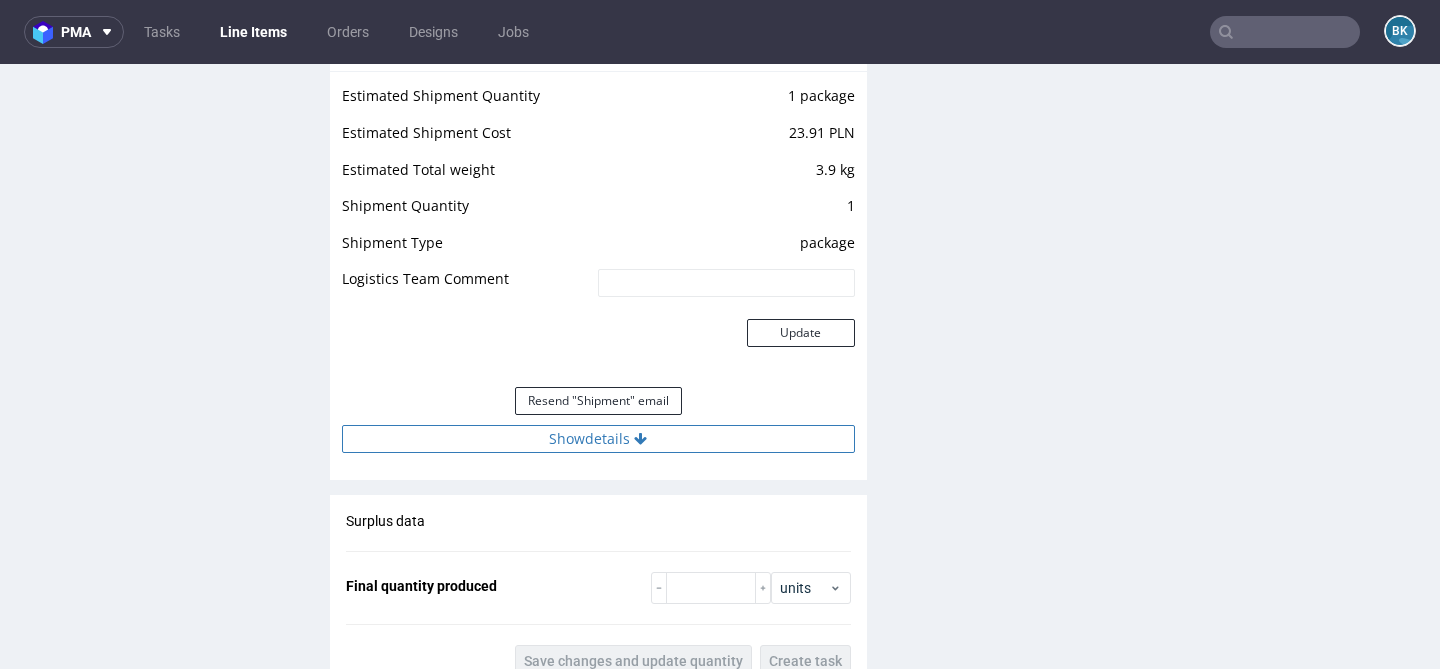 click on "Show  details" at bounding box center [598, 439] 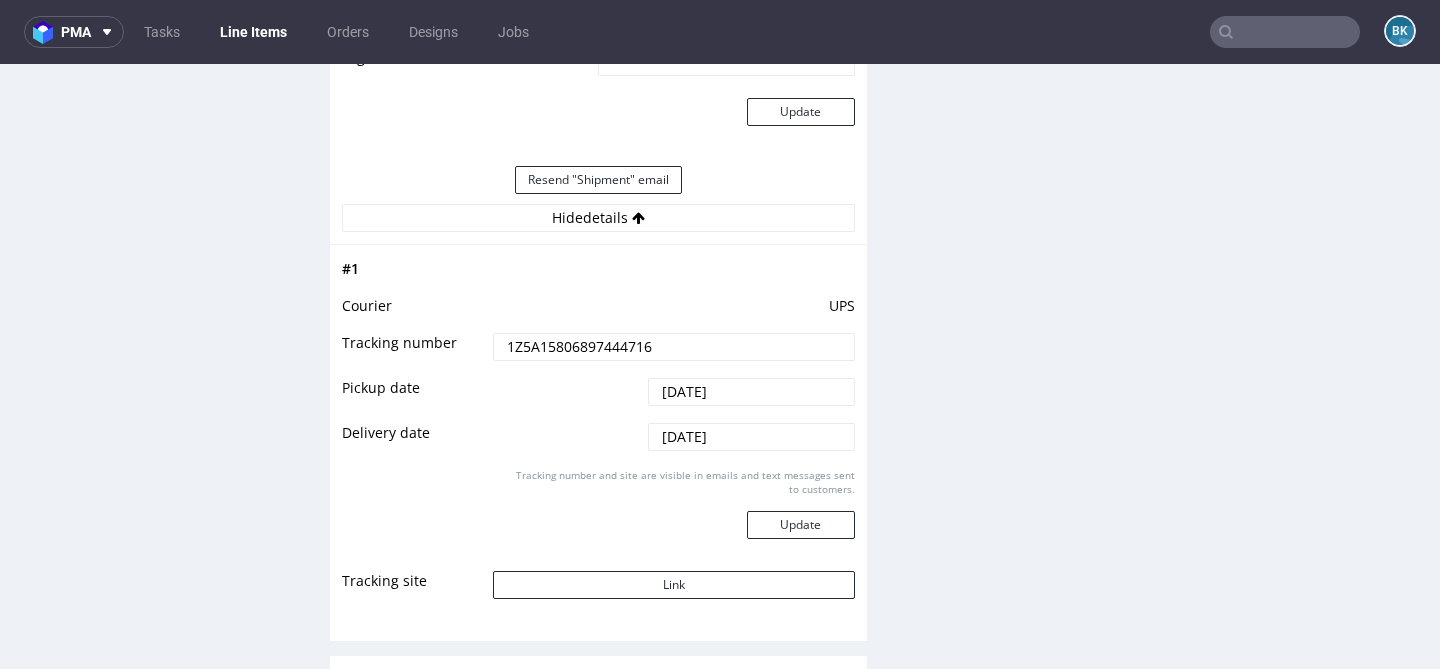 scroll, scrollTop: 2201, scrollLeft: 0, axis: vertical 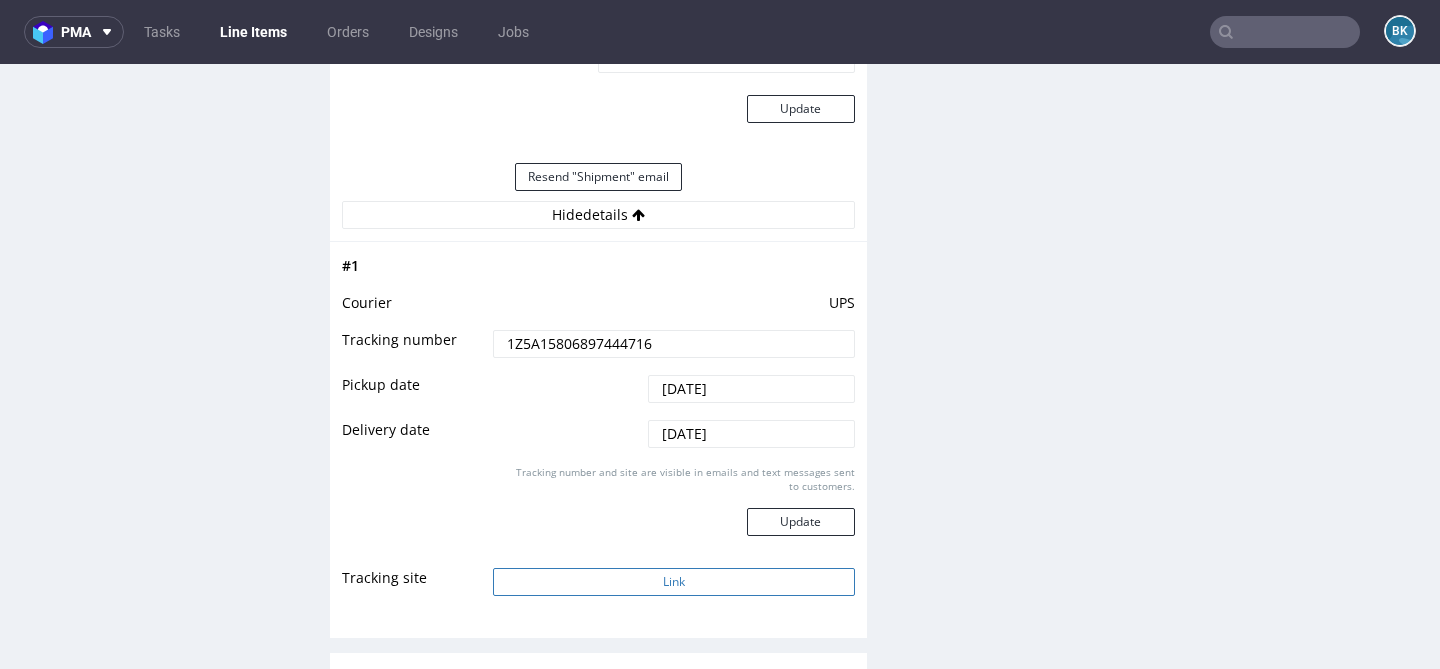click on "Link" at bounding box center (673, 582) 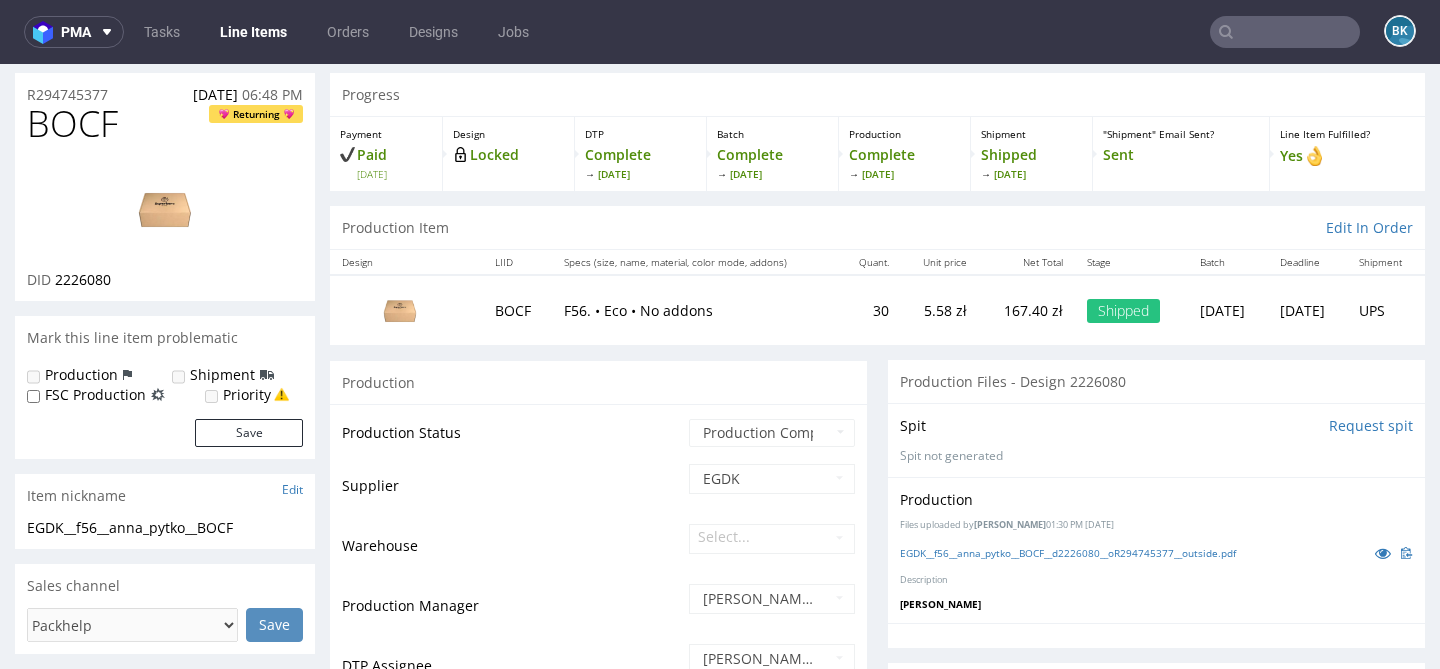scroll, scrollTop: 0, scrollLeft: 0, axis: both 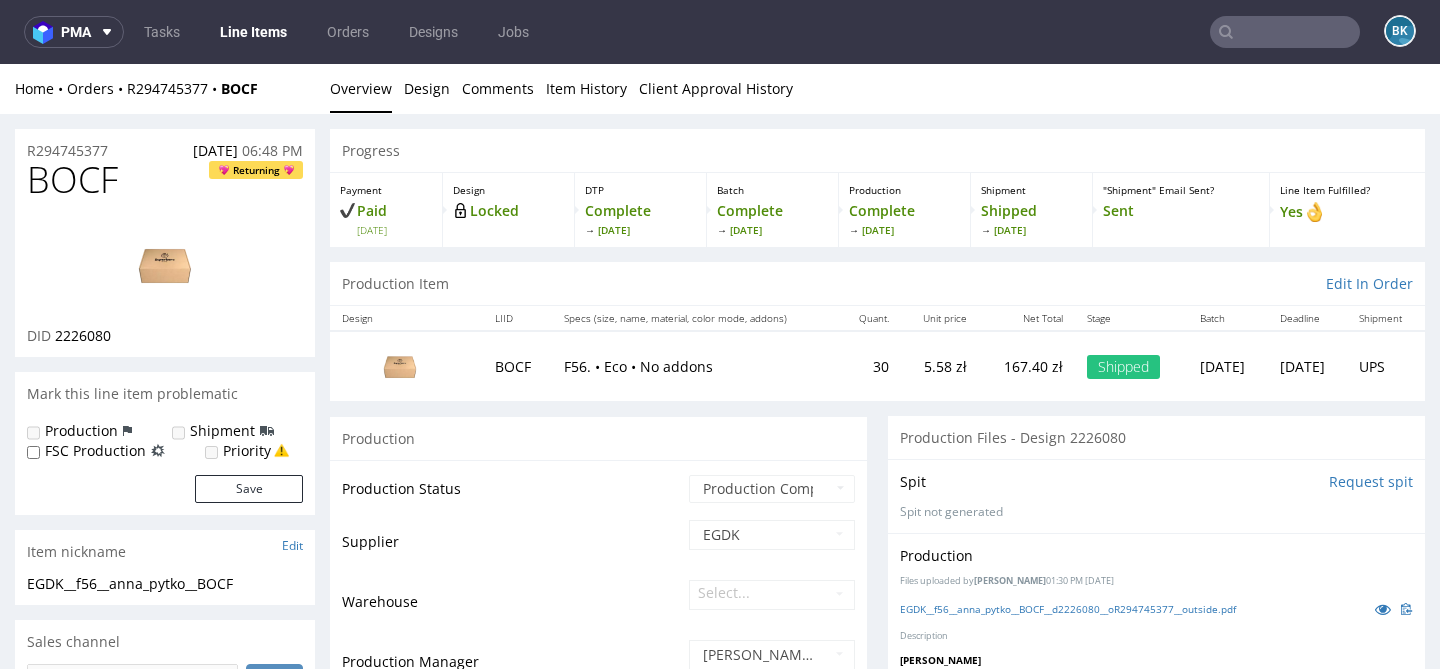 click at bounding box center [1285, 32] 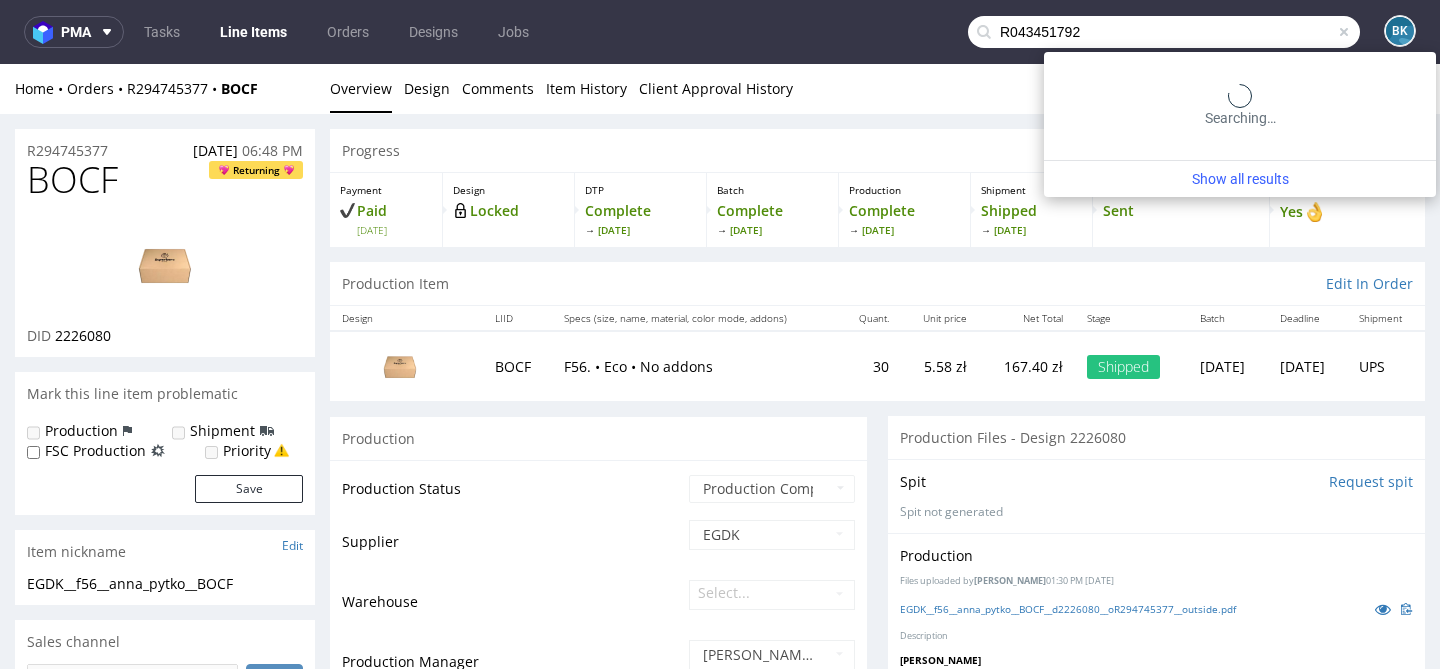 type on "R043451792" 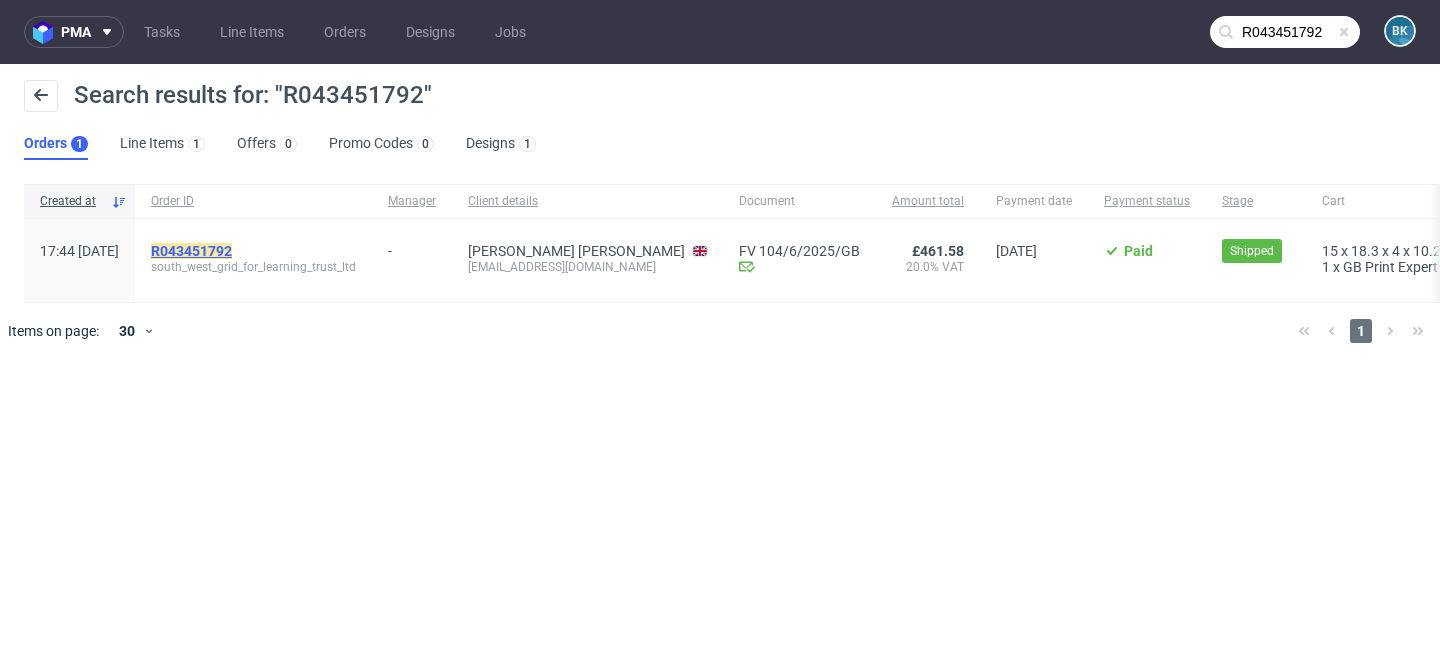 click on "R043451792" 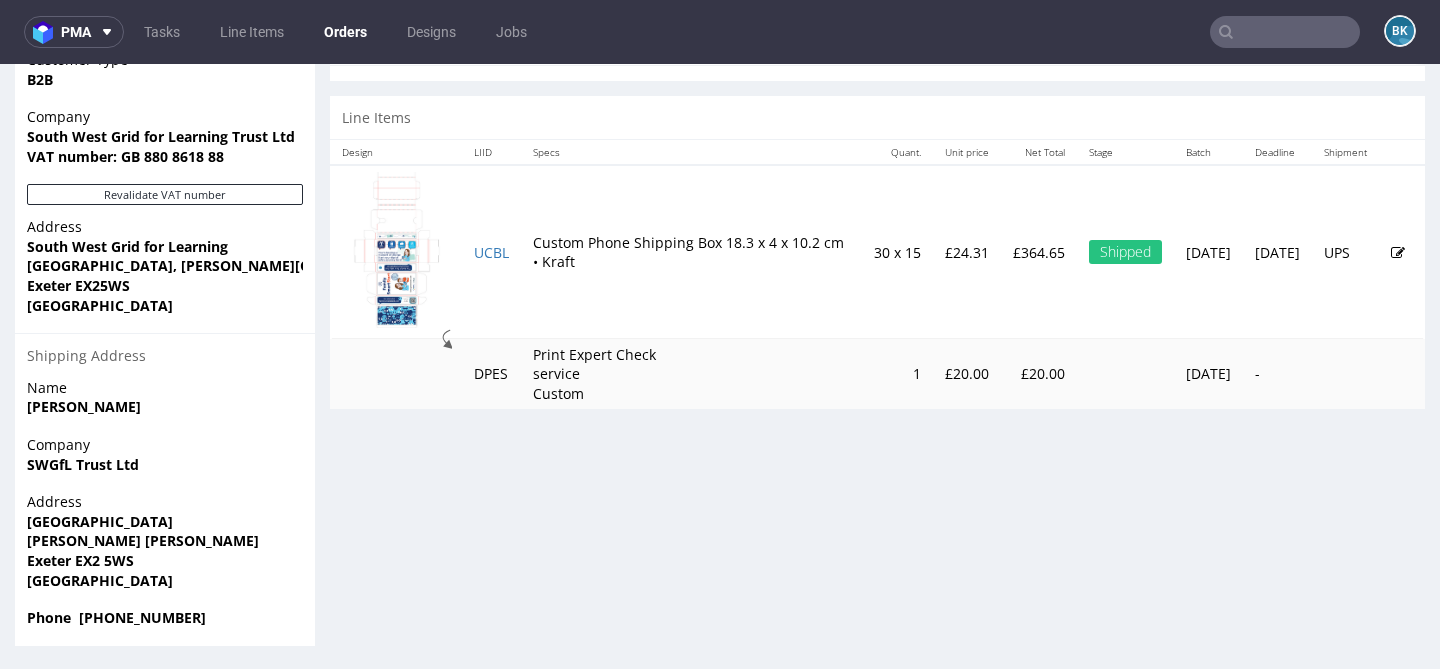 scroll, scrollTop: 1019, scrollLeft: 0, axis: vertical 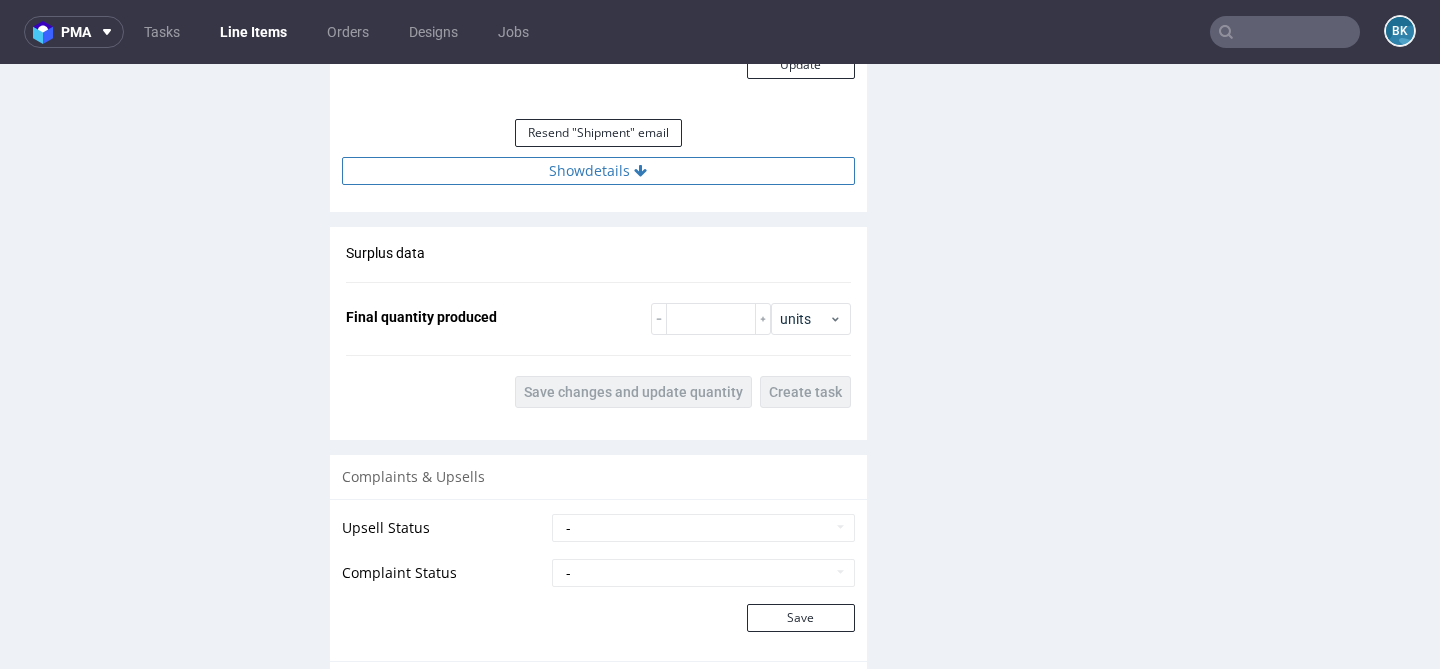 click on "Show  details" at bounding box center [598, 171] 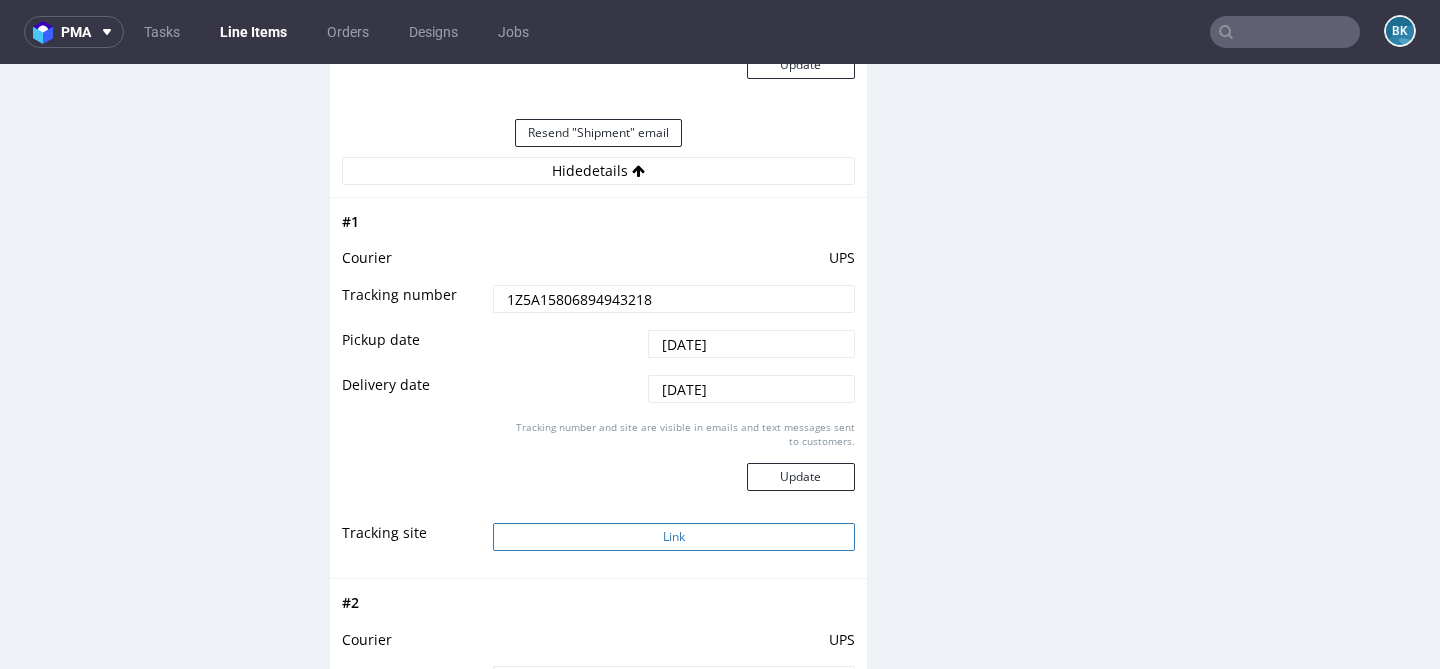 click on "Link" at bounding box center [673, 537] 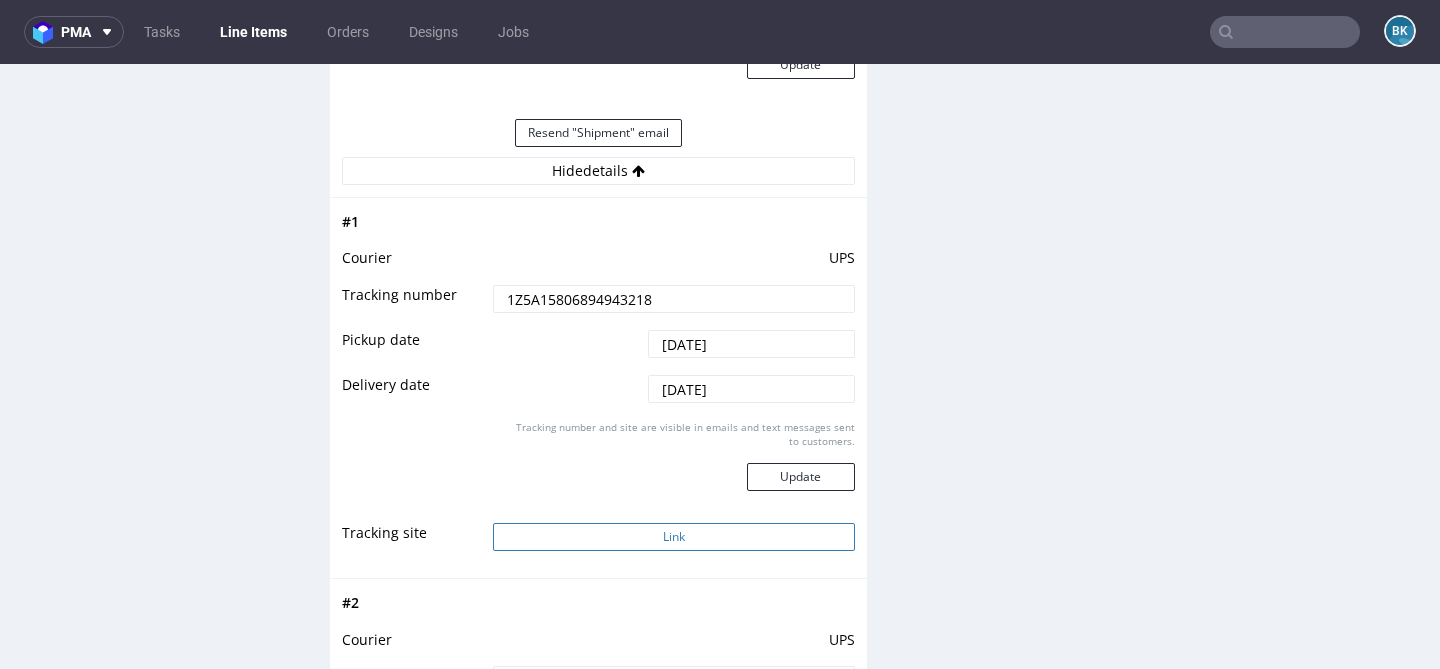 click on "Link" at bounding box center [673, 537] 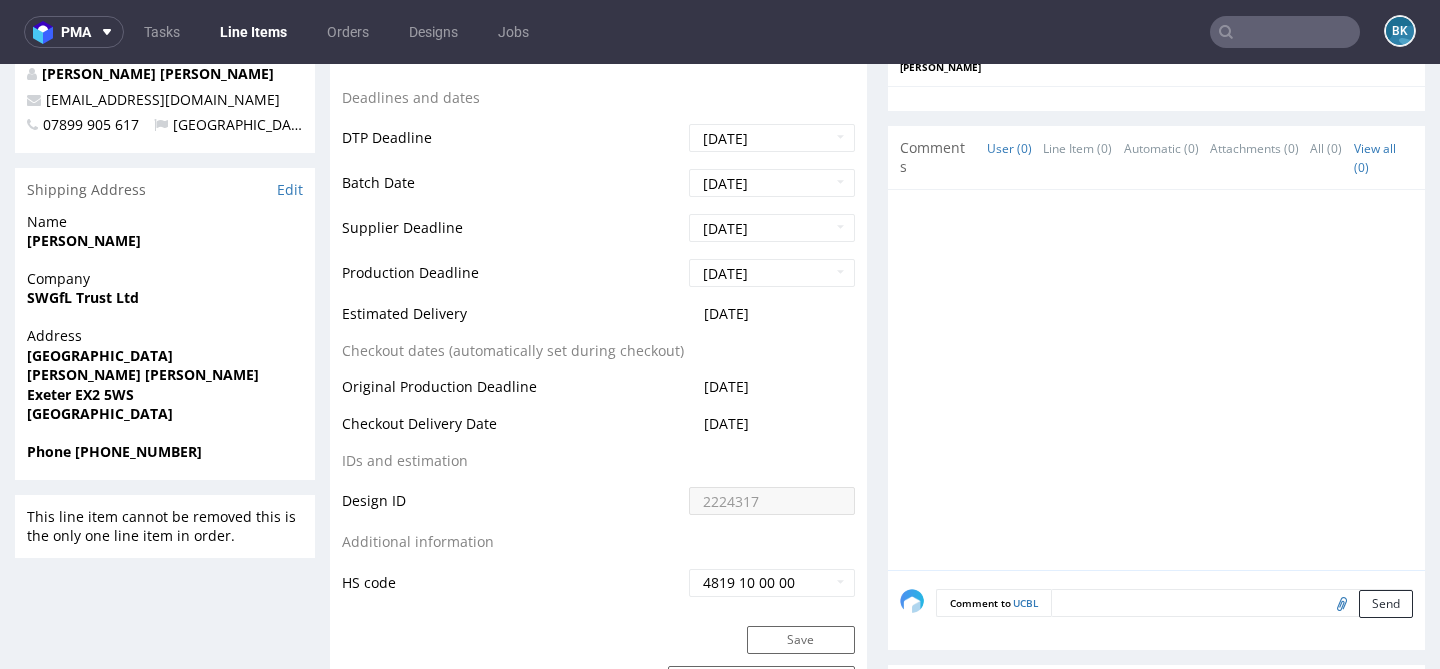 scroll, scrollTop: 909, scrollLeft: 0, axis: vertical 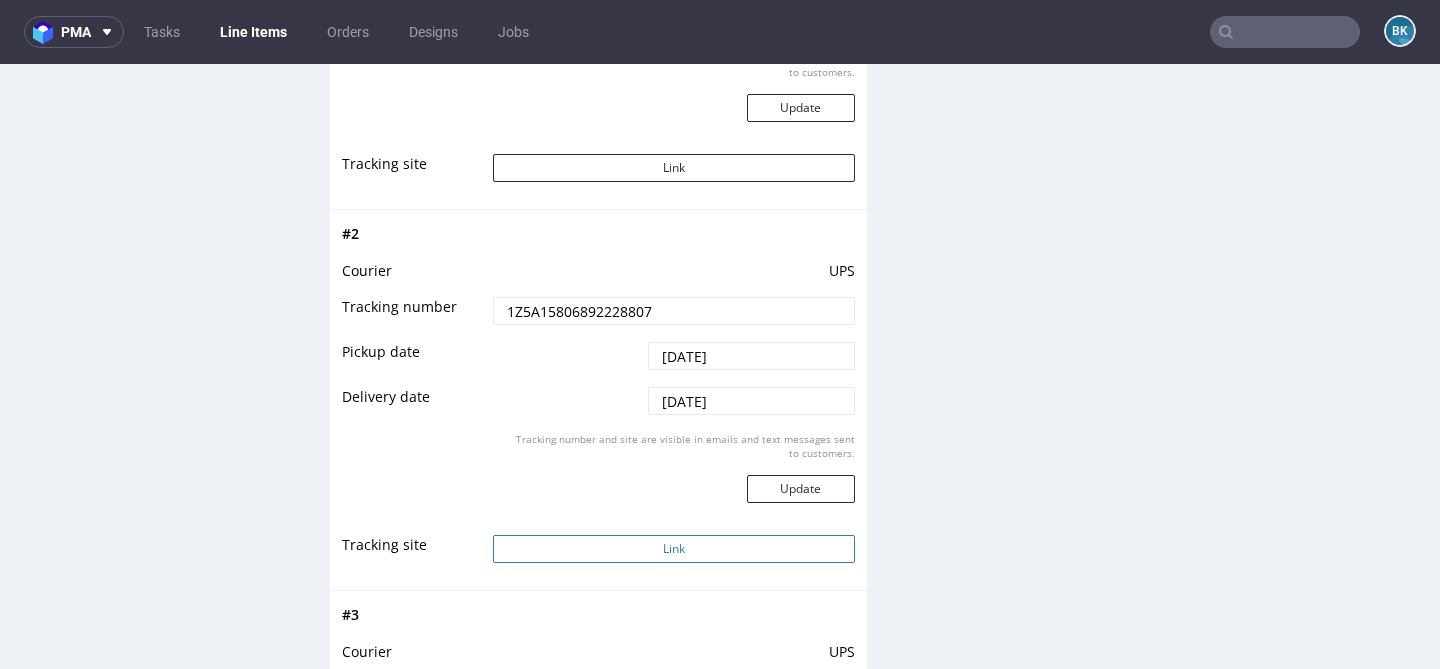 click on "Link" at bounding box center [673, 549] 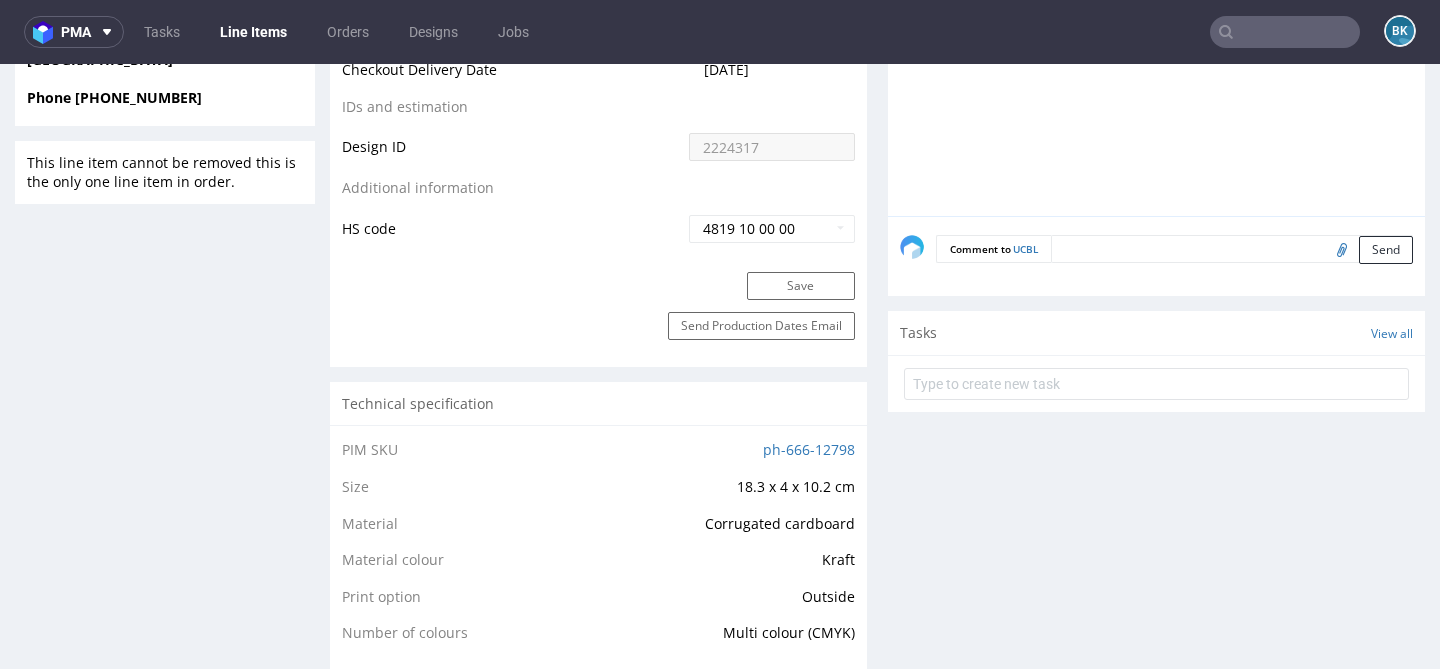 scroll, scrollTop: 0, scrollLeft: 0, axis: both 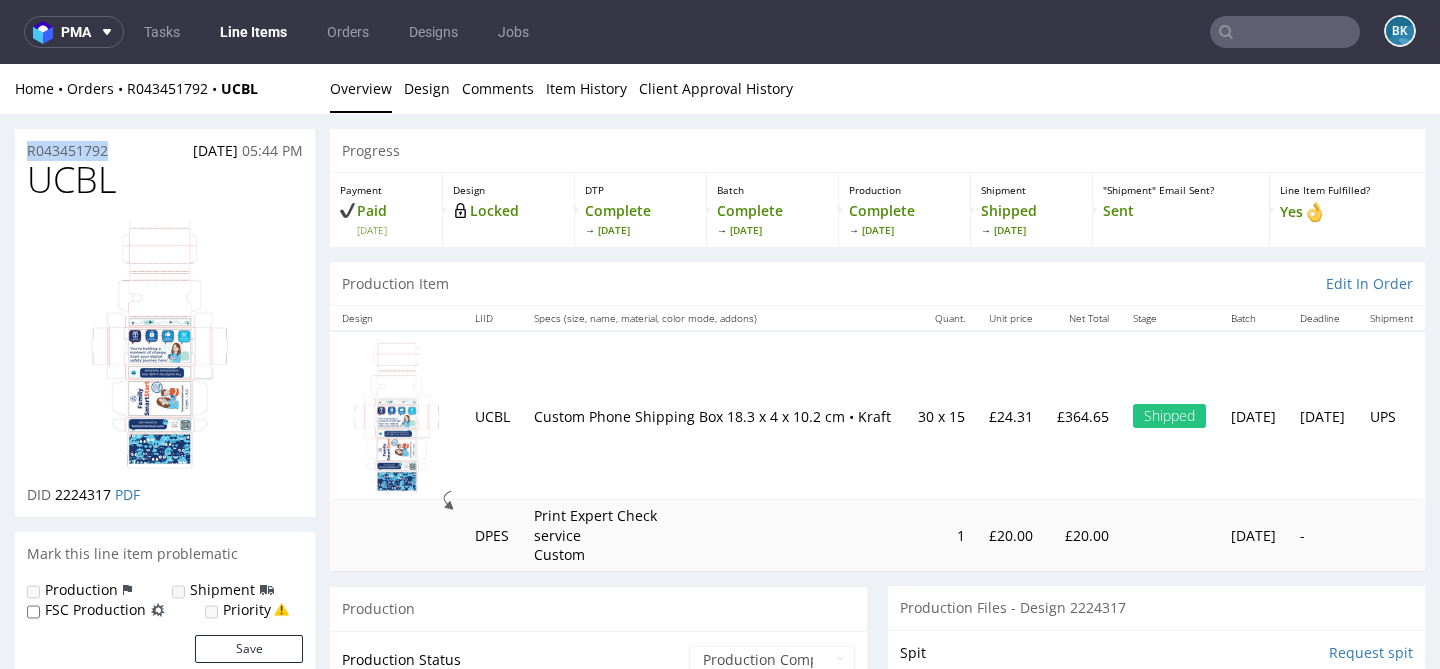 drag, startPoint x: 119, startPoint y: 152, endPoint x: 15, endPoint y: 153, distance: 104.00481 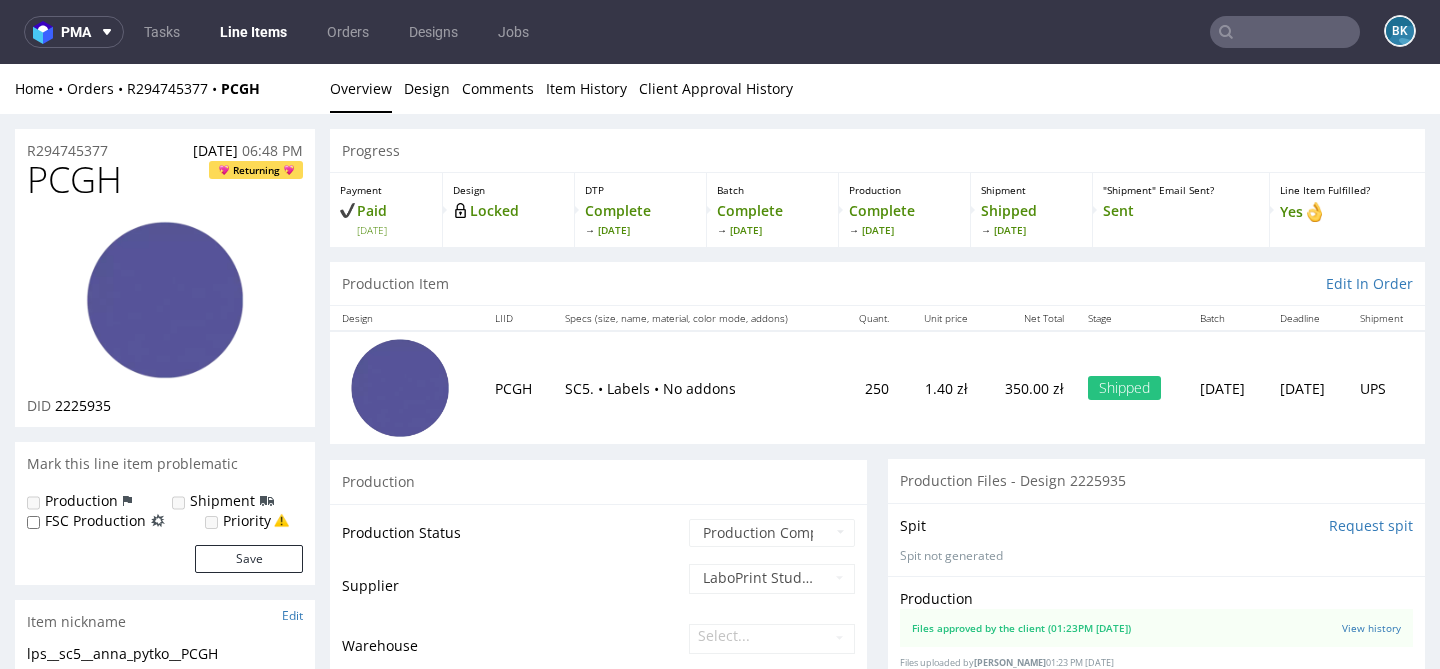 scroll, scrollTop: 0, scrollLeft: 0, axis: both 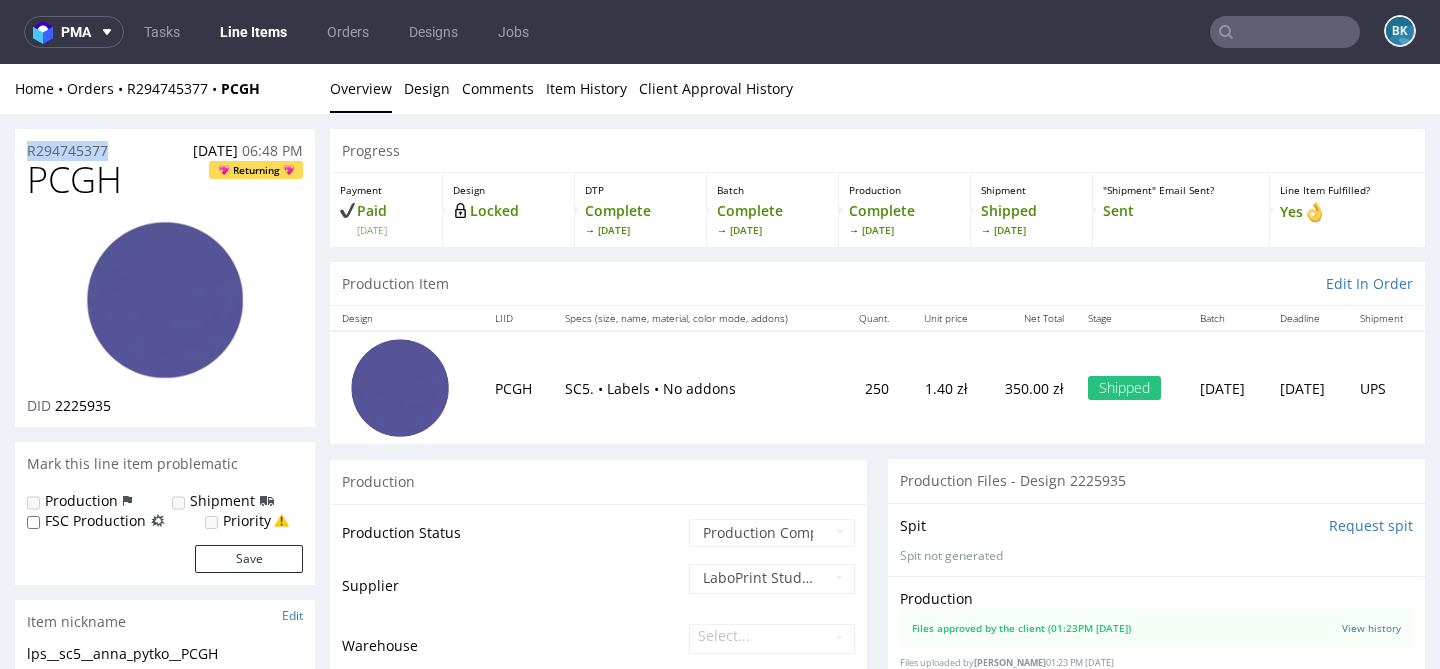 drag, startPoint x: 124, startPoint y: 149, endPoint x: 25, endPoint y: 149, distance: 99 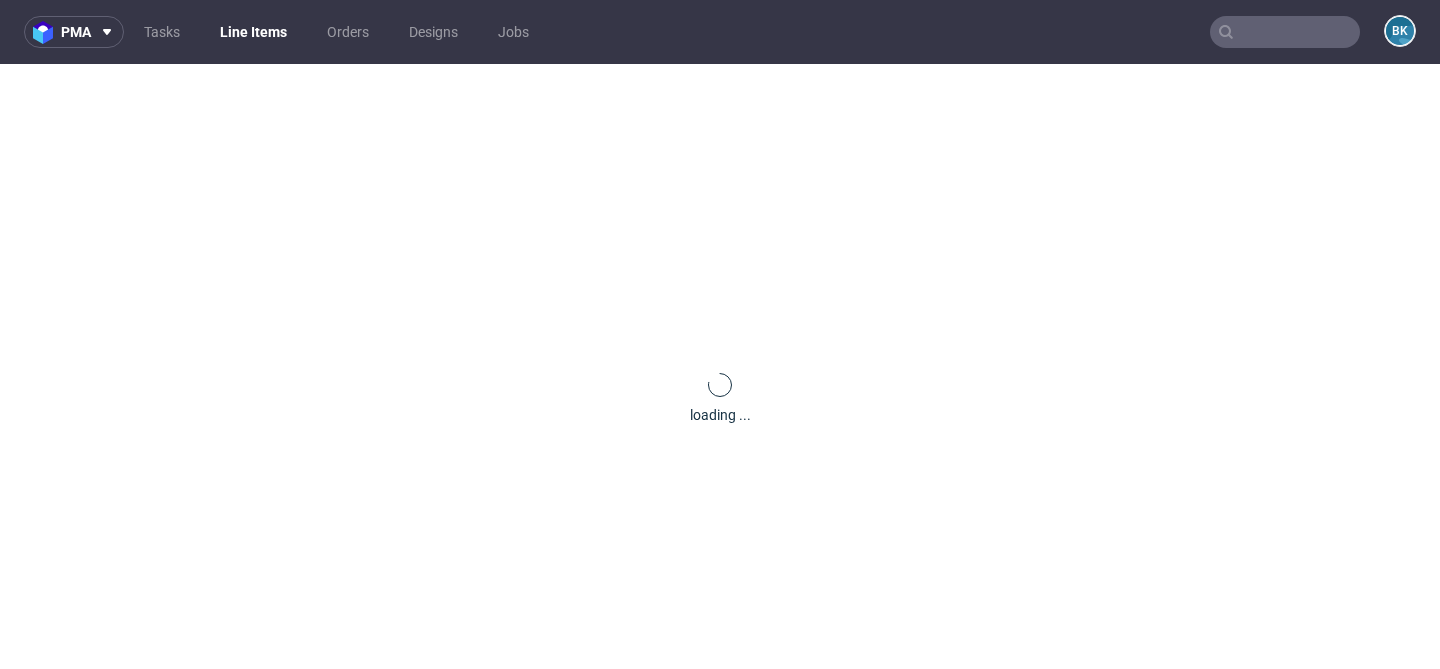 scroll, scrollTop: 0, scrollLeft: 0, axis: both 